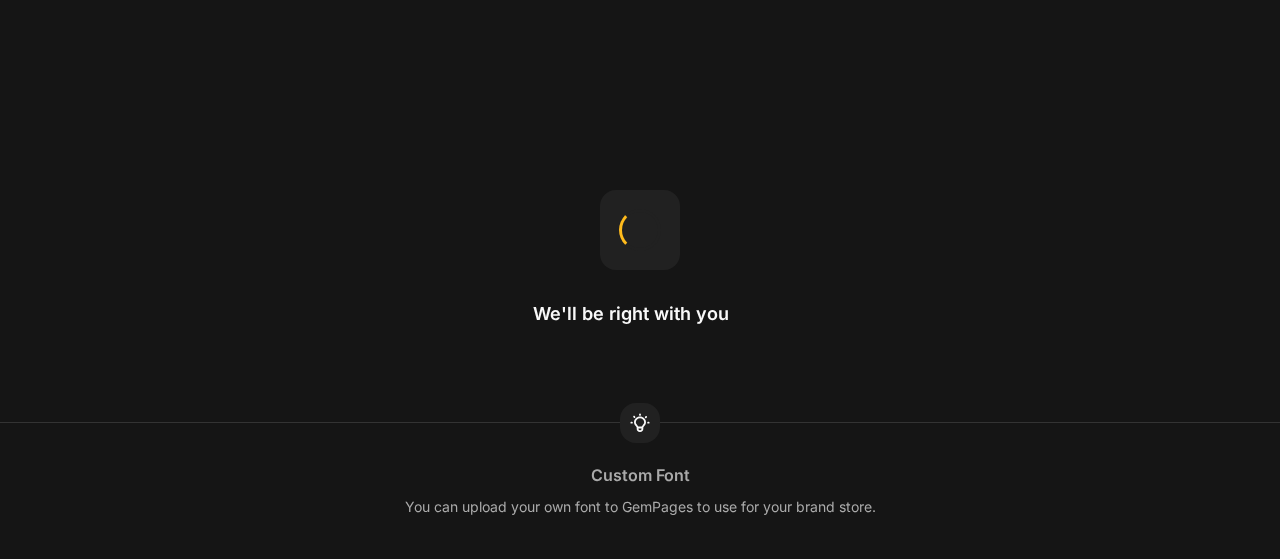 scroll, scrollTop: 0, scrollLeft: 0, axis: both 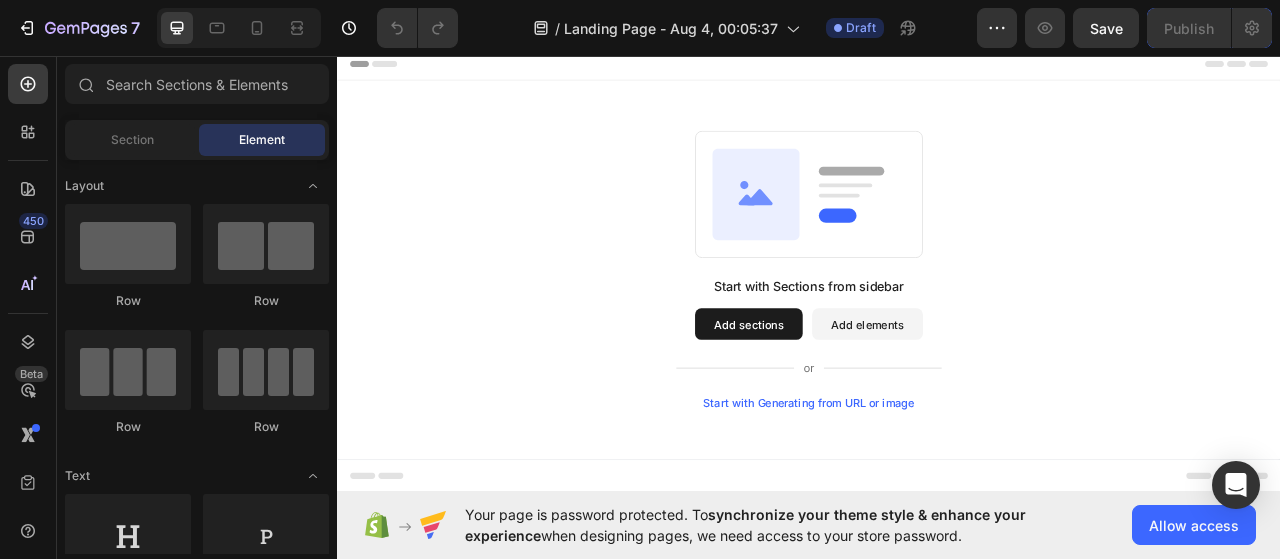 click on "Add sections" at bounding box center [860, 399] 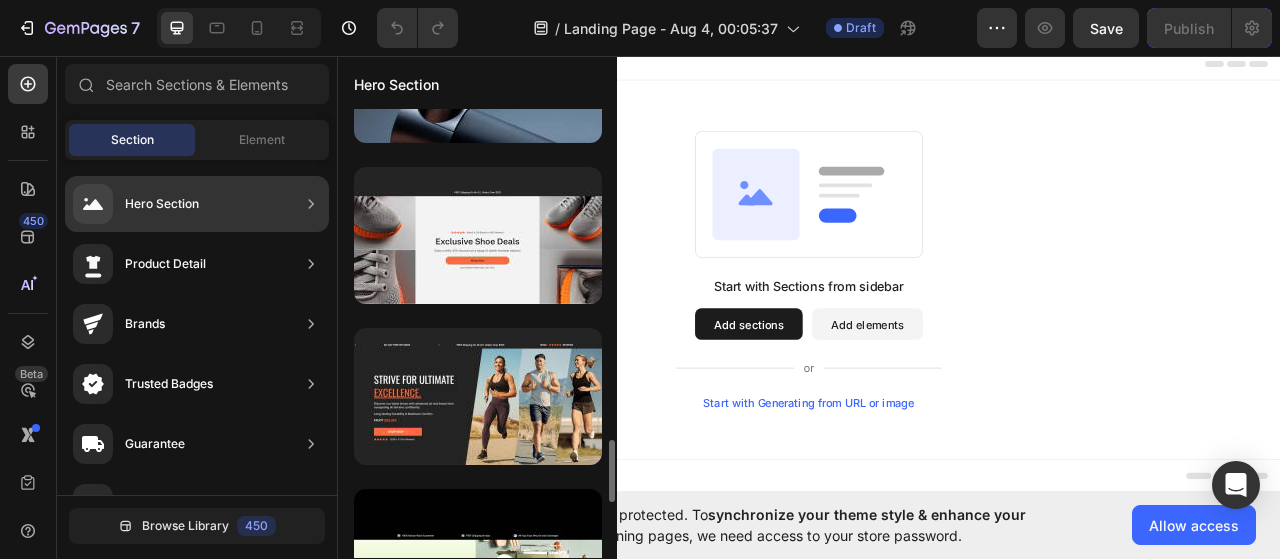 scroll, scrollTop: 2526, scrollLeft: 0, axis: vertical 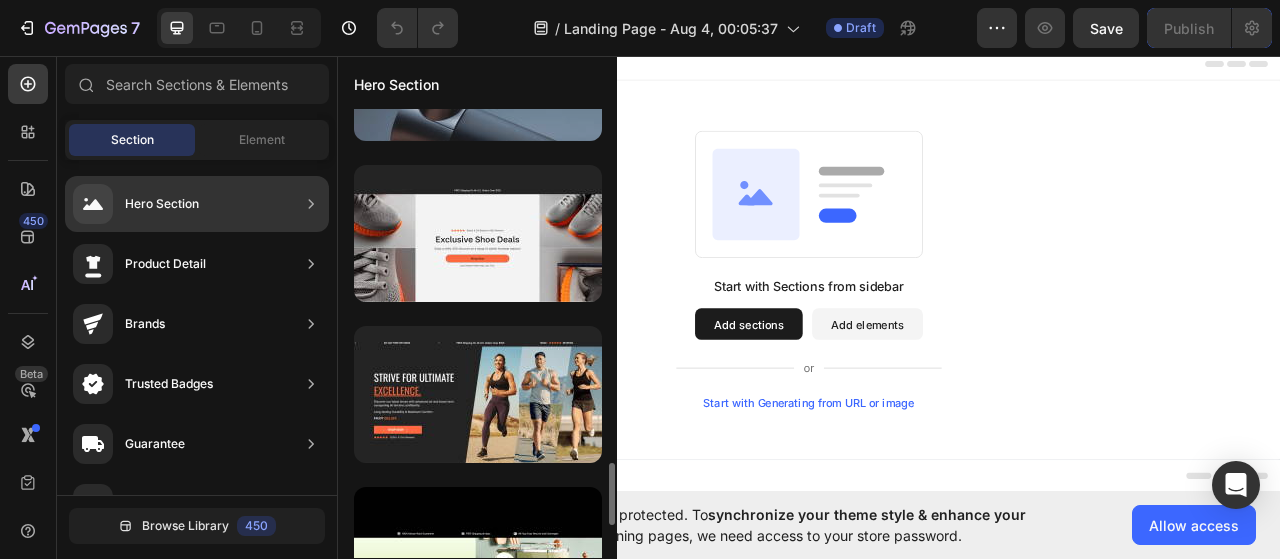 click at bounding box center (478, 72) 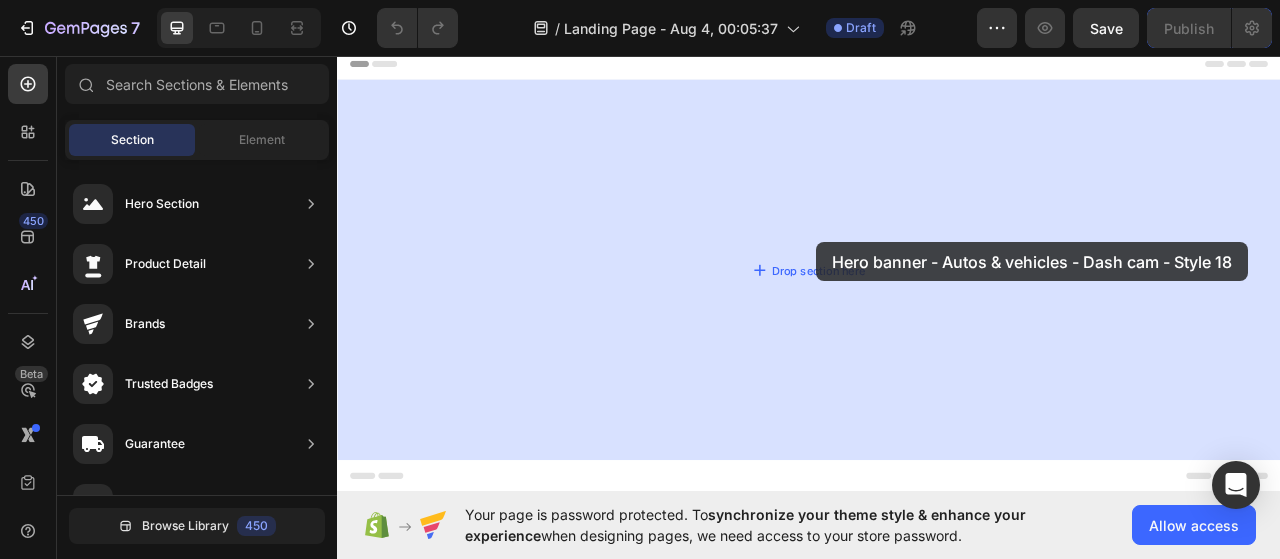 drag, startPoint x: 826, startPoint y: 181, endPoint x: 964, endPoint y: 289, distance: 175.23698 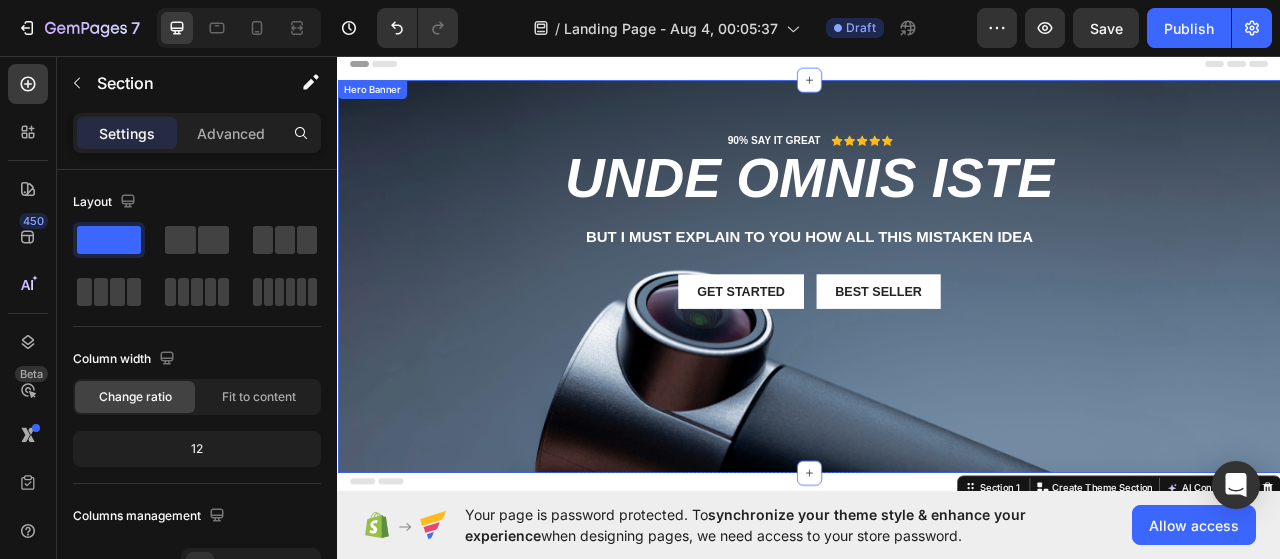 click on "90% SAY IT GREAT Text Block Icon Icon Icon Icon Icon Icon List Row unde omnis iste Heading But I must explain to you how all this mistaken idea Text Block Get started Button Best Seller Button Row" at bounding box center [937, 266] 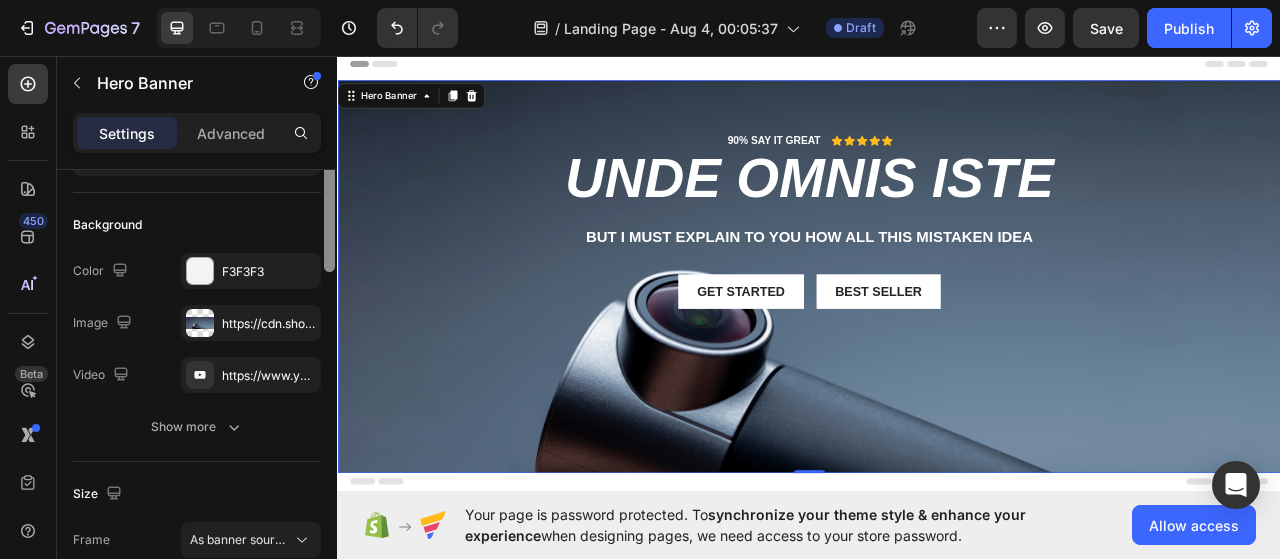 scroll, scrollTop: 181, scrollLeft: 0, axis: vertical 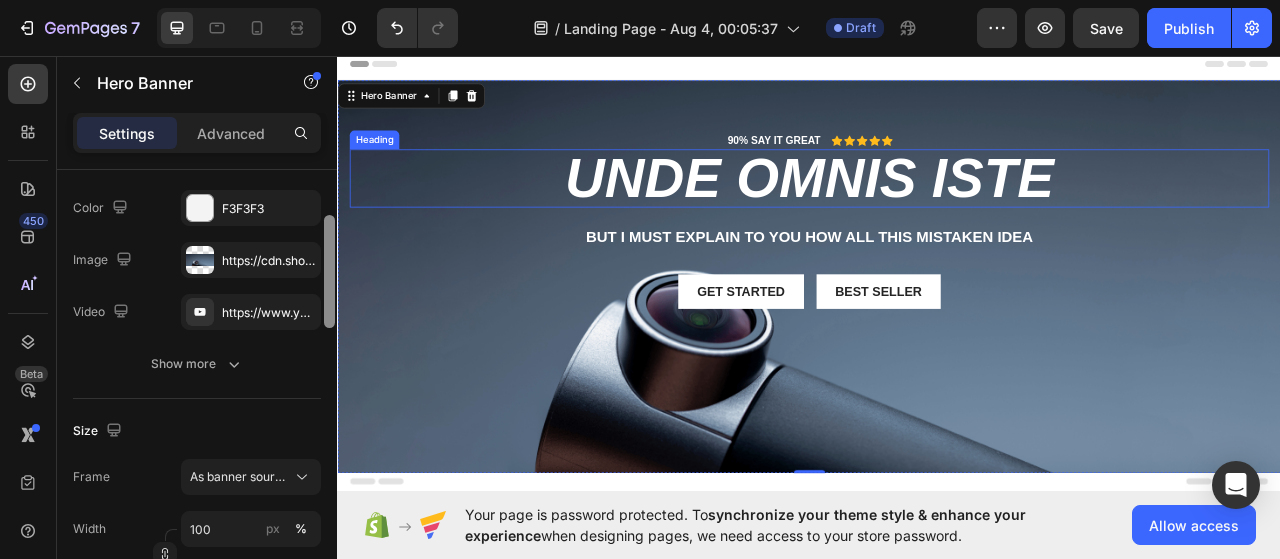 click on "Sections(18) Elements(83) Section Element Hero Section Product Detail Brands Trusted Badges Guarantee Product Breakdown How to use Testimonials Compare Bundle FAQs Social Proof Brand Story Product List Collection Blog List Contact Sticky Add to Cart Custom Footer Browse Library 450 Layout
Row
Row
Row
Row Text
Heading
Text Block Button
Button
Button Media
Image
Image
Video" at bounding box center (197, 307) 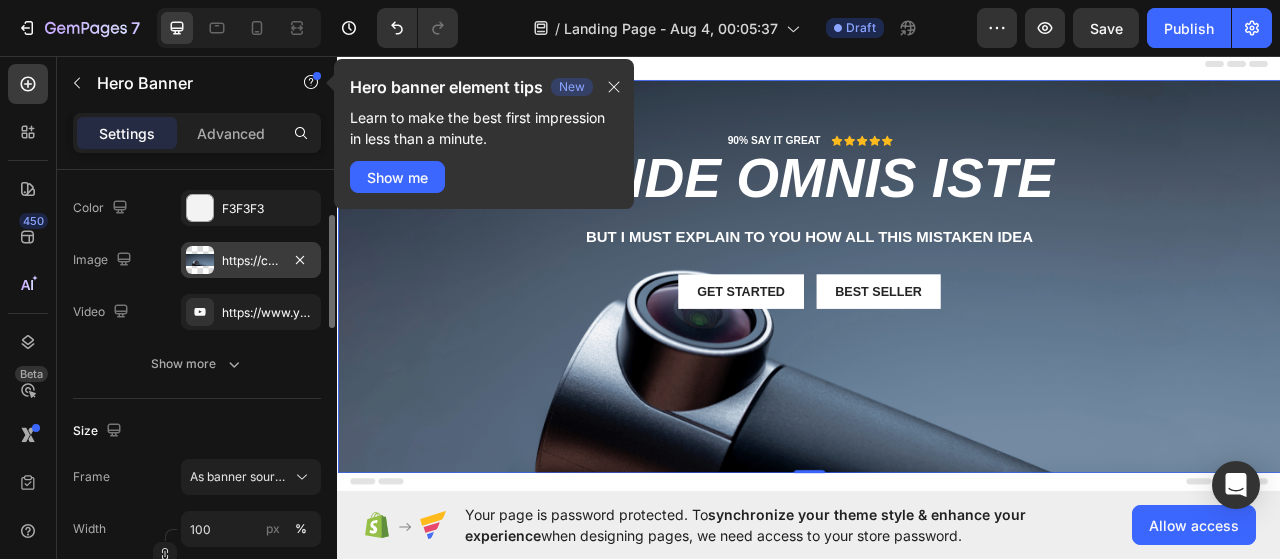 click on "https://cdn.shopify.com/s/files/1/2005/9307/files/gempages_432750572815254551-5252abe5-ceba-4f28-9c00-c7a656c16b5c.png?v=1717065007" at bounding box center [251, 260] 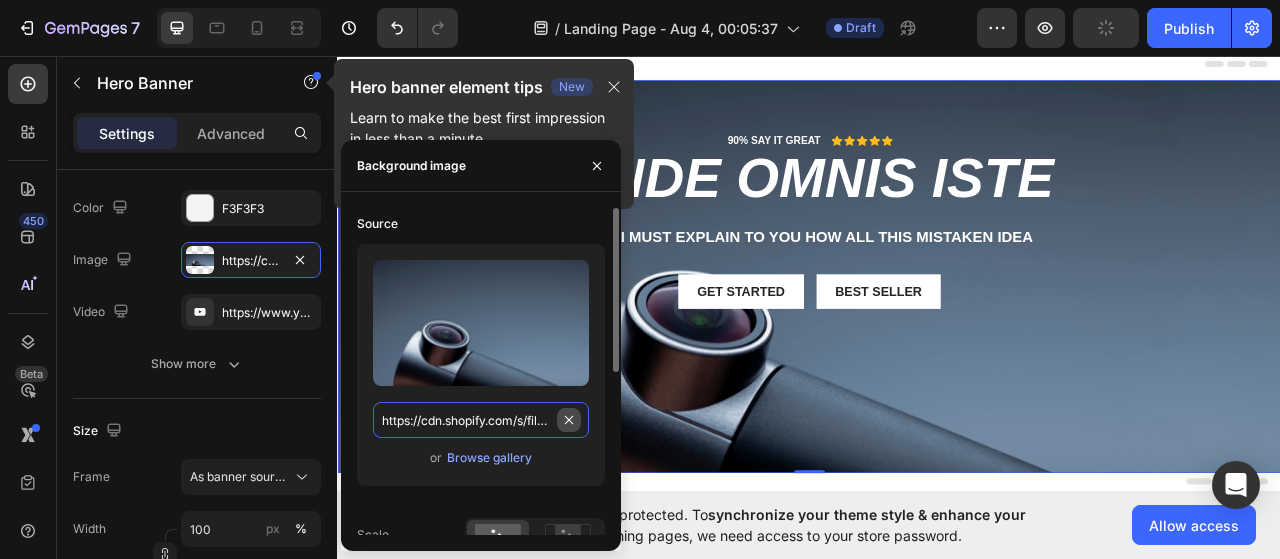 type on "Auto" 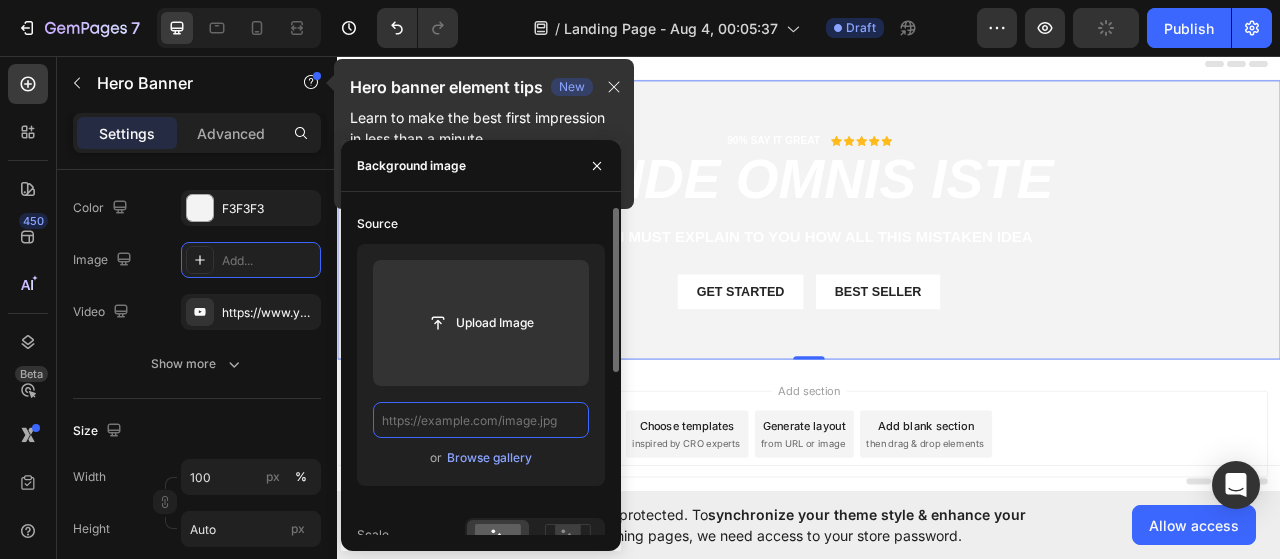 scroll, scrollTop: 0, scrollLeft: 0, axis: both 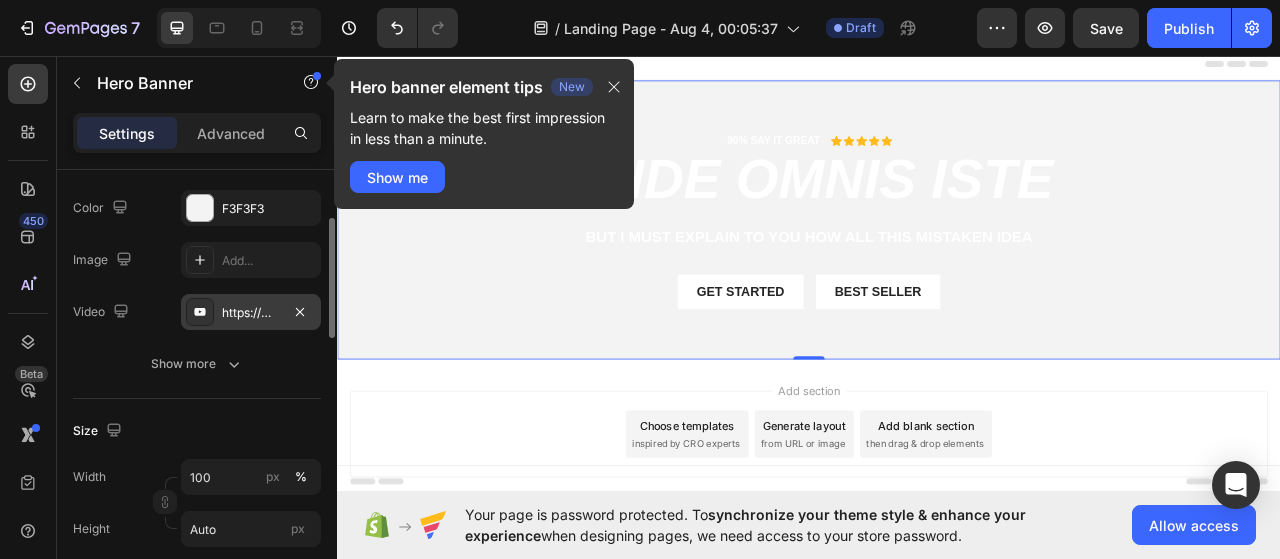 click on "https://www.youtube.com/watch?v=cyzh48XRS4M" at bounding box center (251, 312) 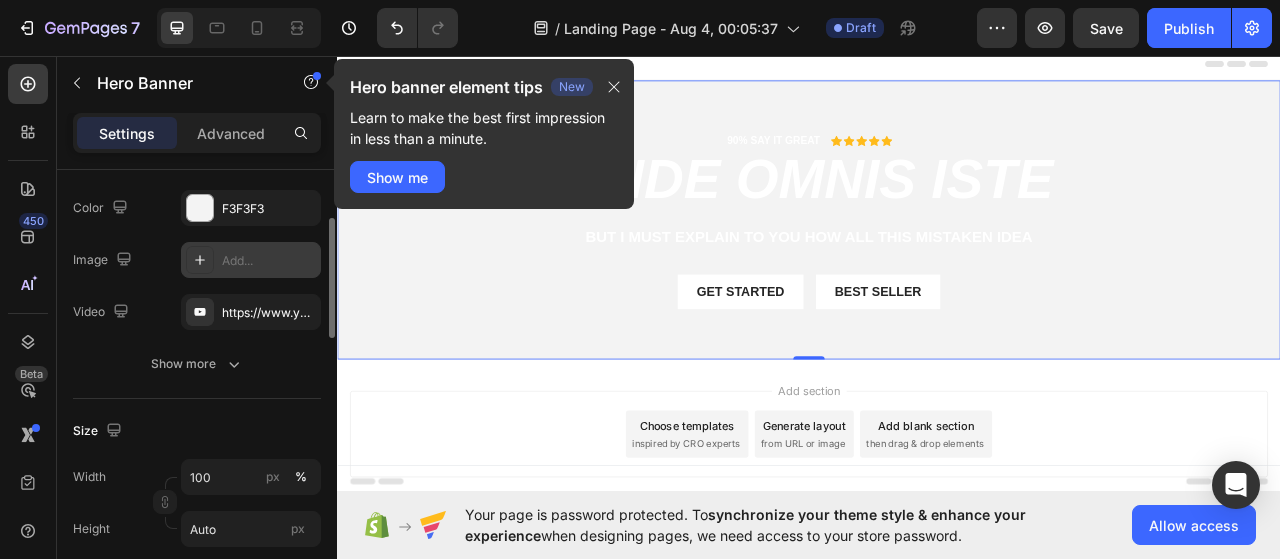 click on "Add..." at bounding box center (269, 261) 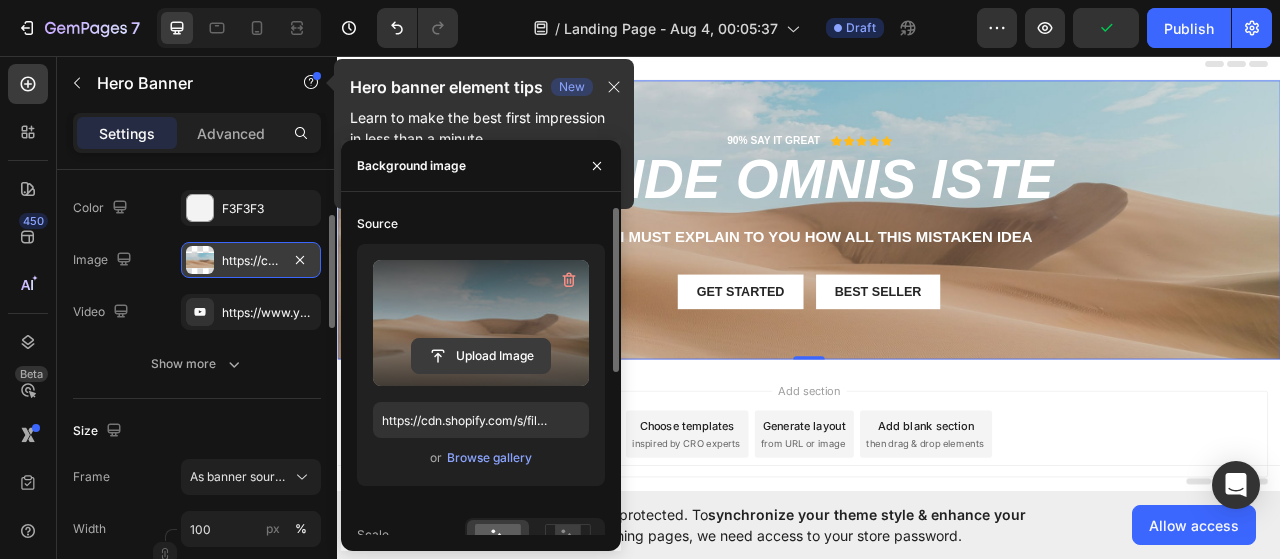 click 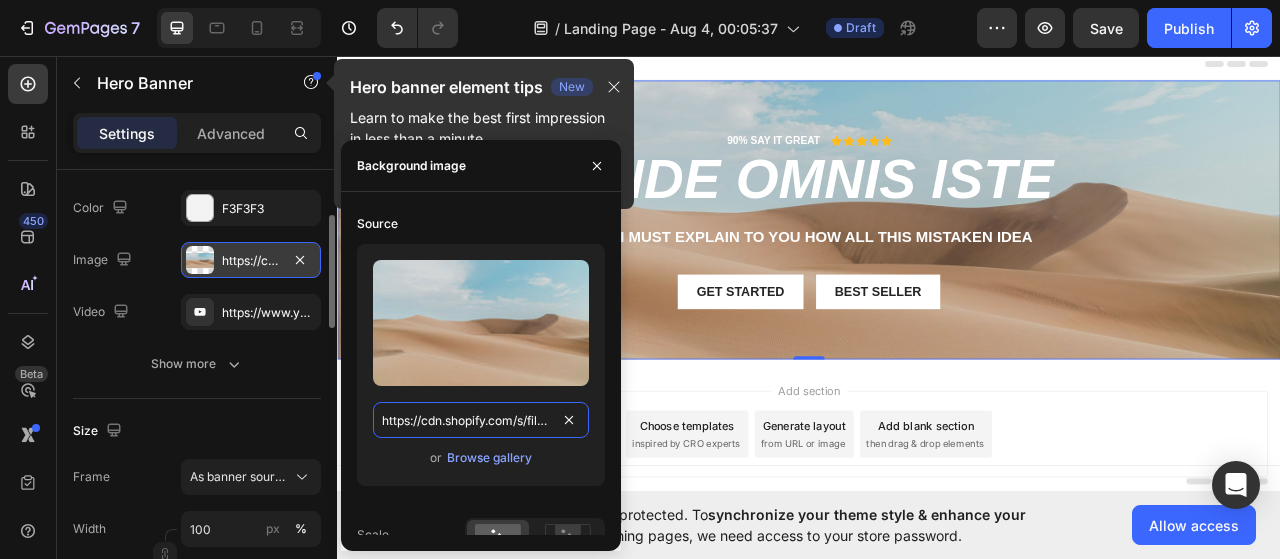 click on "https://cdn.shopify.com/s/files/1/2005/9307/files/background_settings.jpg" at bounding box center [481, 420] 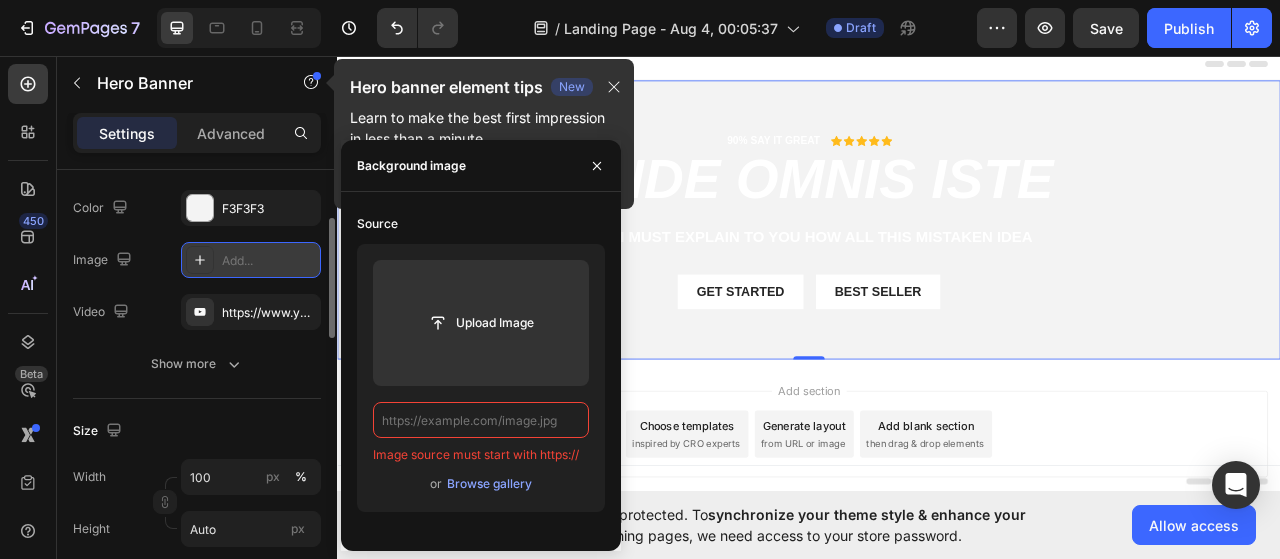 click at bounding box center (481, 420) 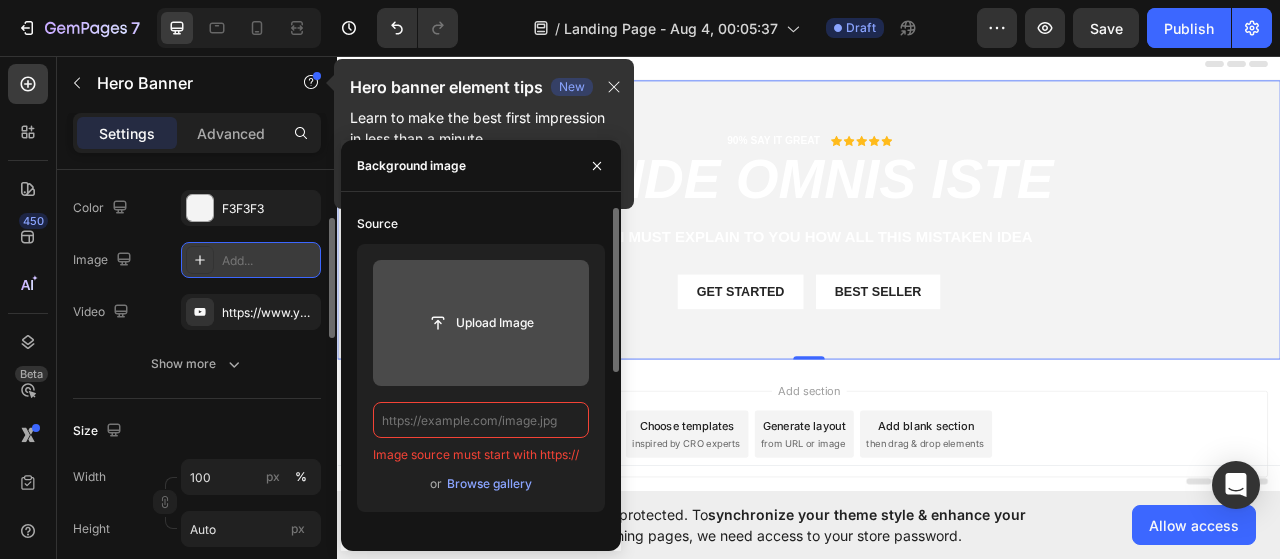 click at bounding box center [481, 323] 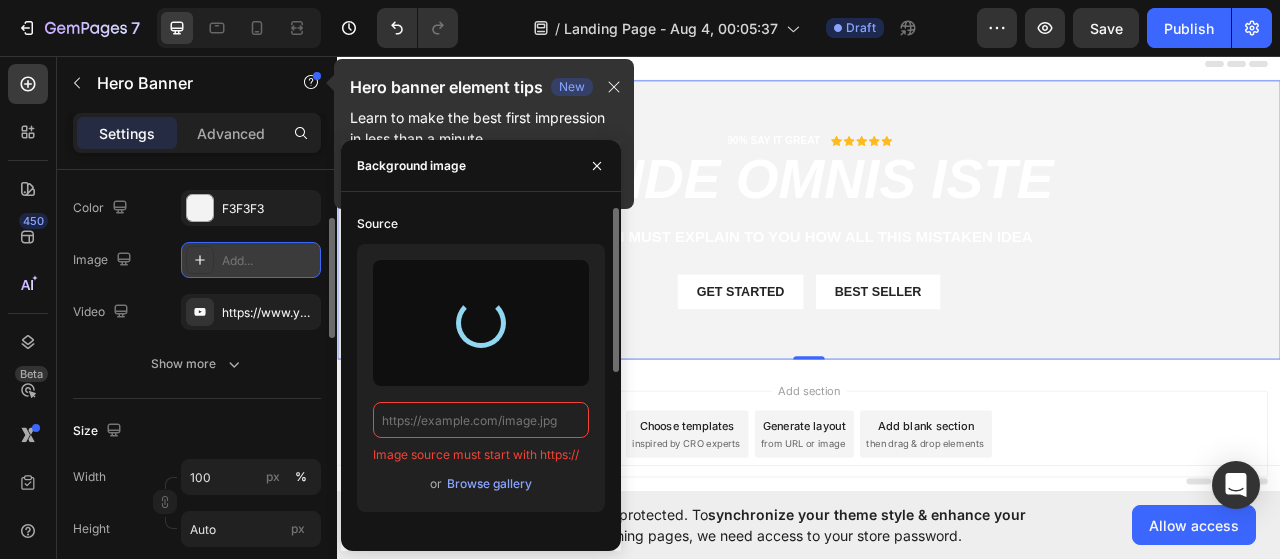 type on "https://cdn.shopify.com/s/files/1/0955/7173/8969/files/gempages_578365526309339922-c964ec99-1d48-4219-a4ce-30f5aa8cbbc0.jpg" 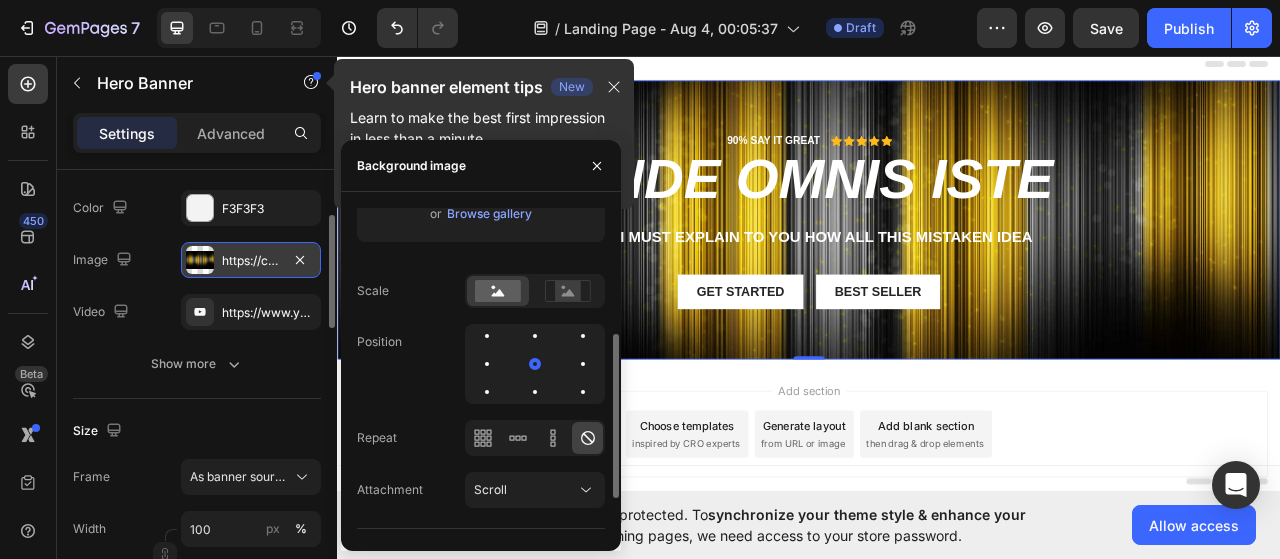 scroll, scrollTop: 246, scrollLeft: 0, axis: vertical 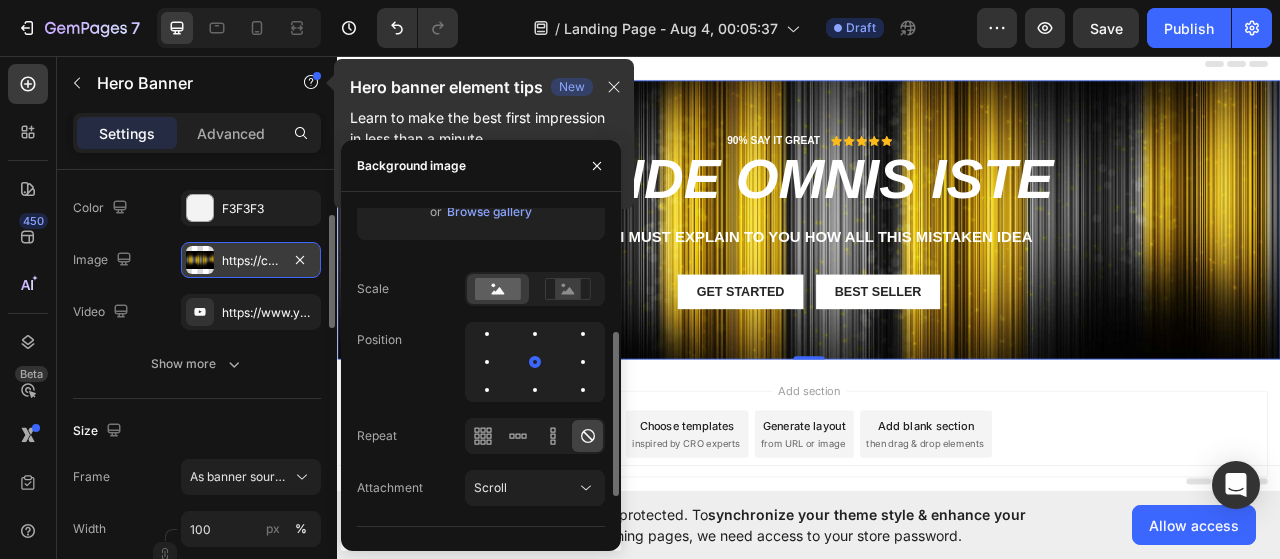 drag, startPoint x: 541, startPoint y: 363, endPoint x: 580, endPoint y: 375, distance: 40.804413 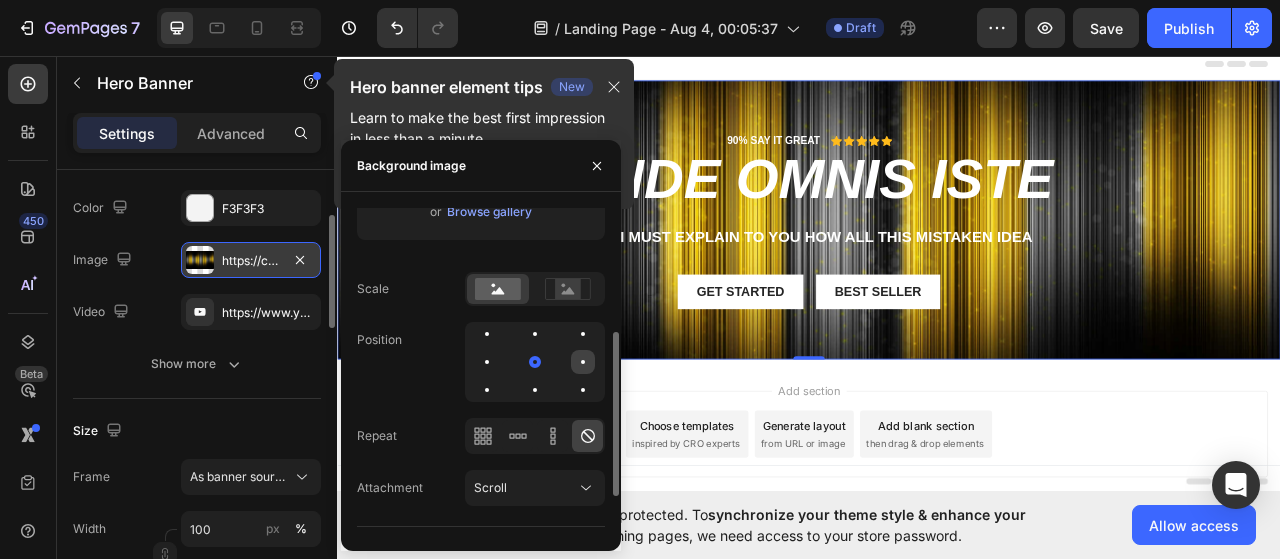 click at bounding box center [583, 362] 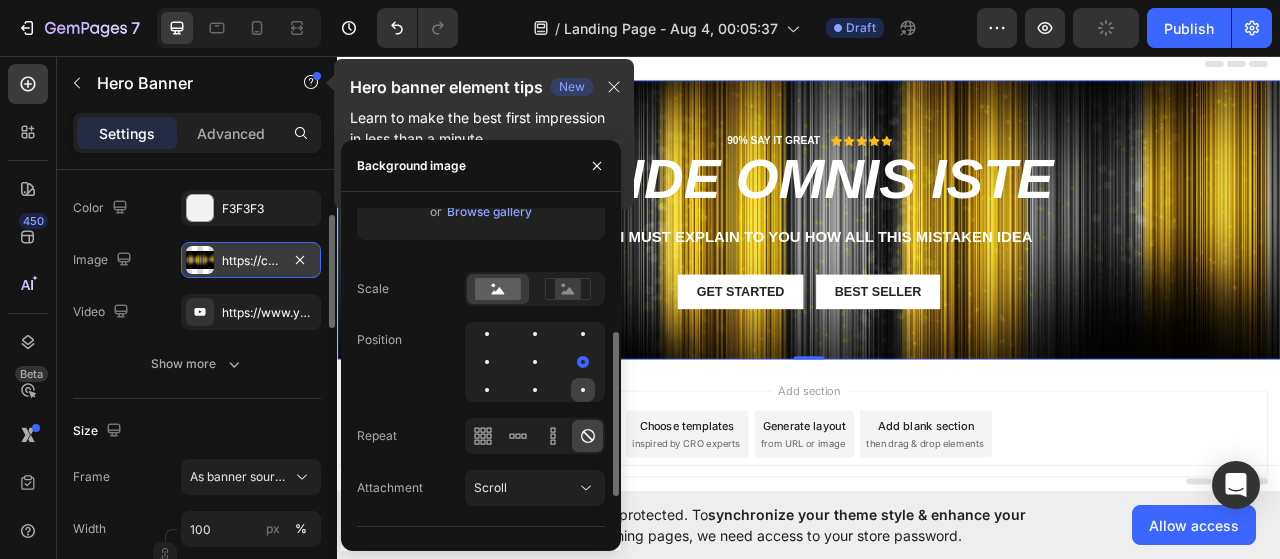 click at bounding box center (583, 390) 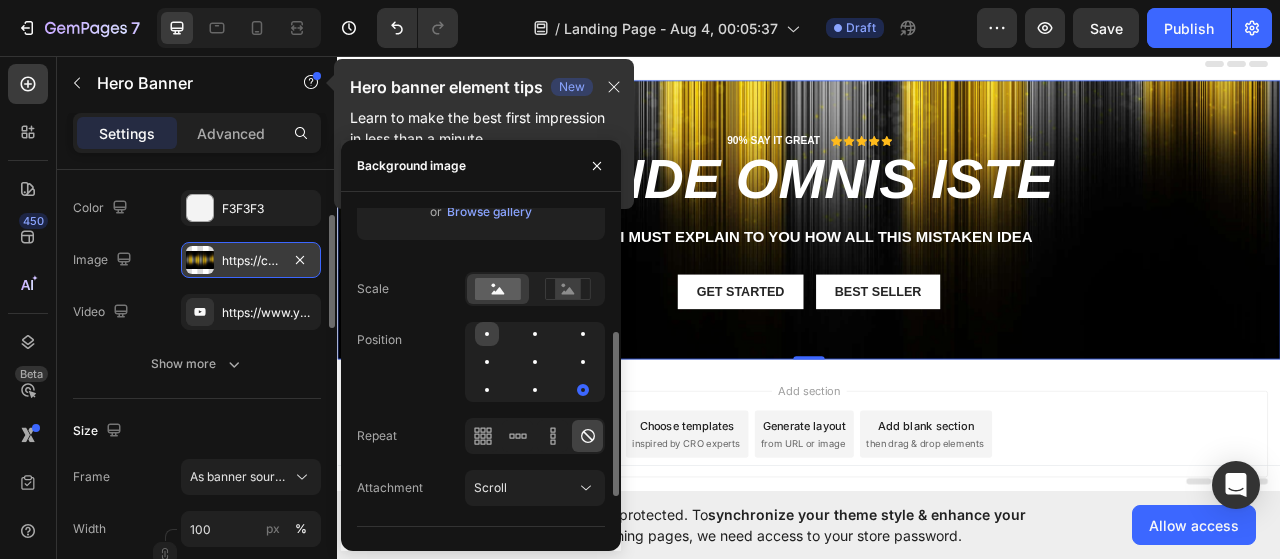 click at bounding box center [487, 334] 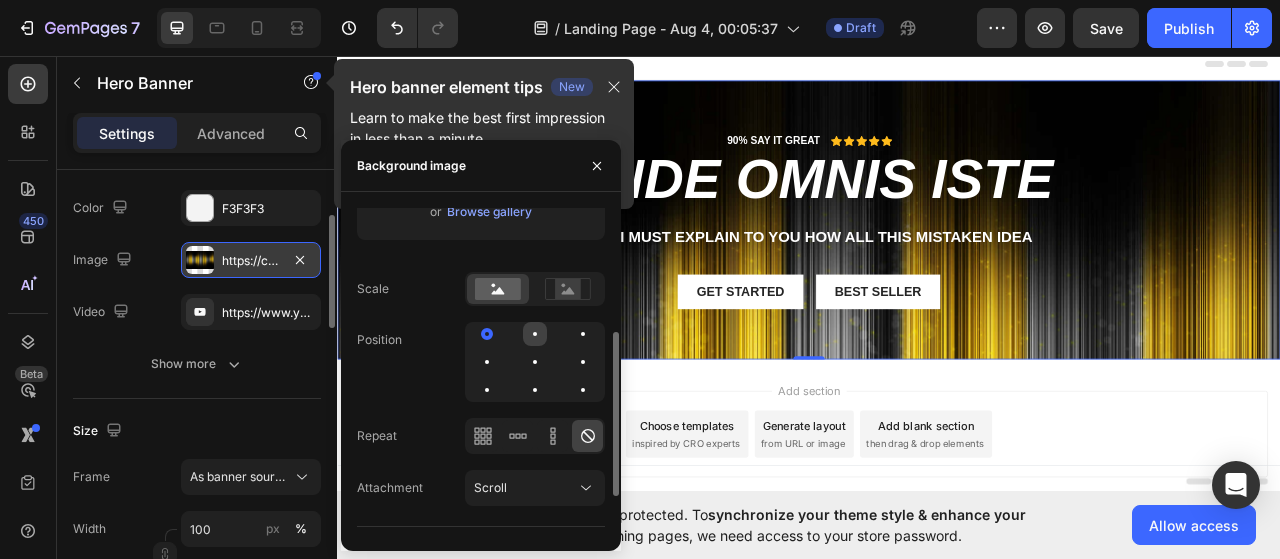 click 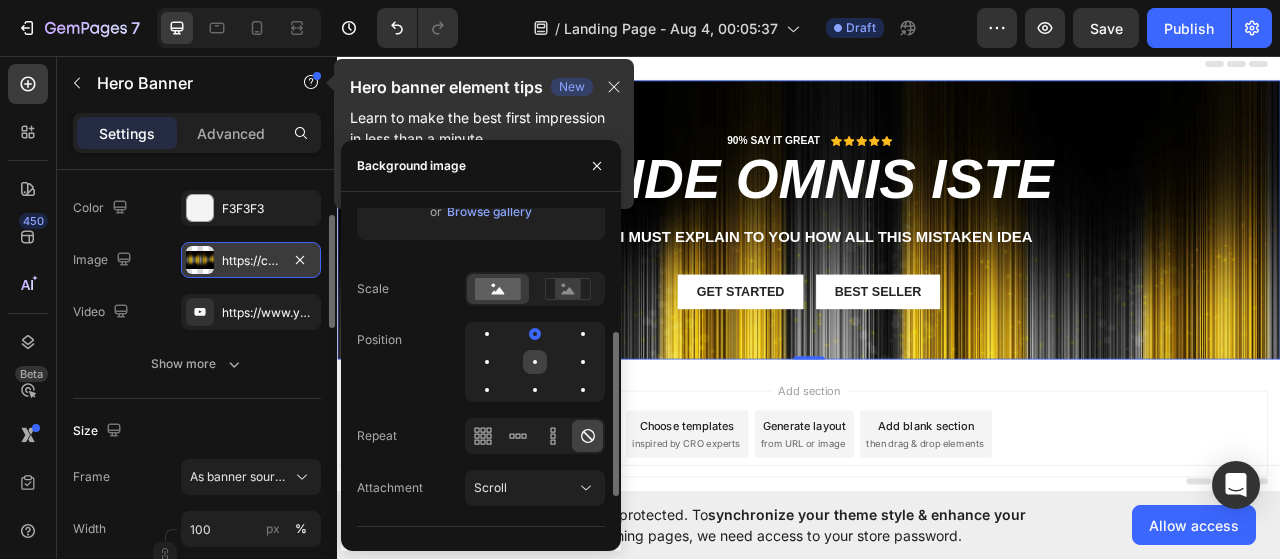 click 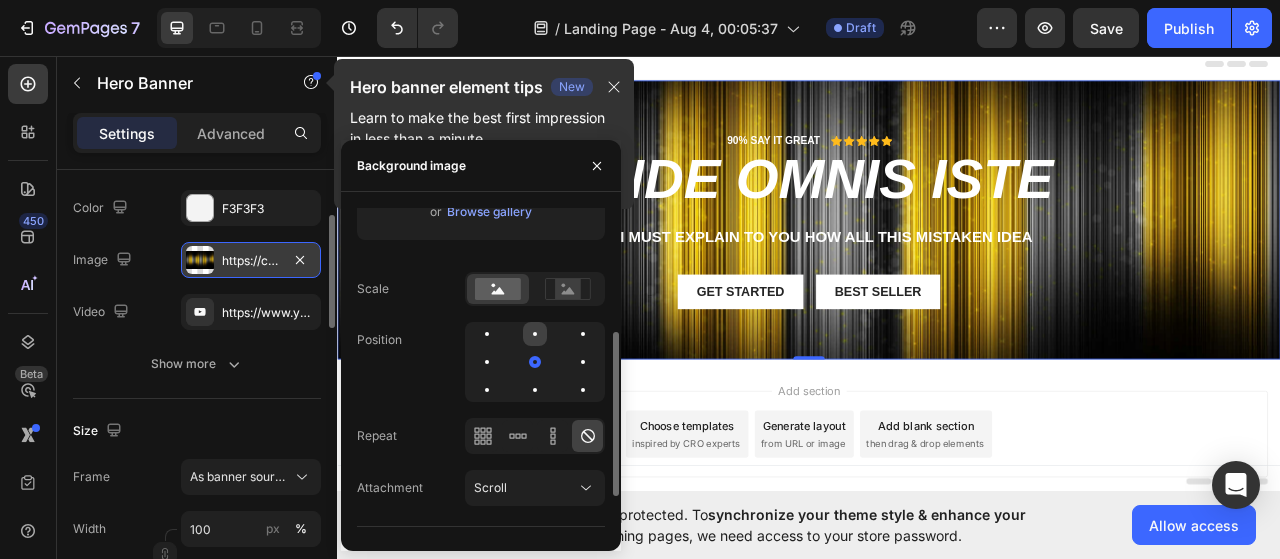 click 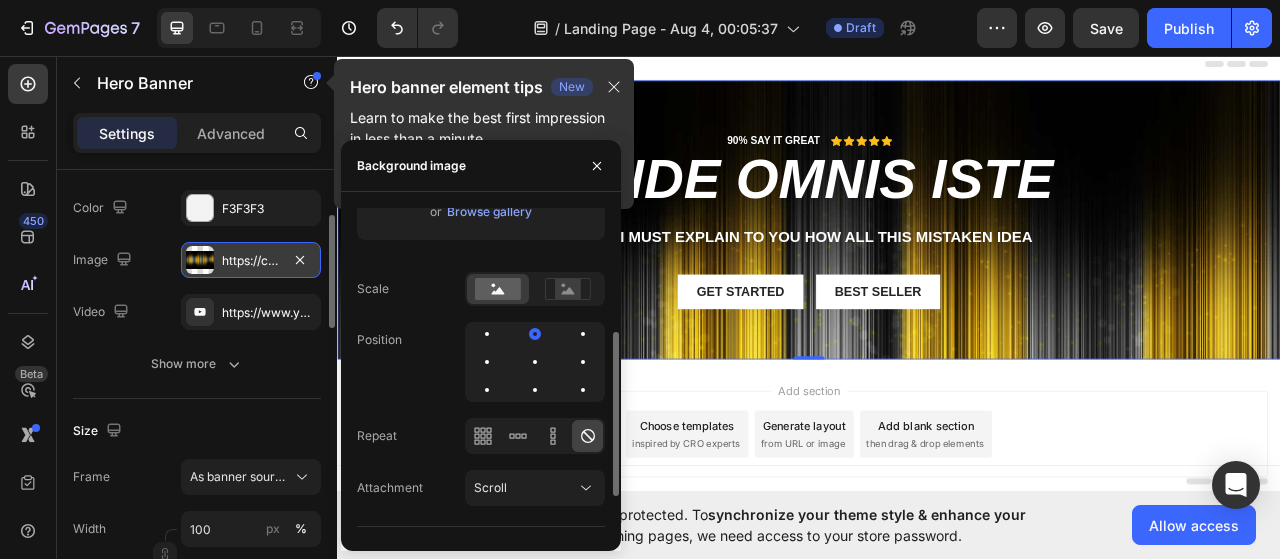 click at bounding box center [535, 362] 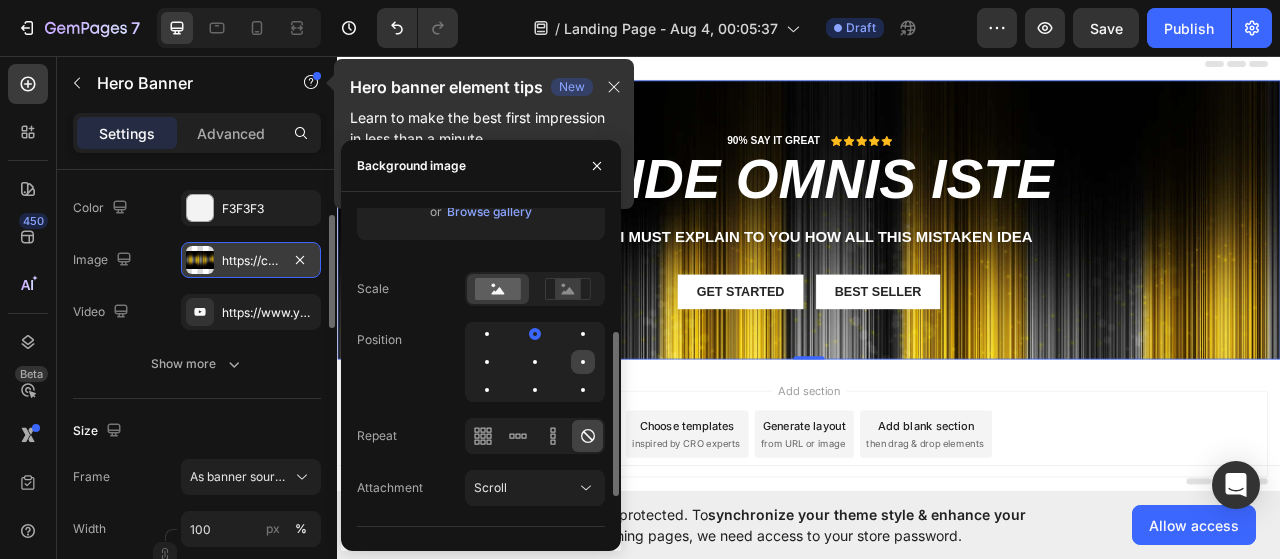 click 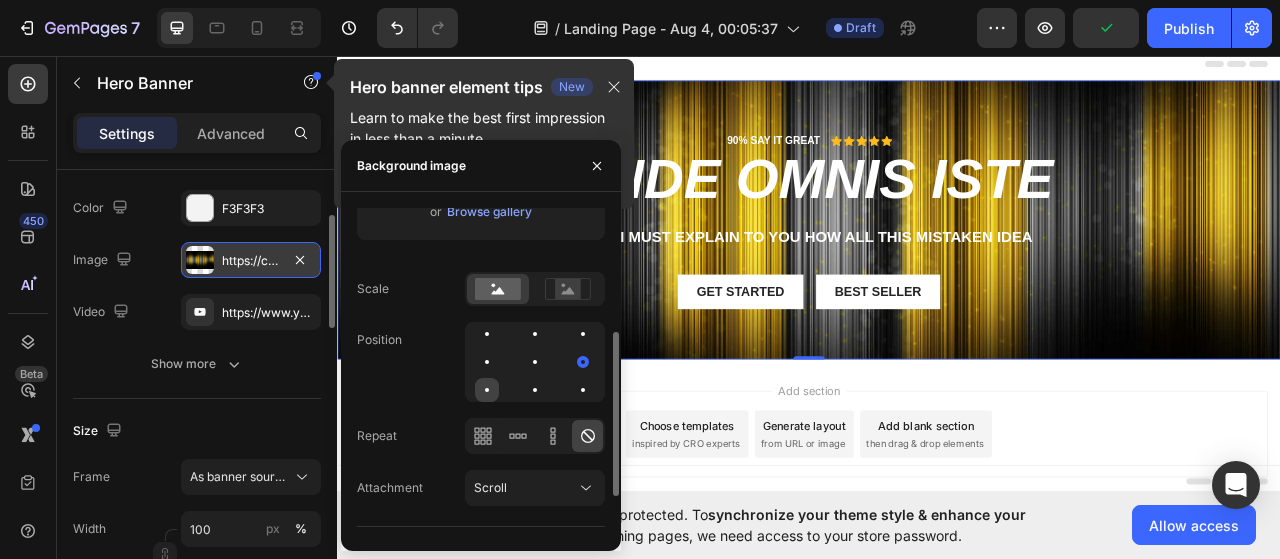 click 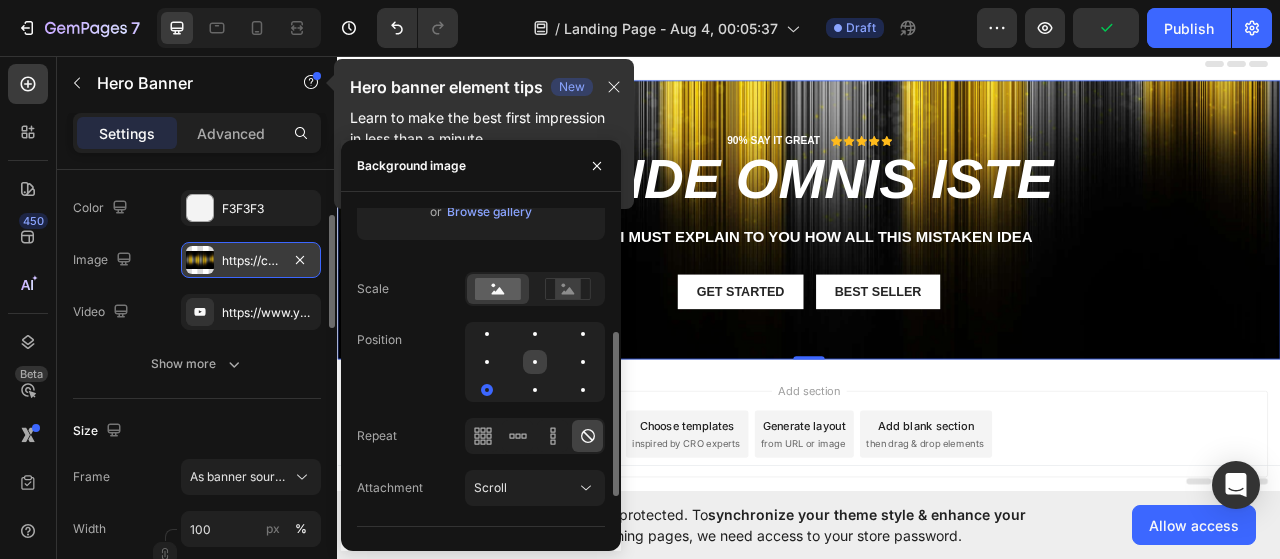 click 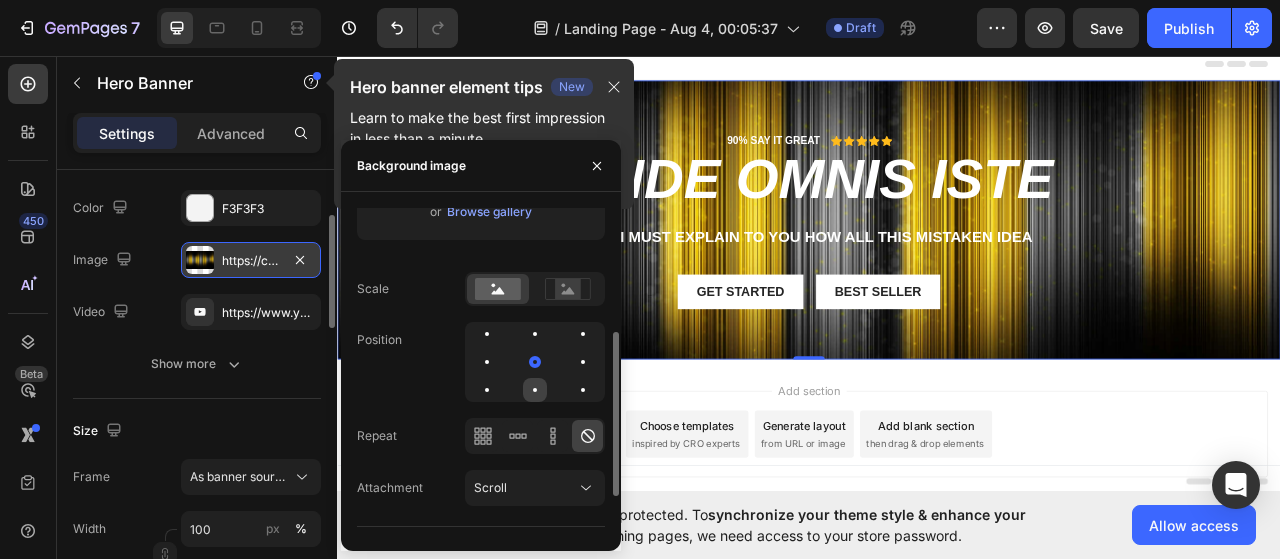 click 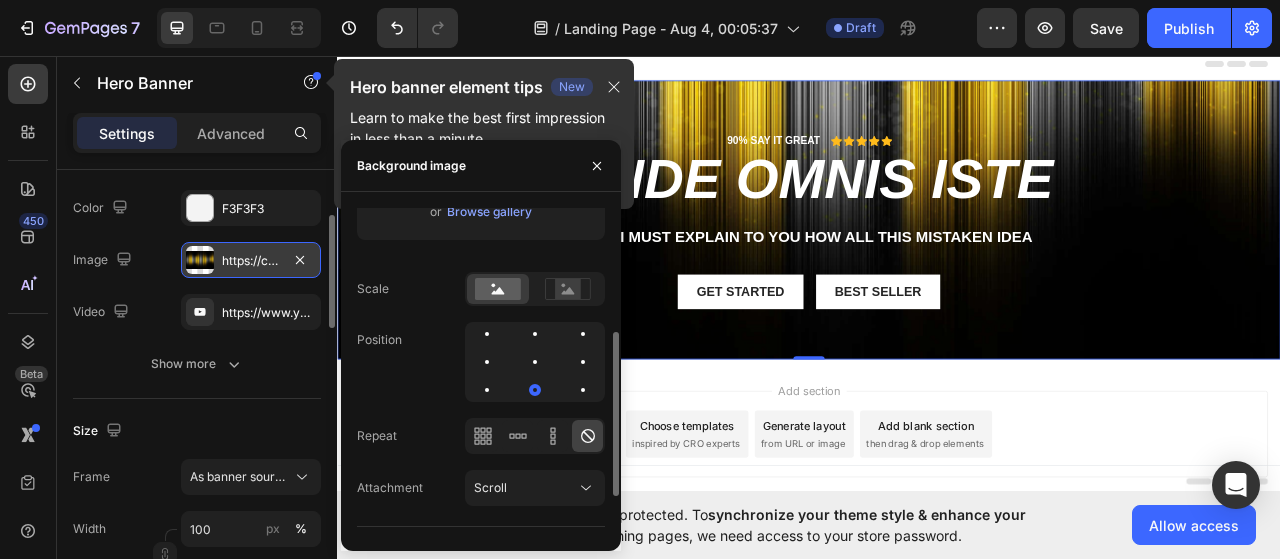 click at bounding box center (535, 362) 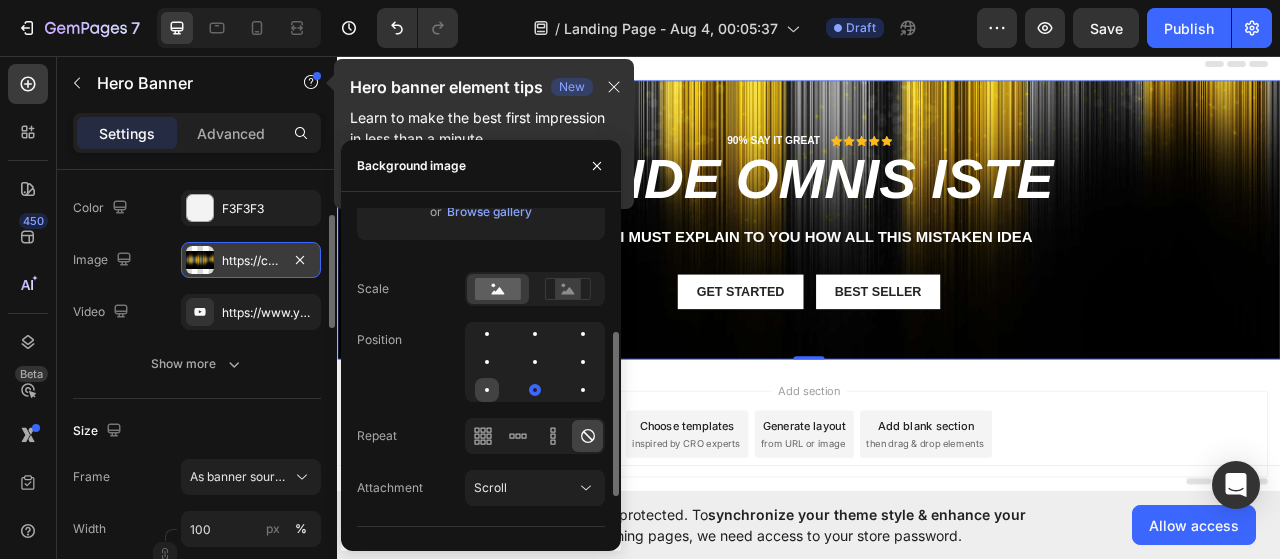 click 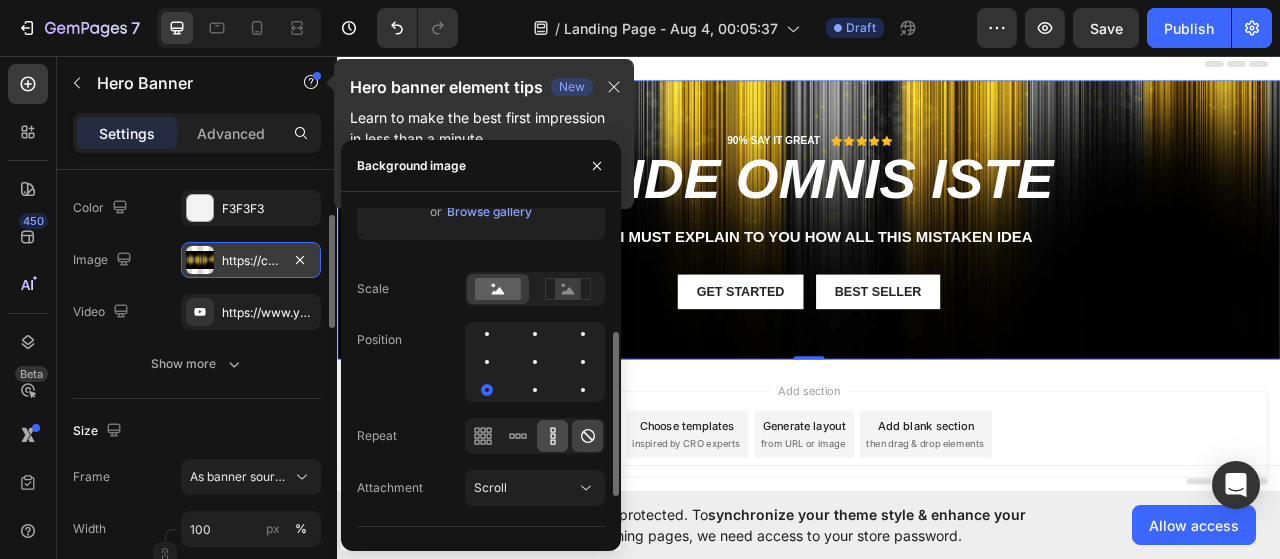 click 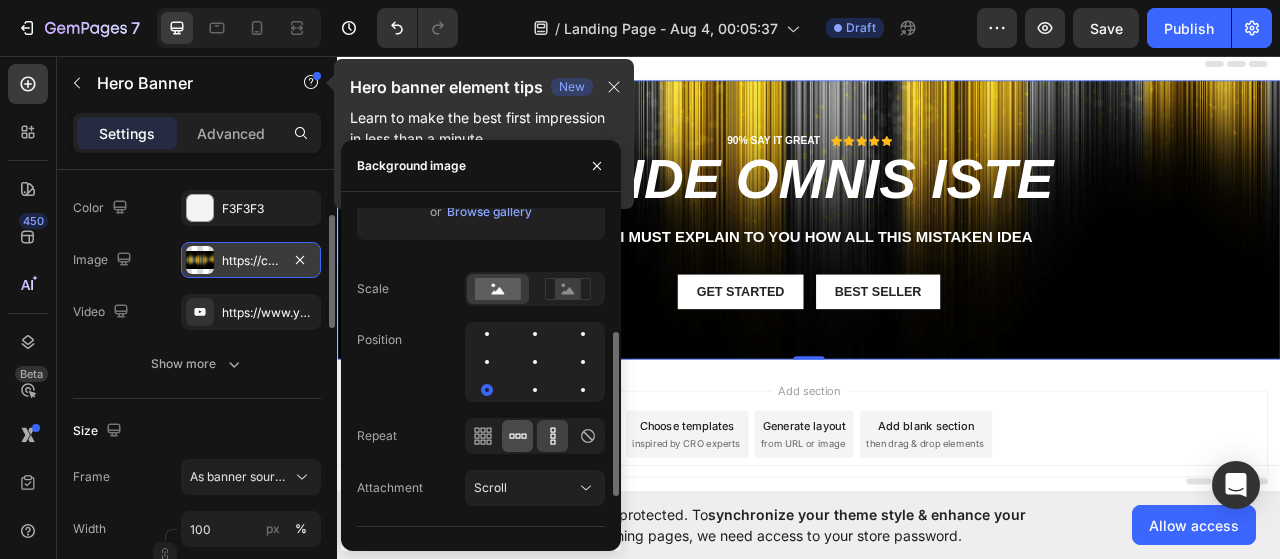 click 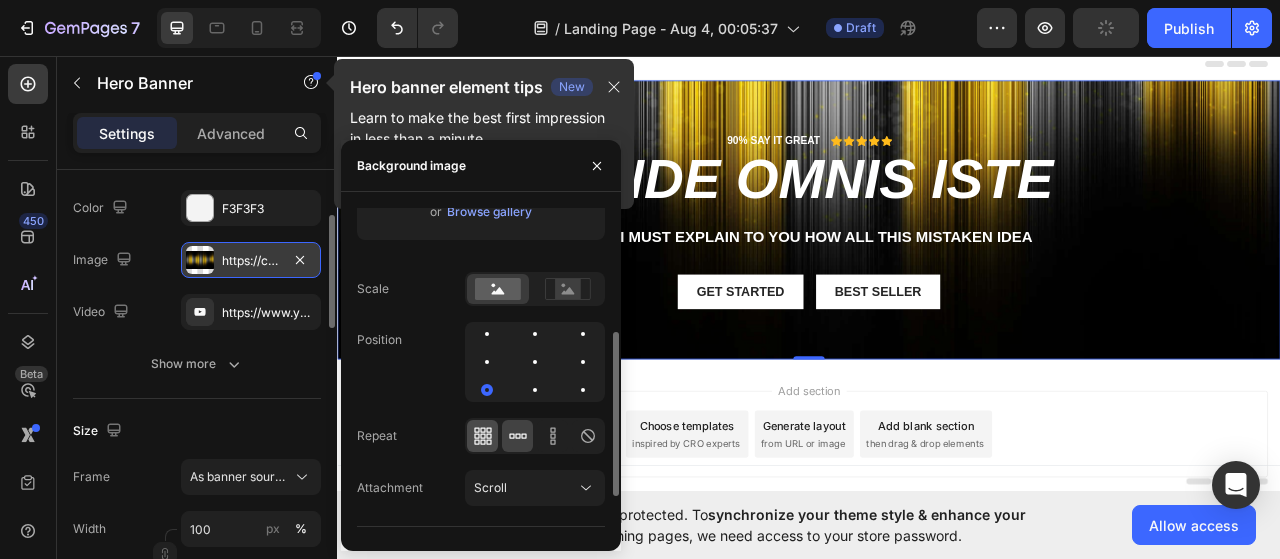 click 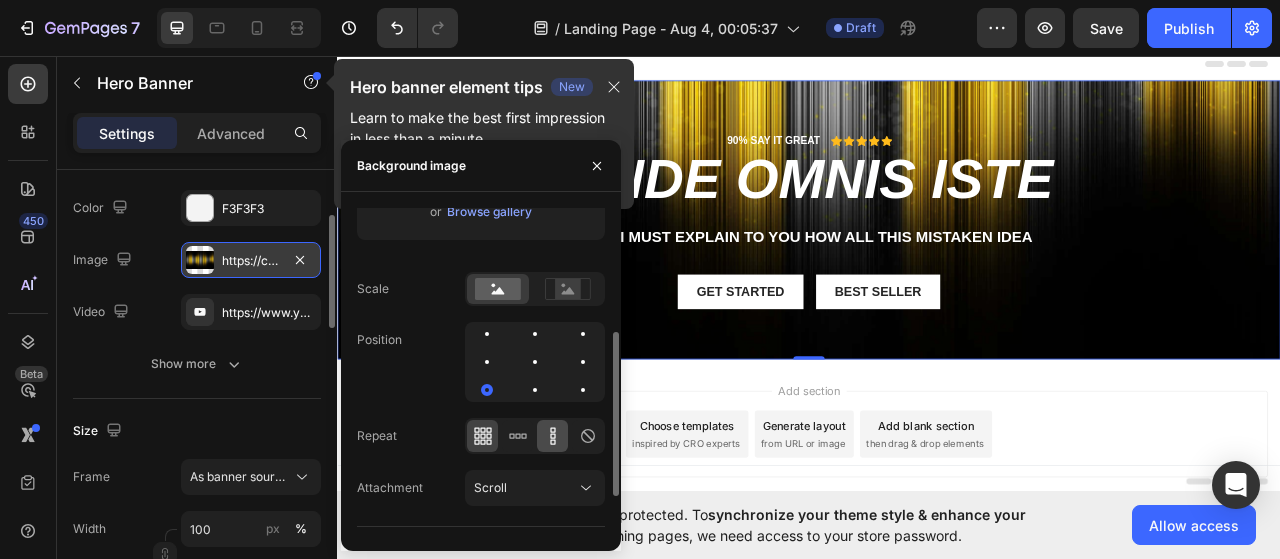 click 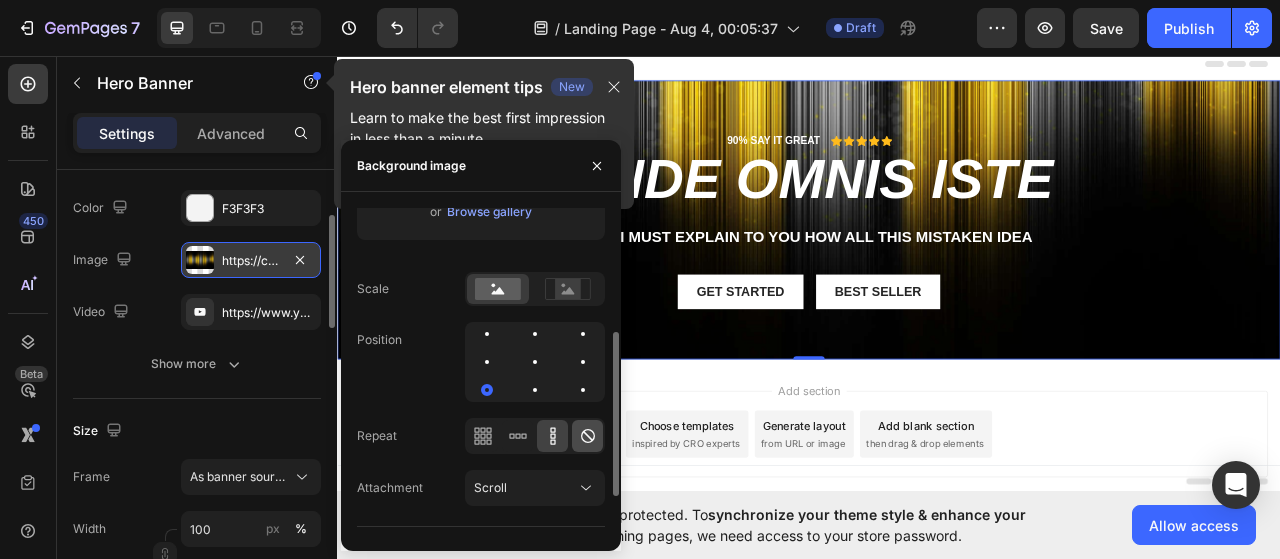 click 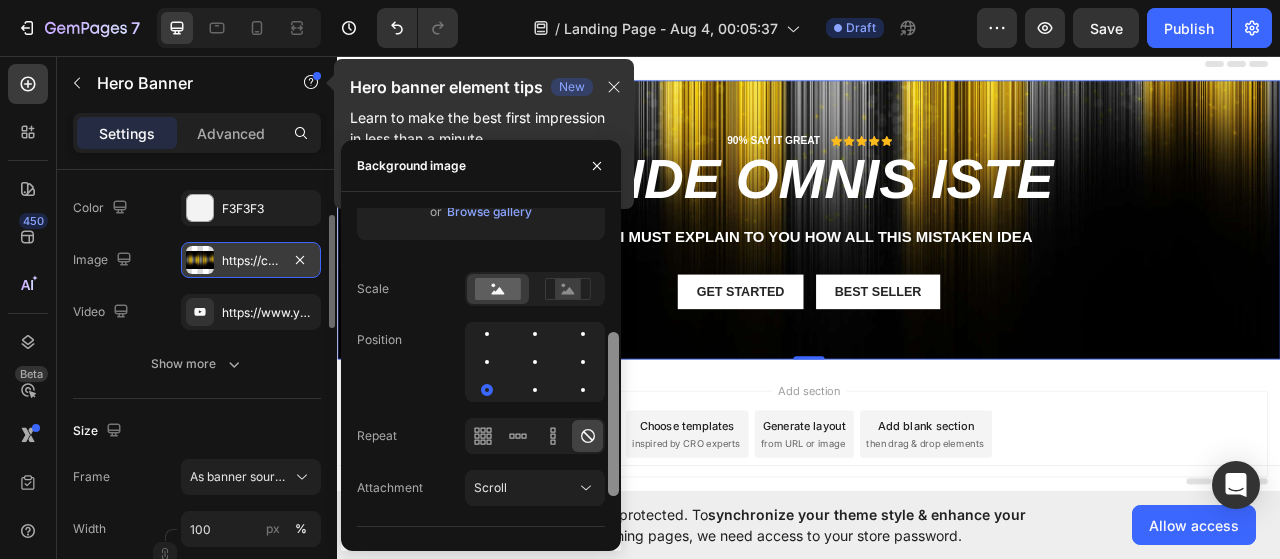 scroll, scrollTop: 321, scrollLeft: 0, axis: vertical 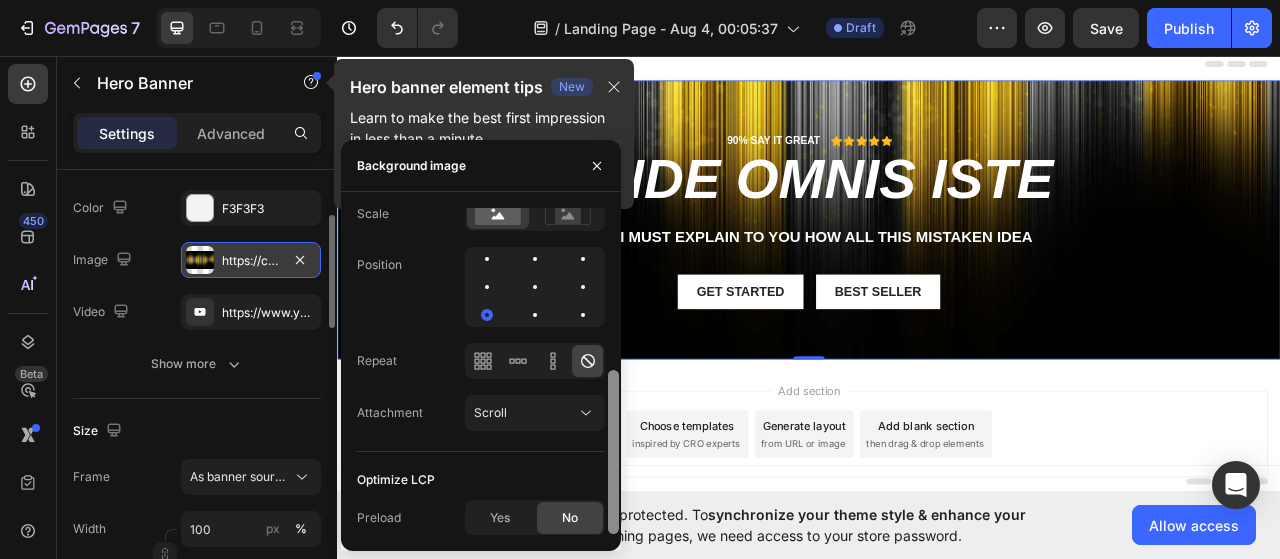 drag, startPoint x: 620, startPoint y: 427, endPoint x: 617, endPoint y: 451, distance: 24.186773 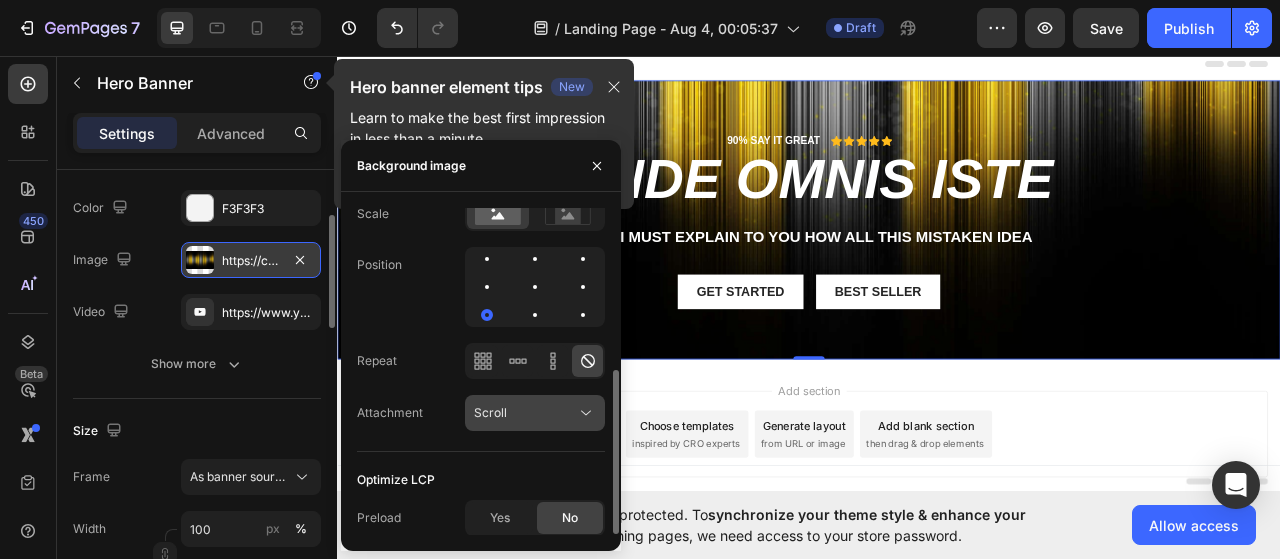click 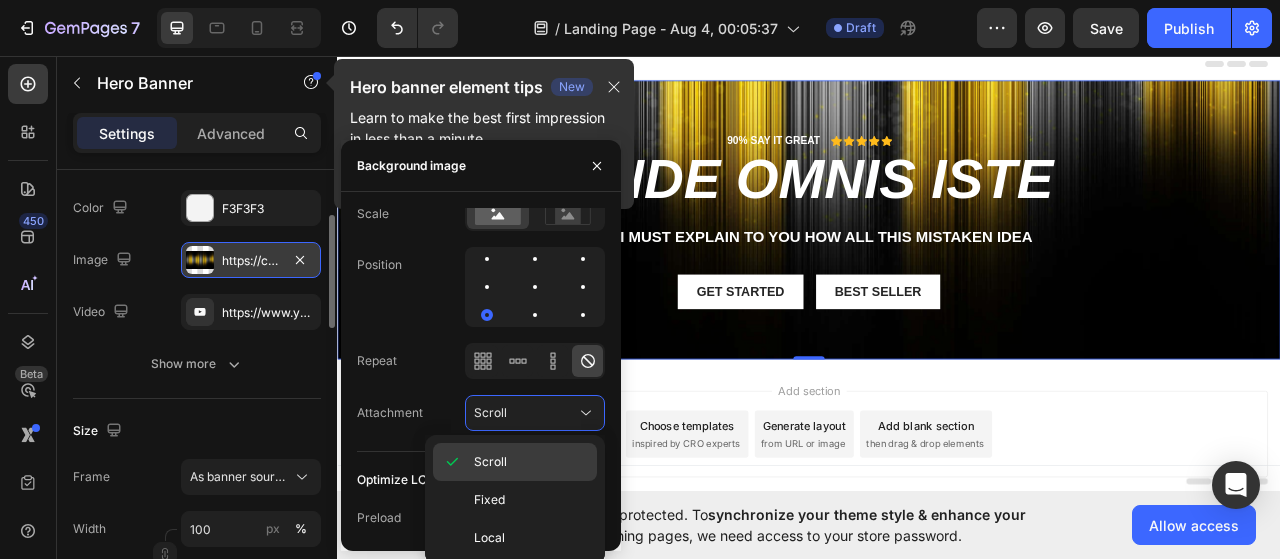 click on "Scroll" 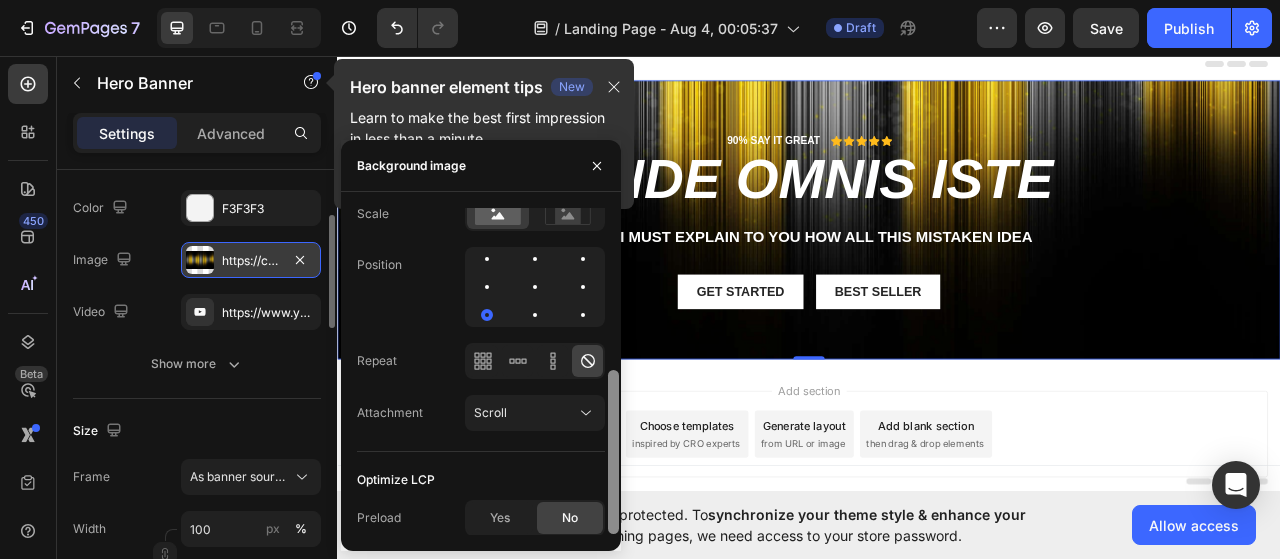 click at bounding box center [613, 452] 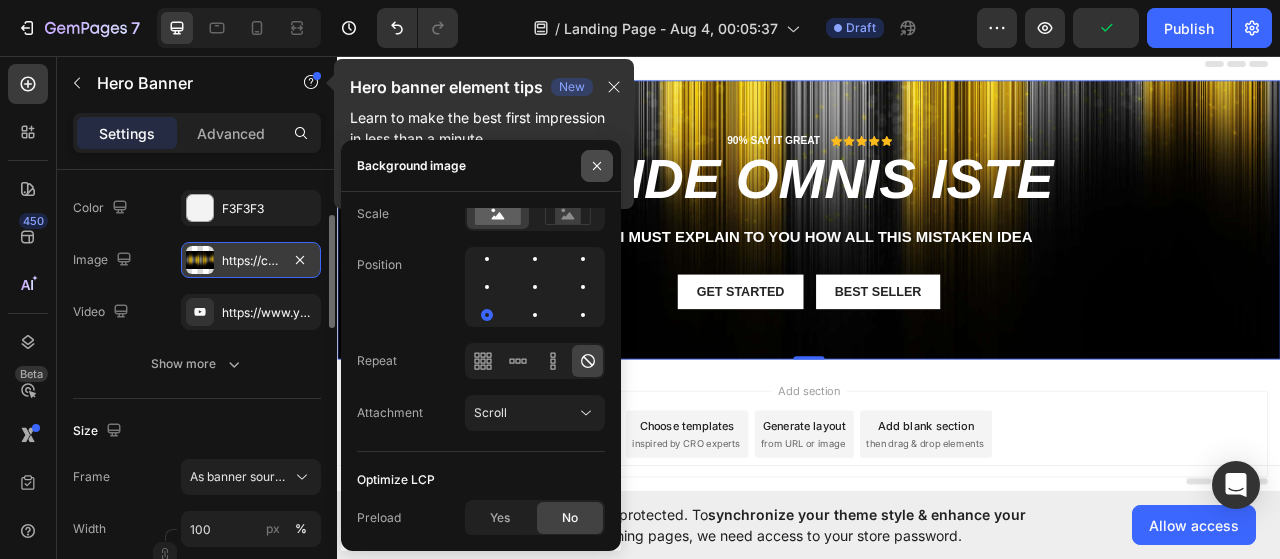 click at bounding box center [597, 166] 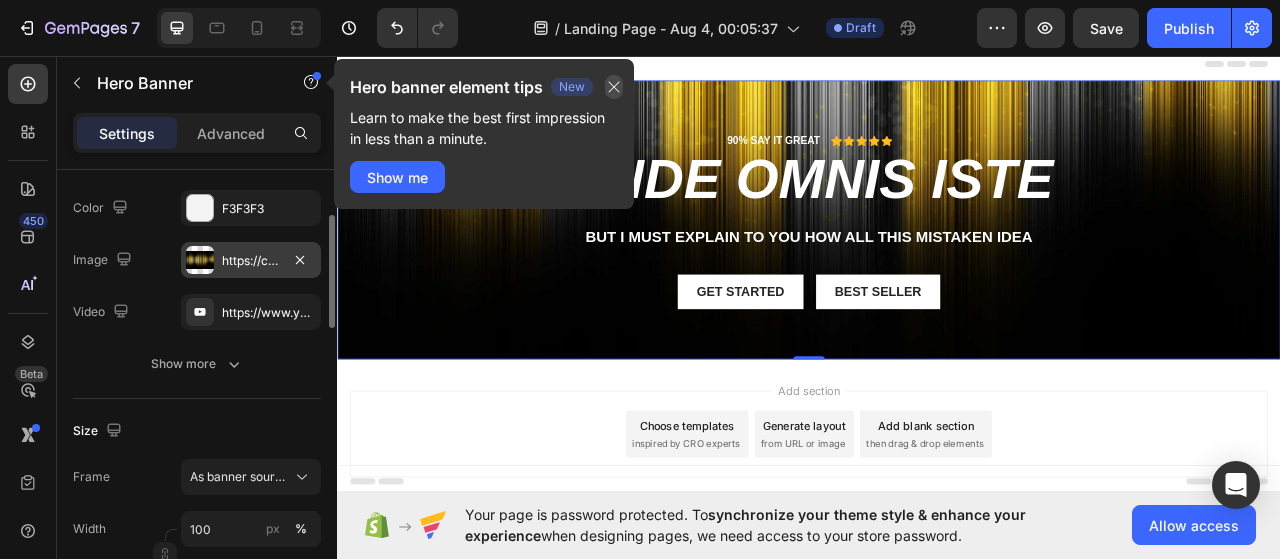 click 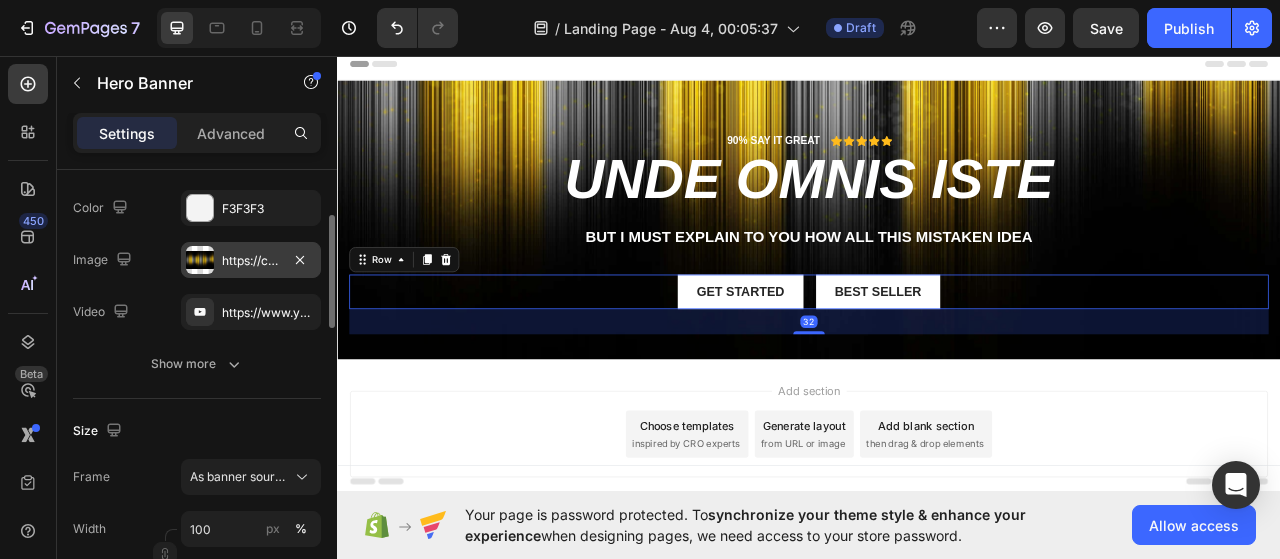 click on "Get started Button Best Seller Button Row   32" at bounding box center (937, 358) 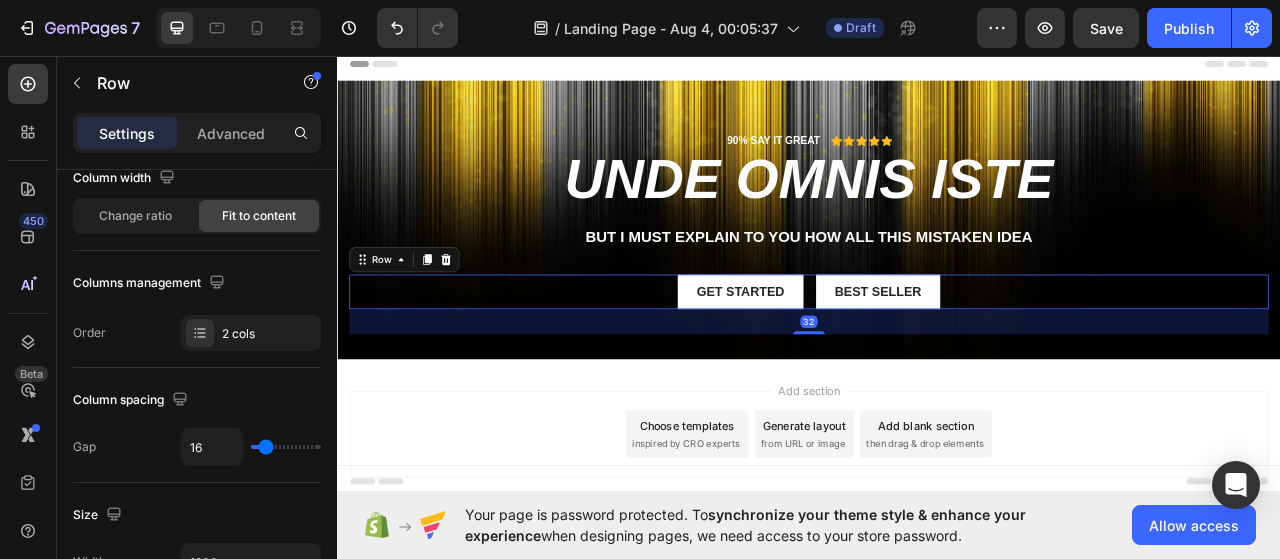 scroll, scrollTop: 0, scrollLeft: 0, axis: both 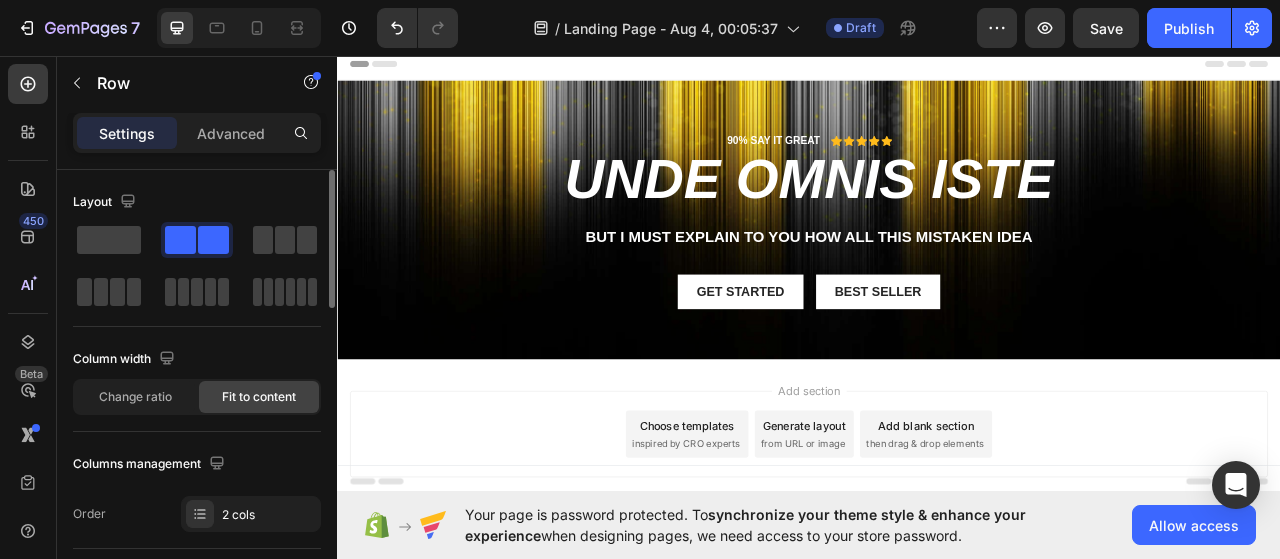 click on "Add section Choose templates inspired by CRO experts Generate layout from URL or image Add blank section then drag & drop elements" at bounding box center [937, 567] 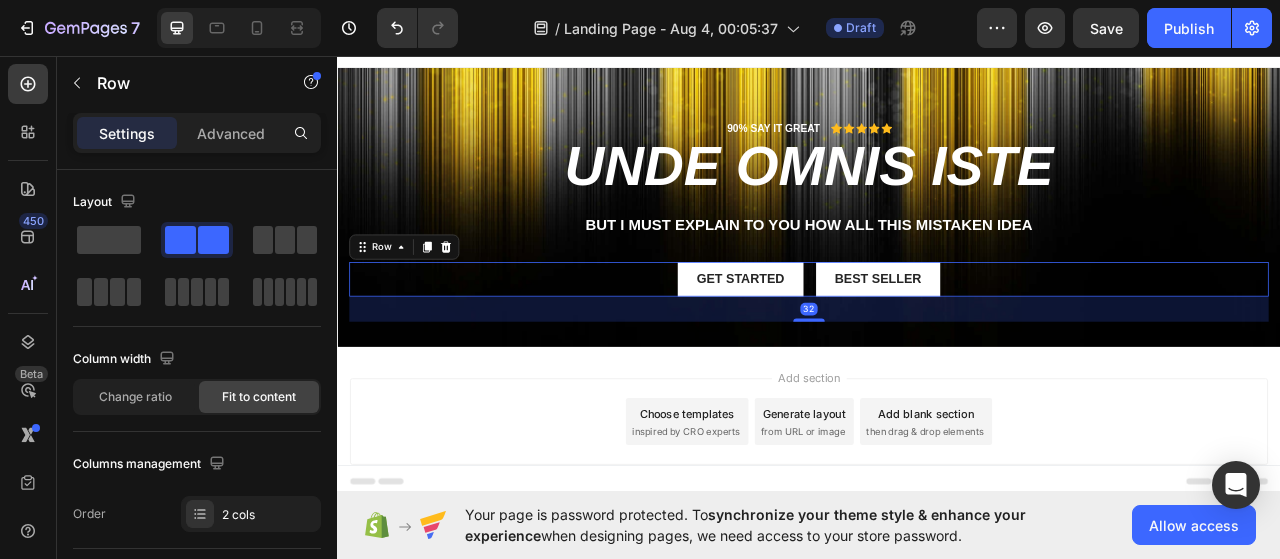 scroll, scrollTop: 0, scrollLeft: 0, axis: both 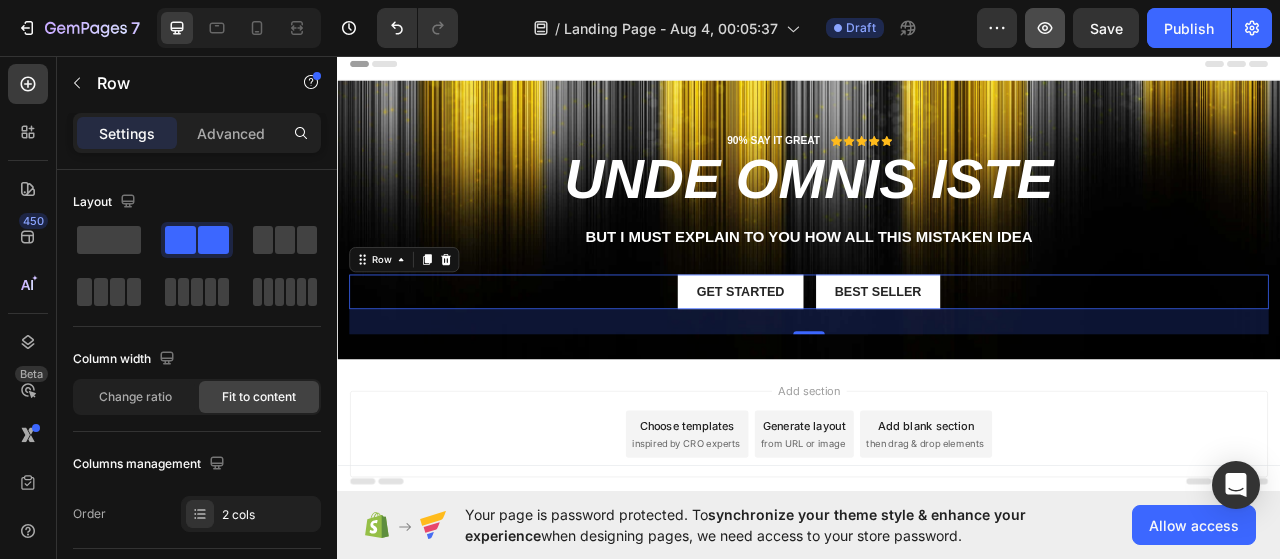 click 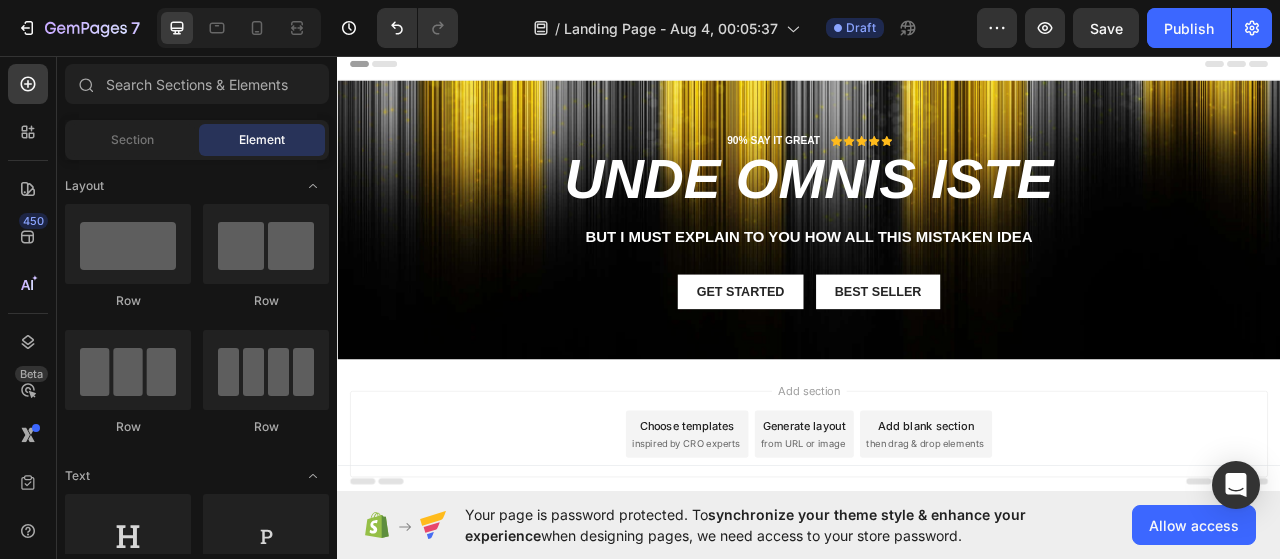 click on "Header" at bounding box center (937, 68) 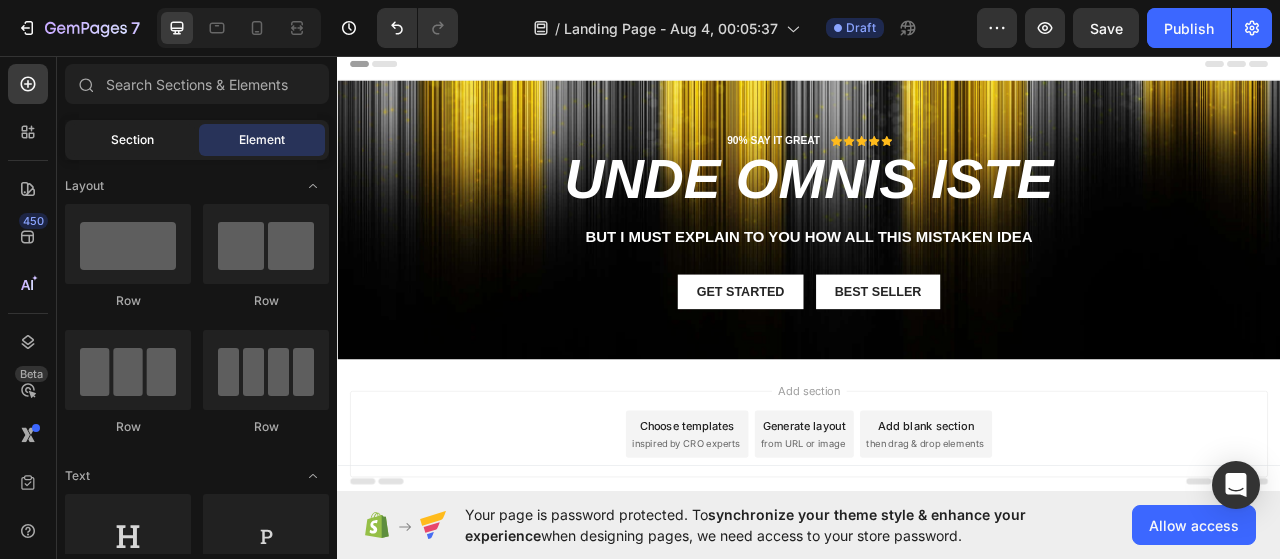 click on "Section" 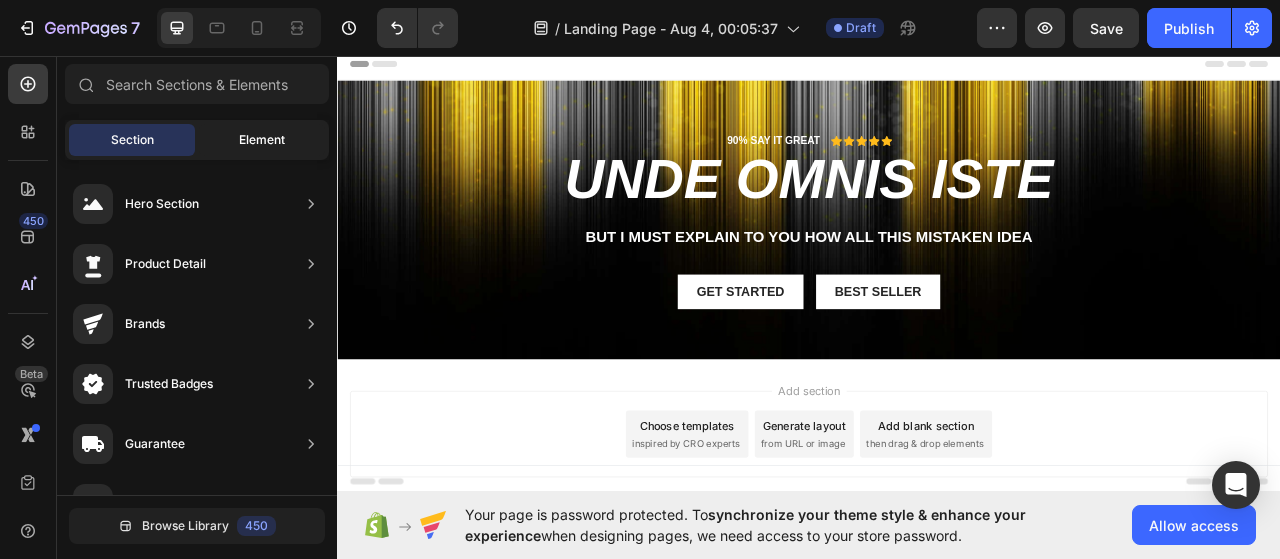 click on "Element" at bounding box center (262, 140) 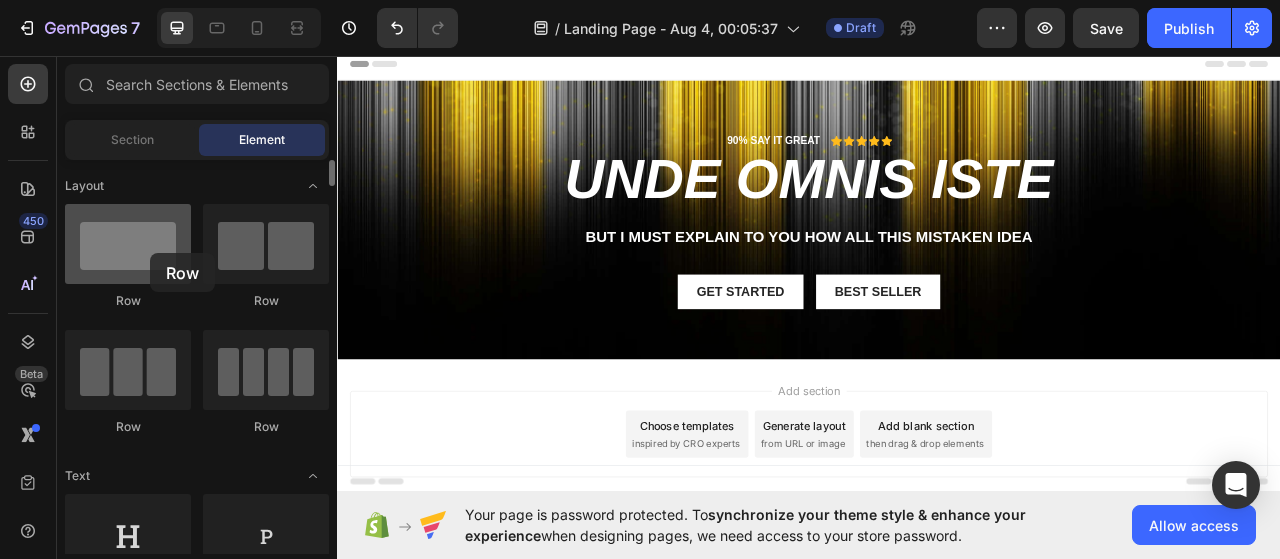 click at bounding box center (128, 244) 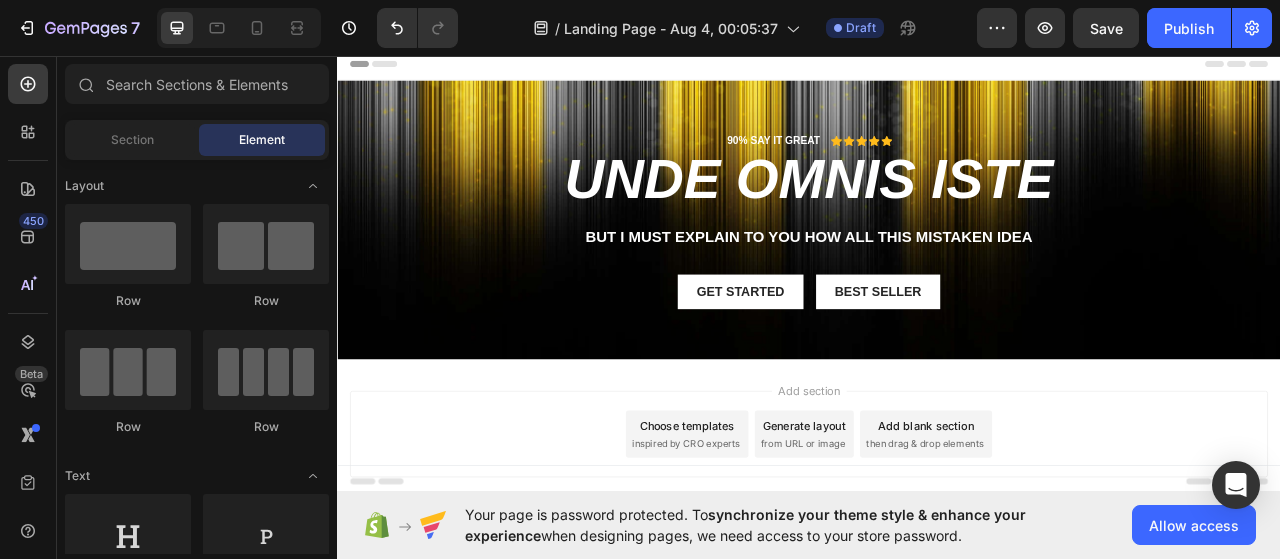 click on "Header" at bounding box center (937, 68) 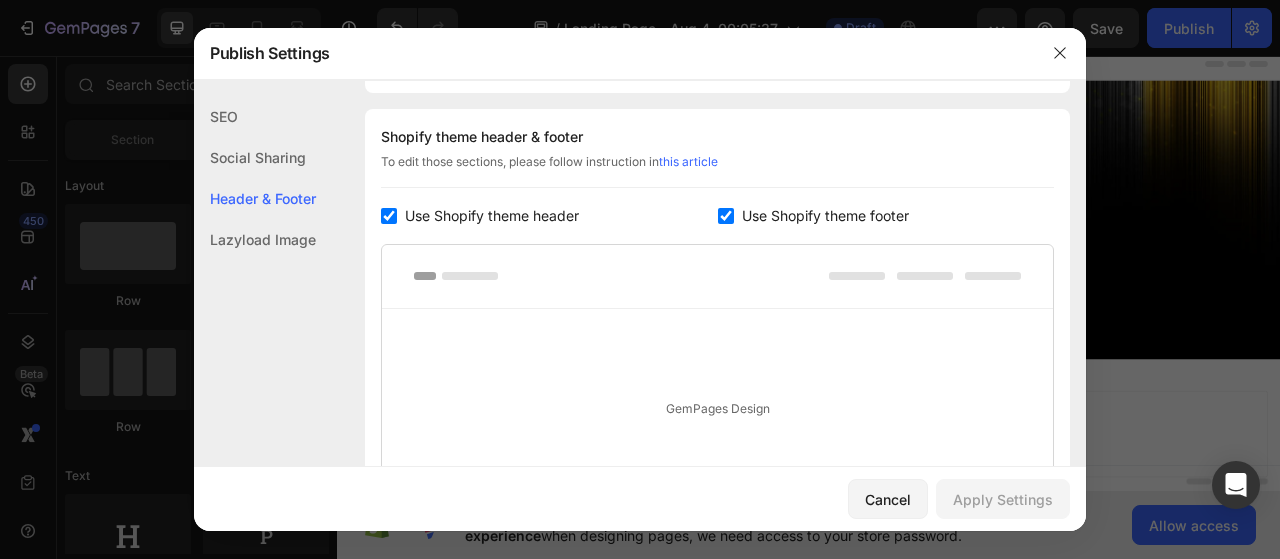 scroll, scrollTop: 936, scrollLeft: 0, axis: vertical 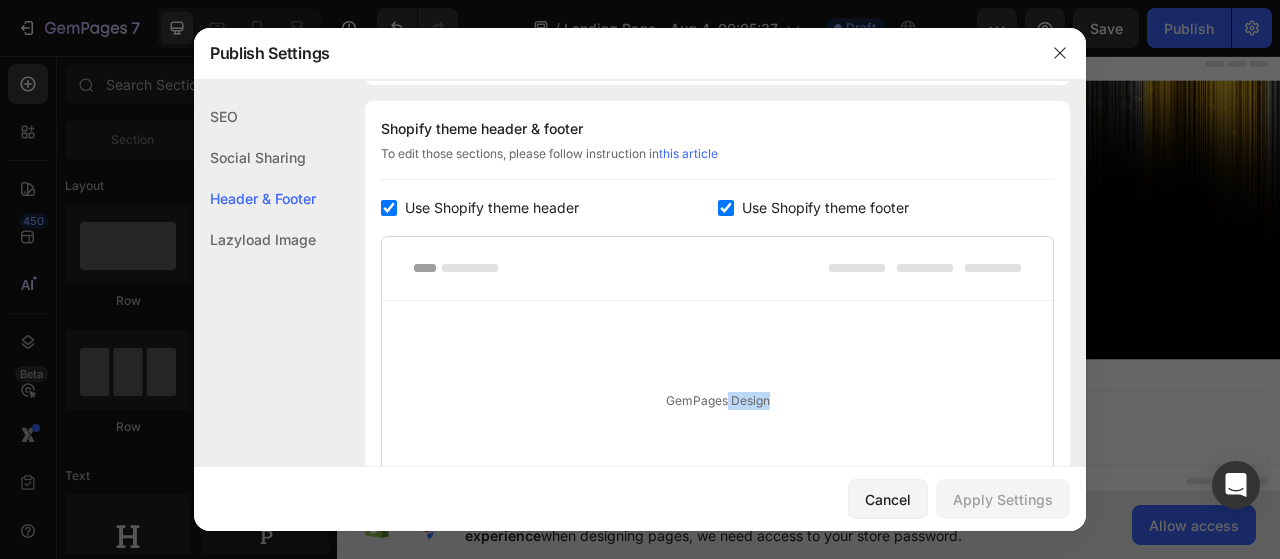 drag, startPoint x: 764, startPoint y: 331, endPoint x: 716, endPoint y: 359, distance: 55.569775 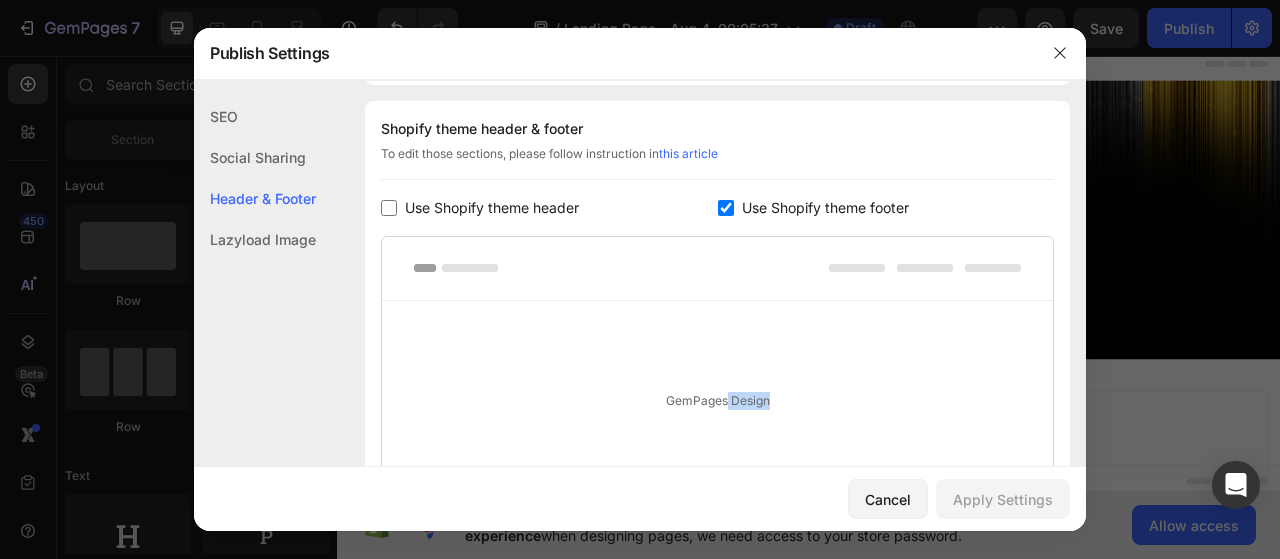 checkbox on "false" 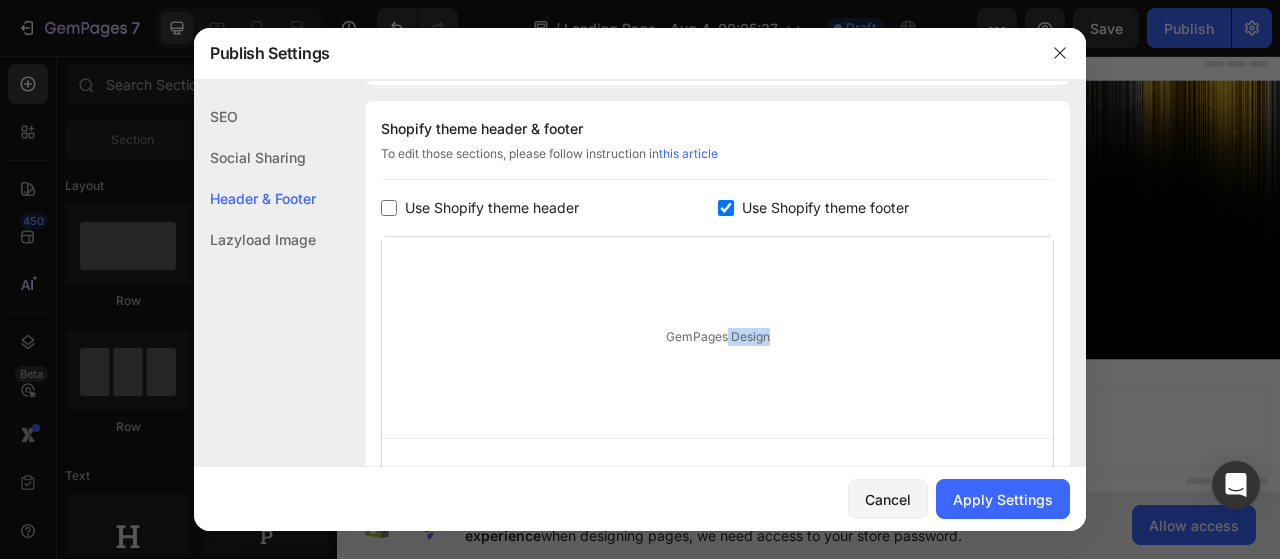click on "Use Shopify theme footer" at bounding box center (825, 208) 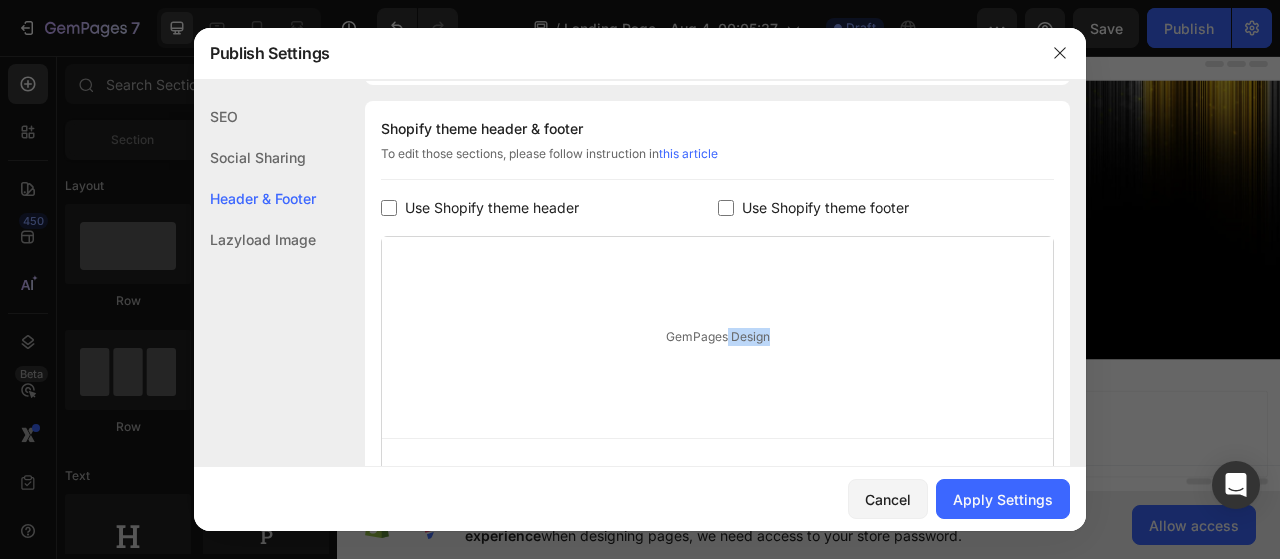 checkbox on "false" 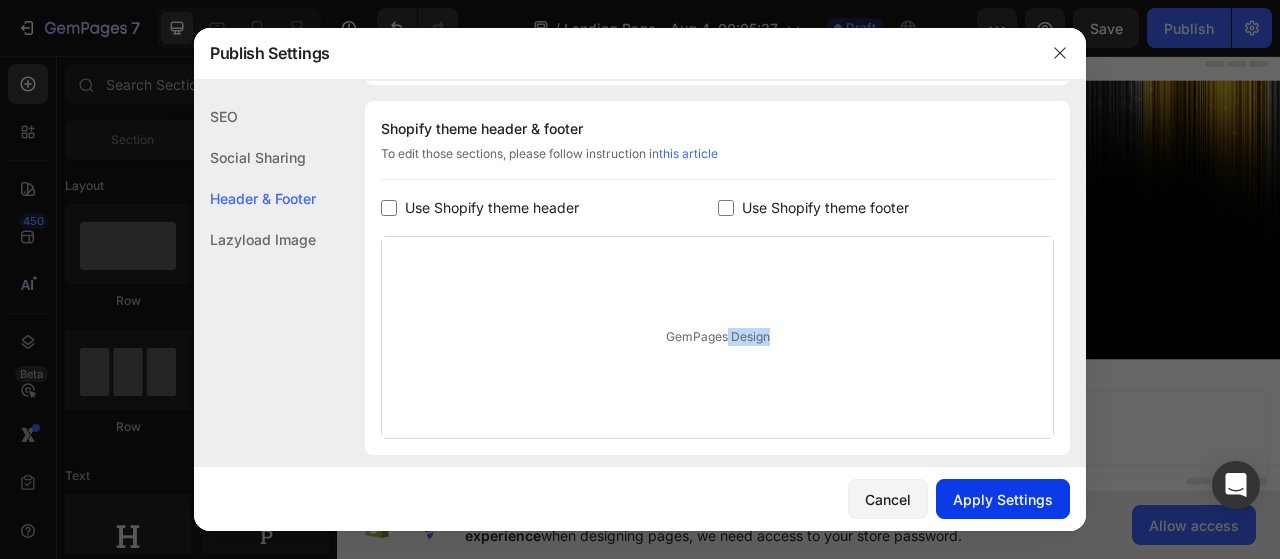 click on "Apply Settings" at bounding box center [1003, 499] 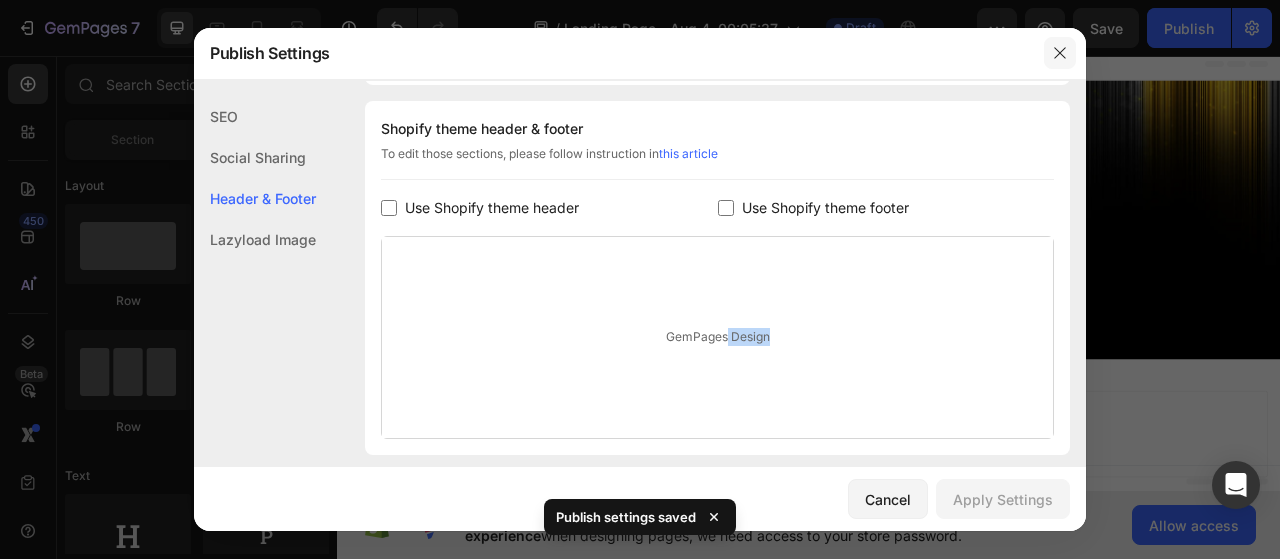click 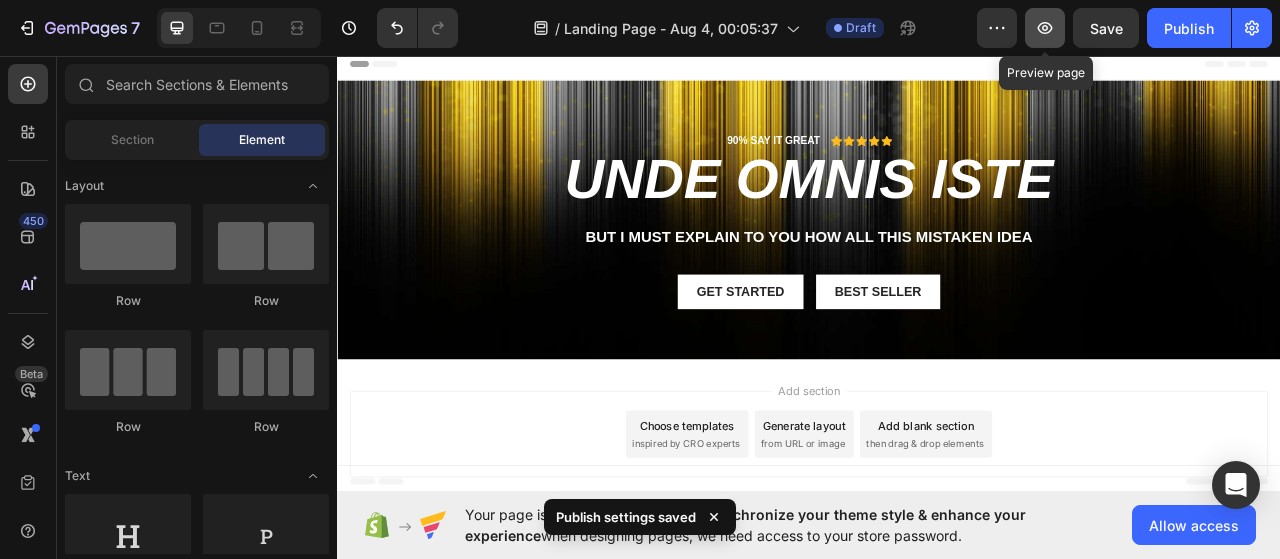 click 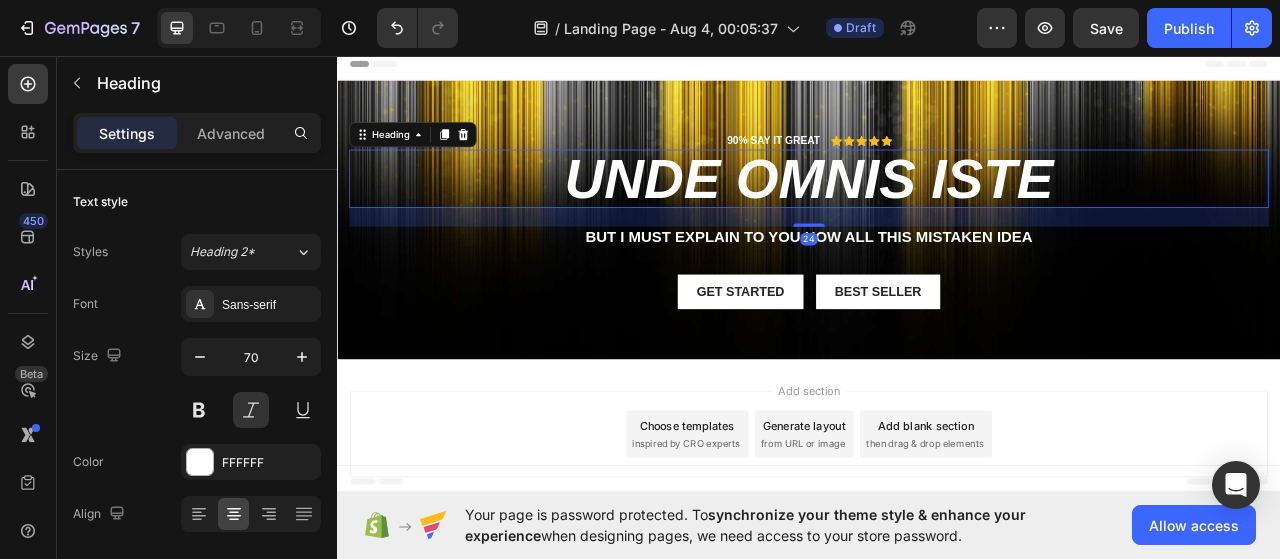 click on "unde omnis iste" at bounding box center (937, 214) 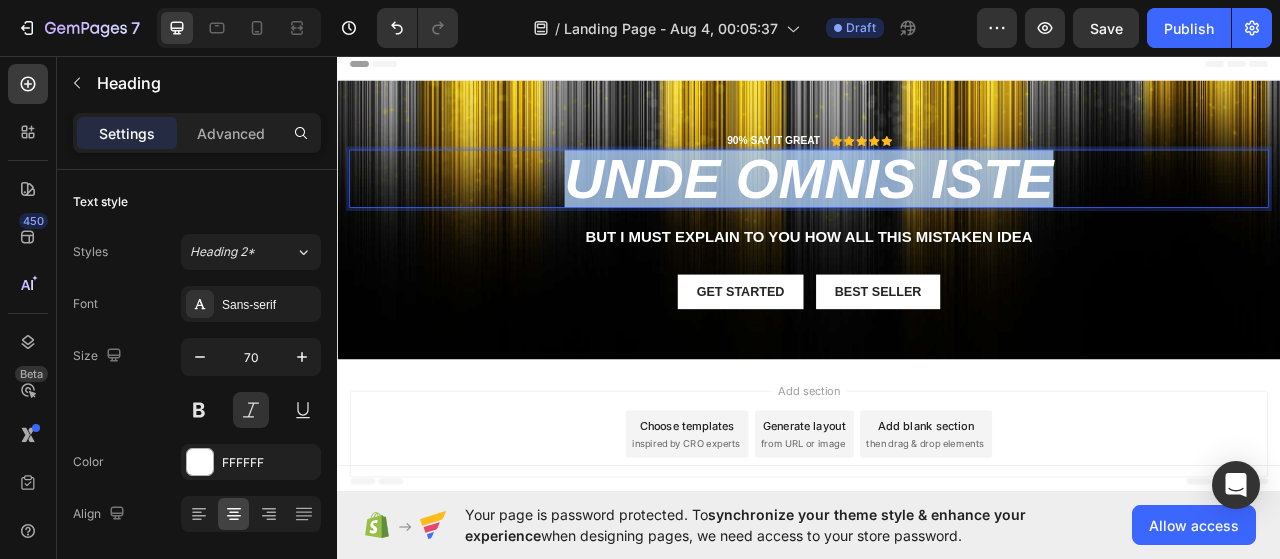 click on "unde omnis iste" at bounding box center [937, 214] 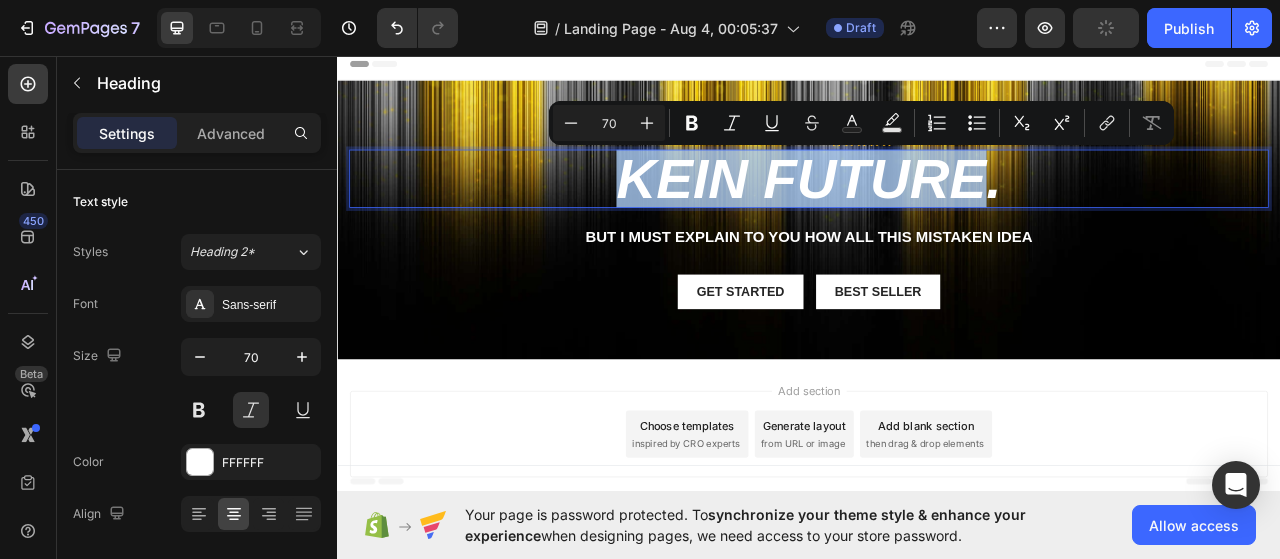 drag, startPoint x: 701, startPoint y: 223, endPoint x: 1159, endPoint y: 222, distance: 458.0011 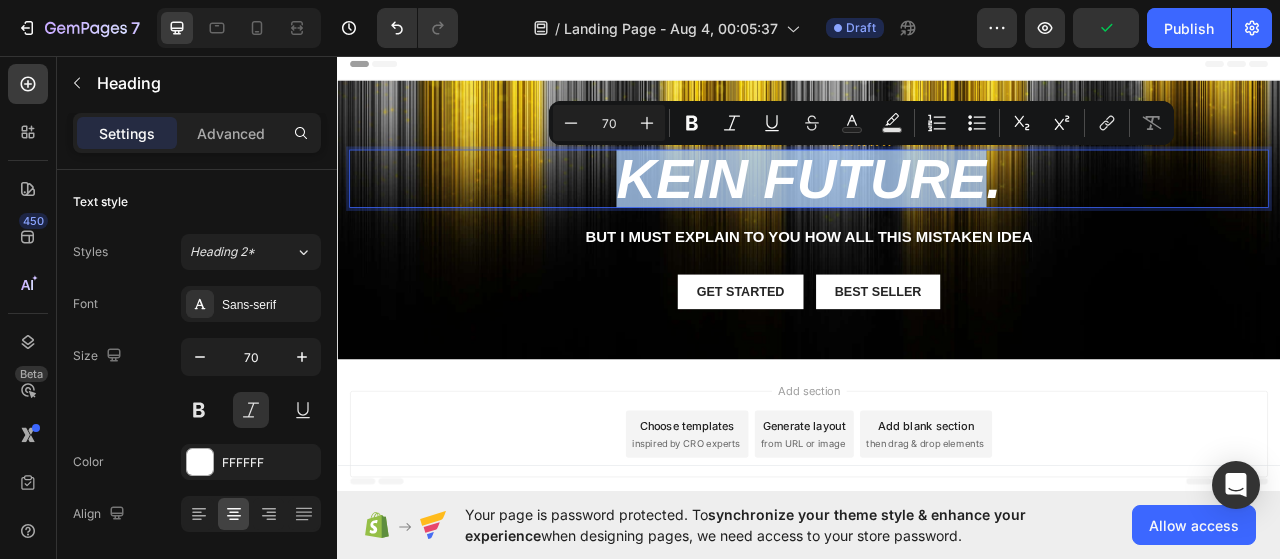 click on "KEIN FUTURE." at bounding box center [937, 214] 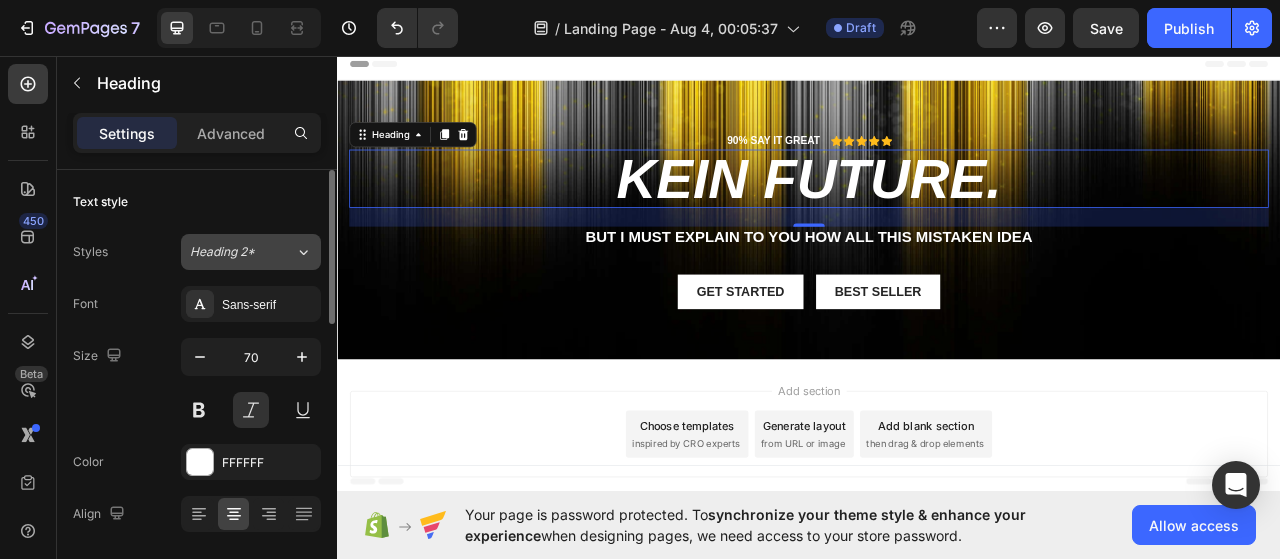 click 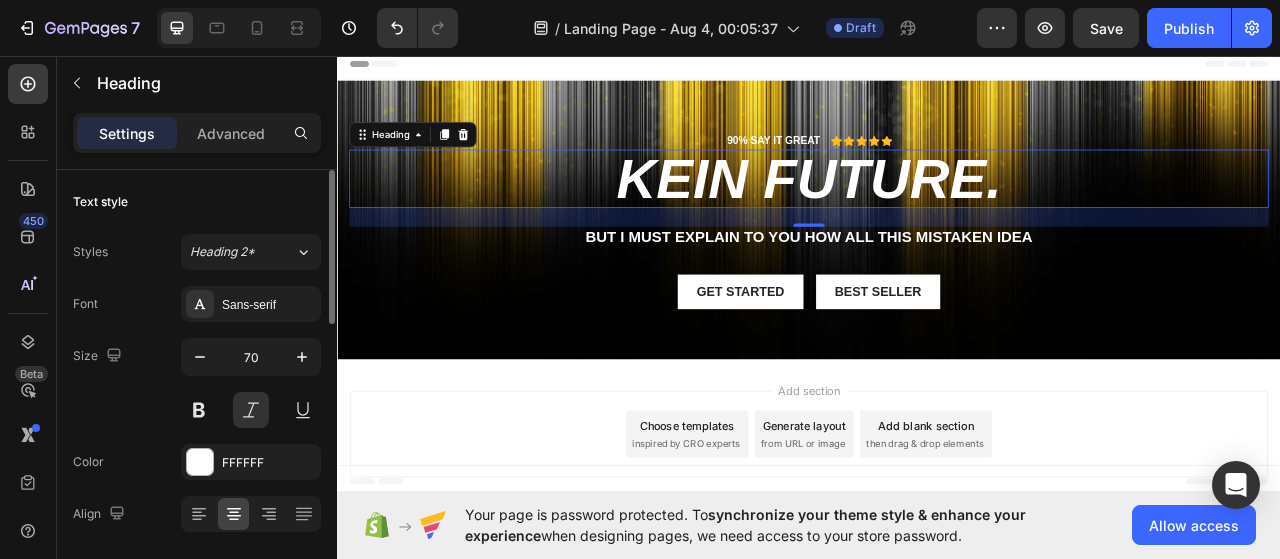 click on "Text style Styles Heading 2* Font Sans-serif Size 70 Color FFFFFF Align Show more" 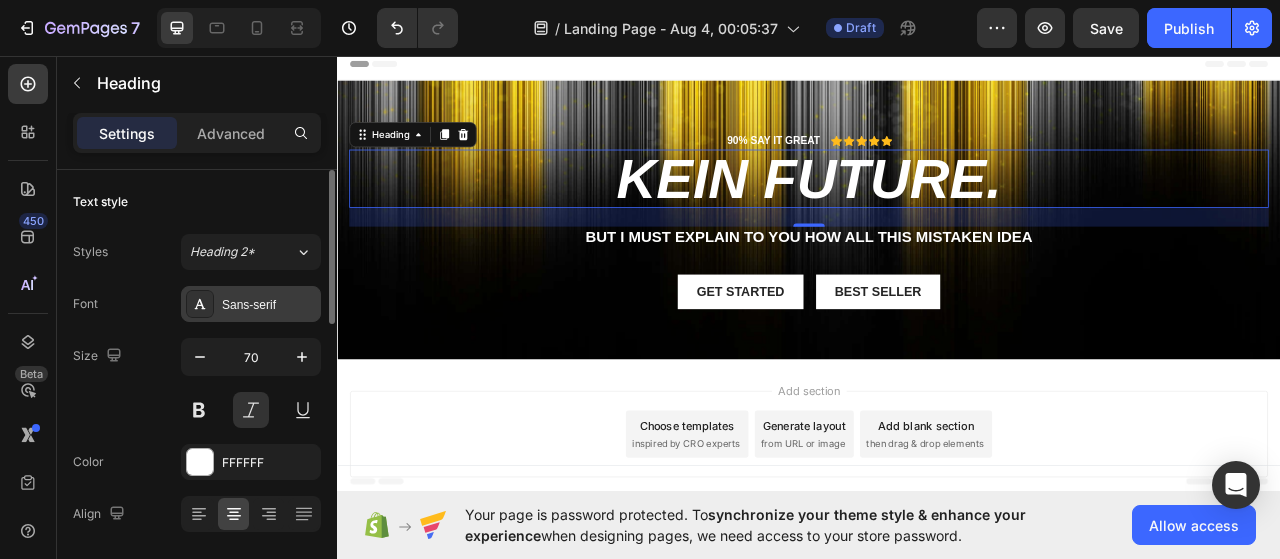 click on "Sans-serif" at bounding box center [251, 304] 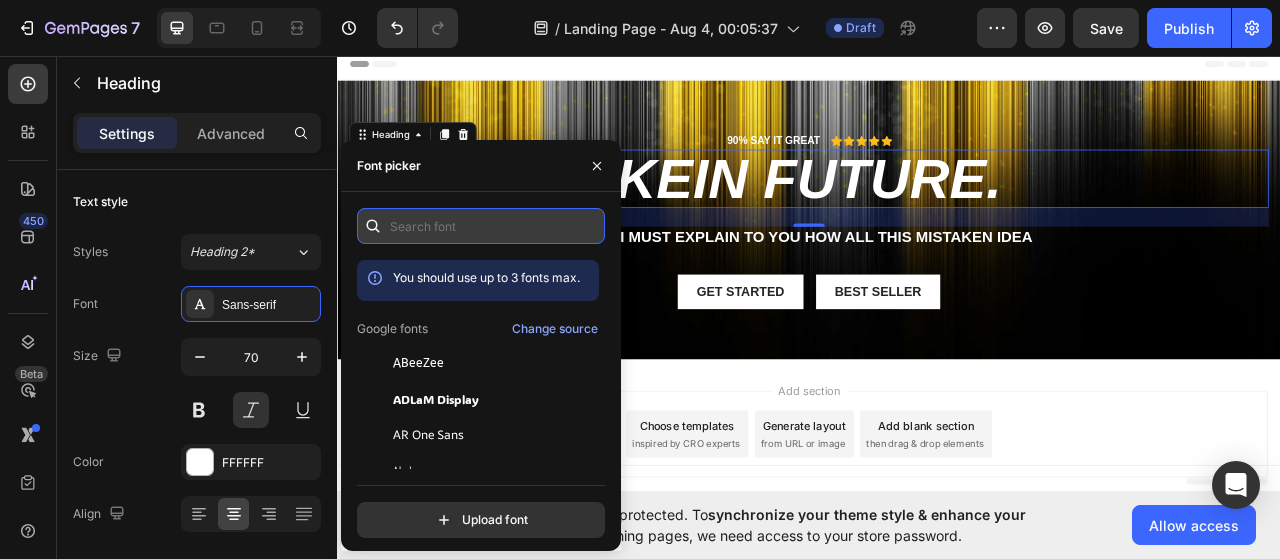 click at bounding box center [481, 226] 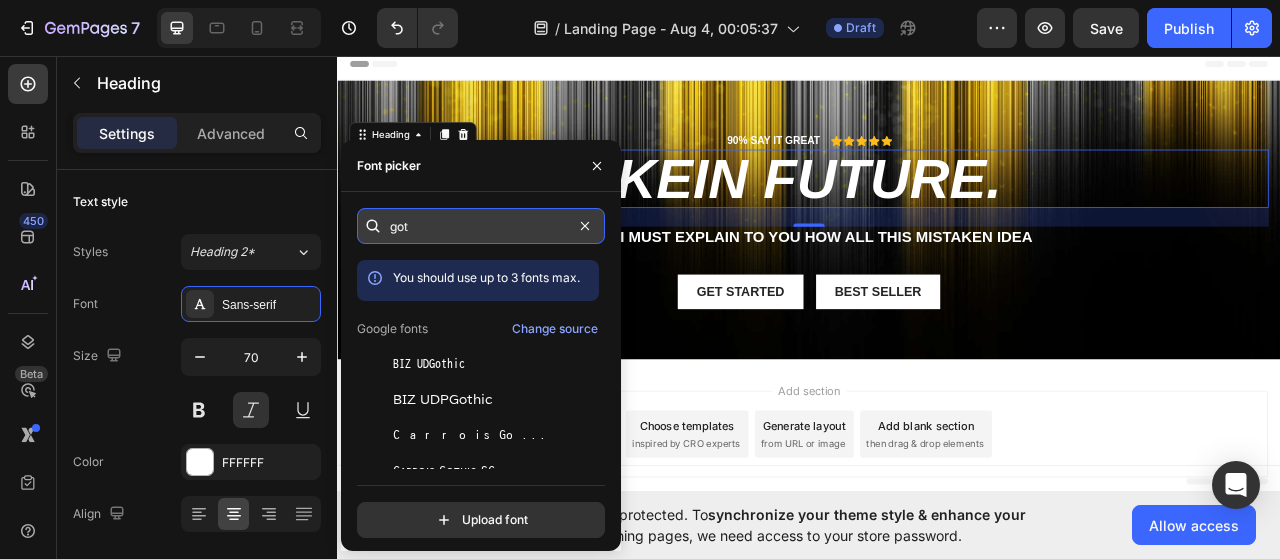 type on "goth" 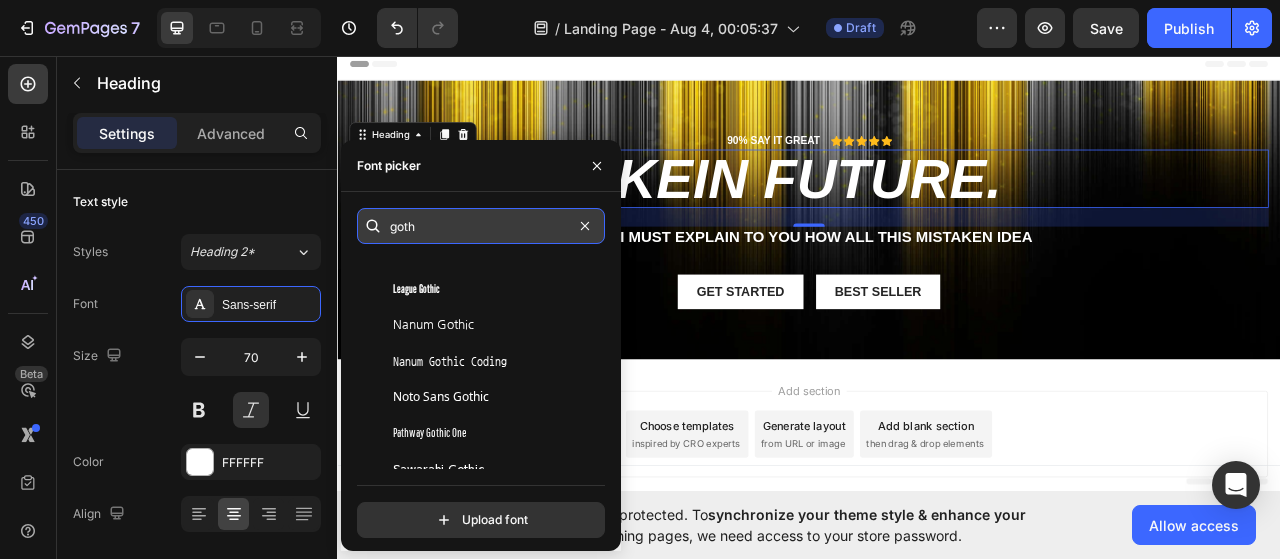 scroll, scrollTop: 0, scrollLeft: 0, axis: both 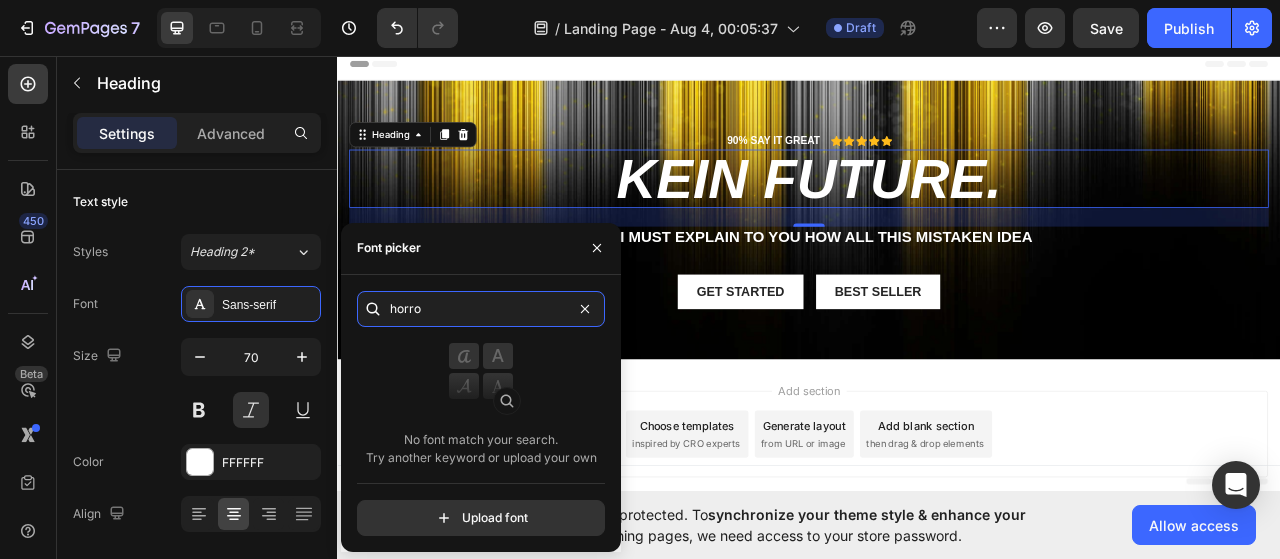 type on "horror" 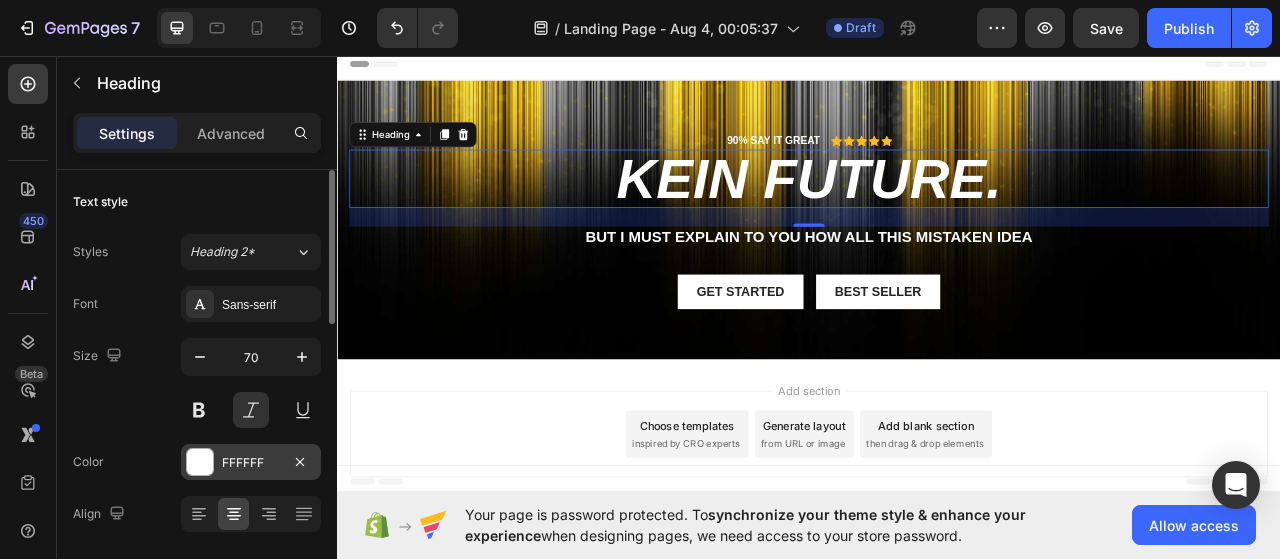 click at bounding box center [200, 462] 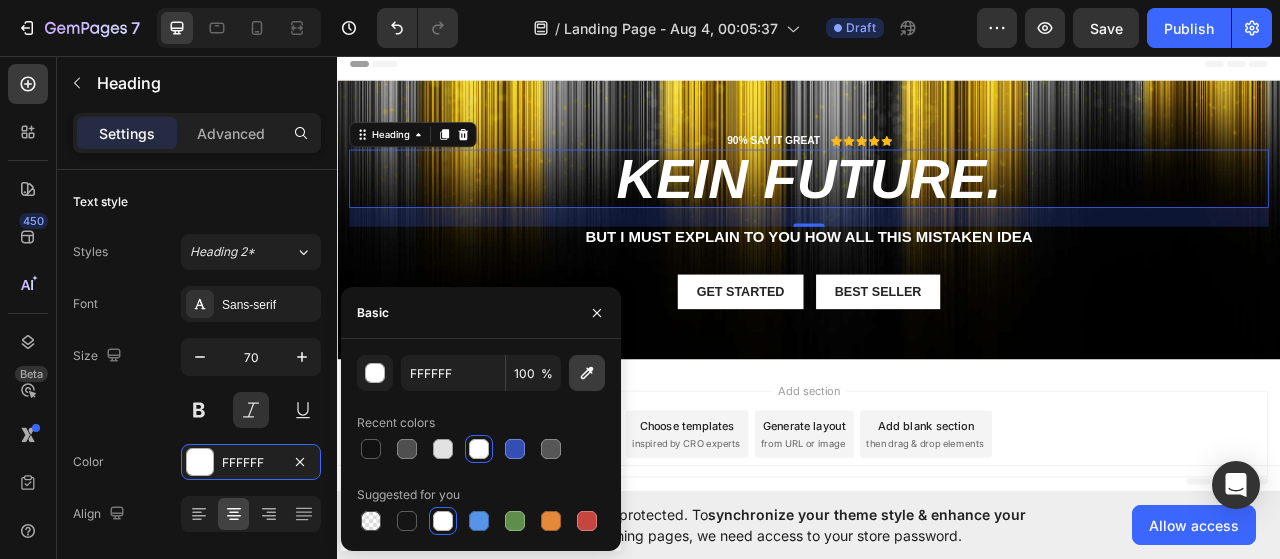 click 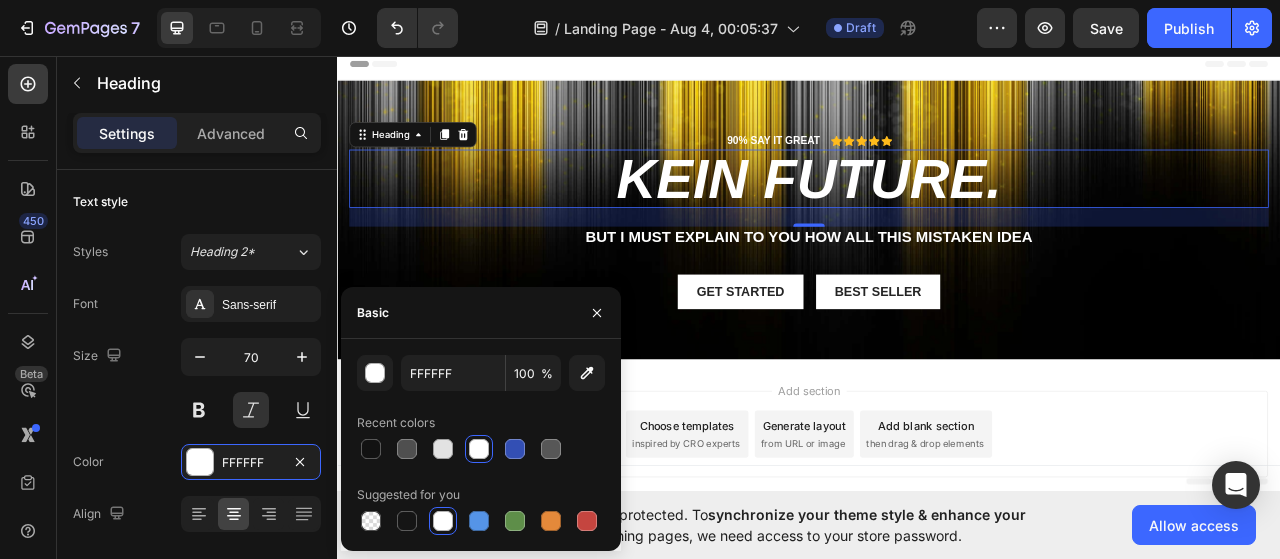 type on "F3CE42" 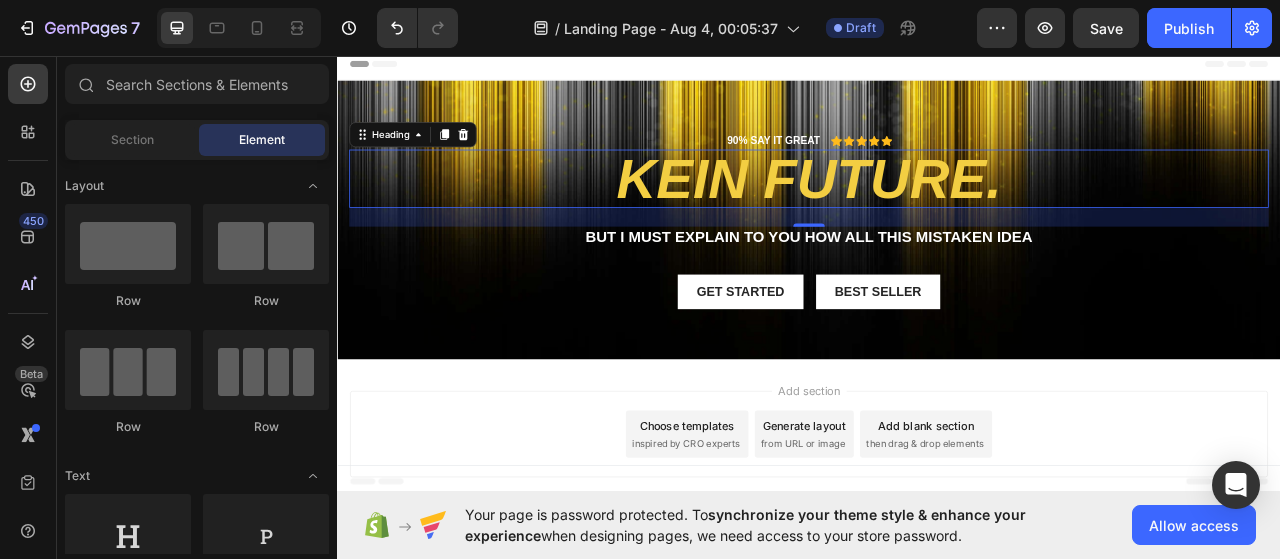 click on "Add section Choose templates inspired by CRO experts Generate layout from URL or image Add blank section then drag & drop elements" at bounding box center (937, 543) 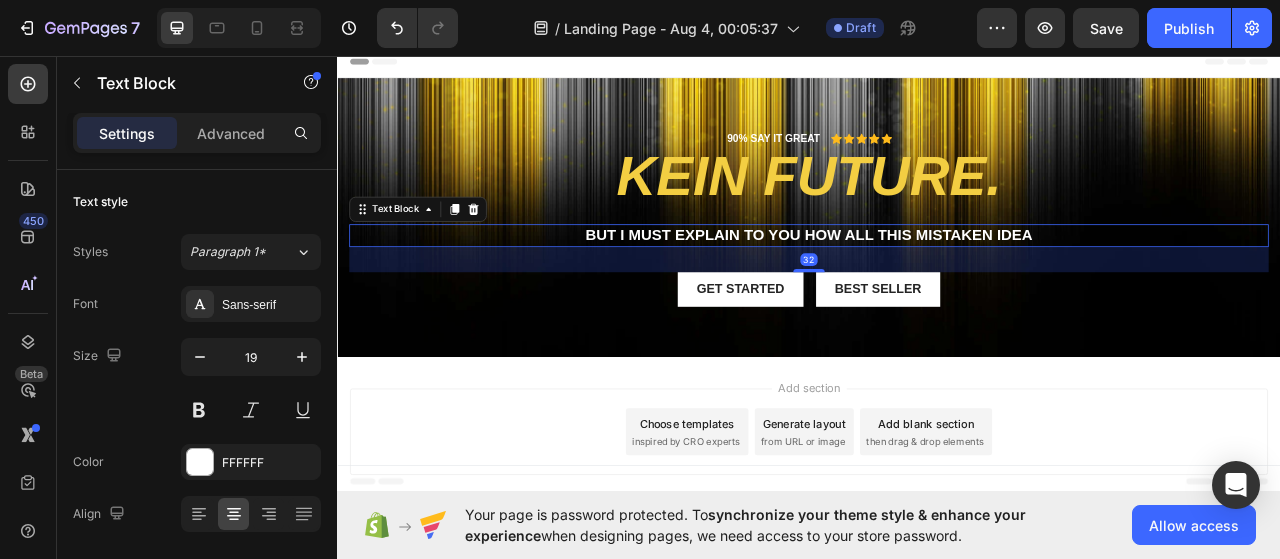 scroll, scrollTop: 21, scrollLeft: 0, axis: vertical 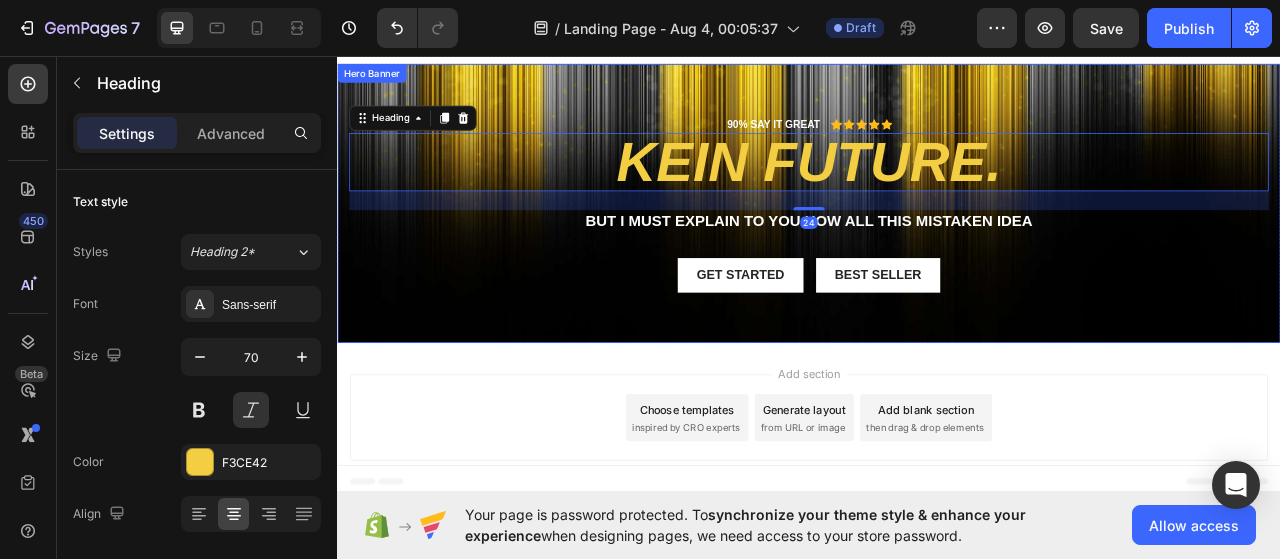 click on "90% SAY IT GREAT Text Block Icon Icon Icon Icon Icon Icon List Row KEIN FUTURE. Heading   24 But I must explain to you how all this mistaken idea Text Block Get started Button Best Seller Button Row" at bounding box center (937, 245) 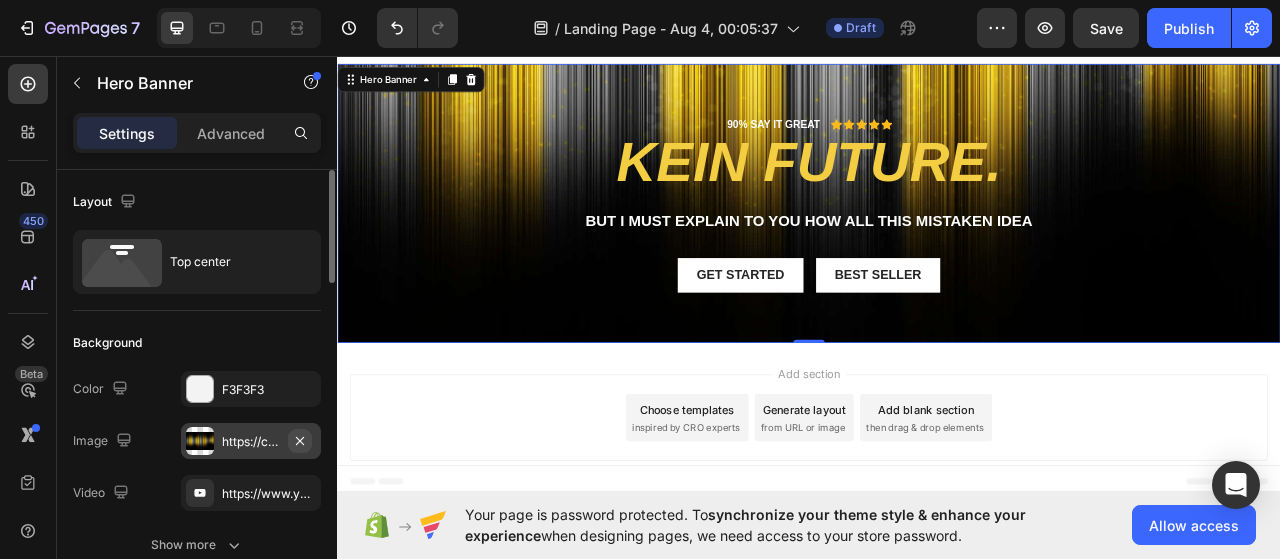 click 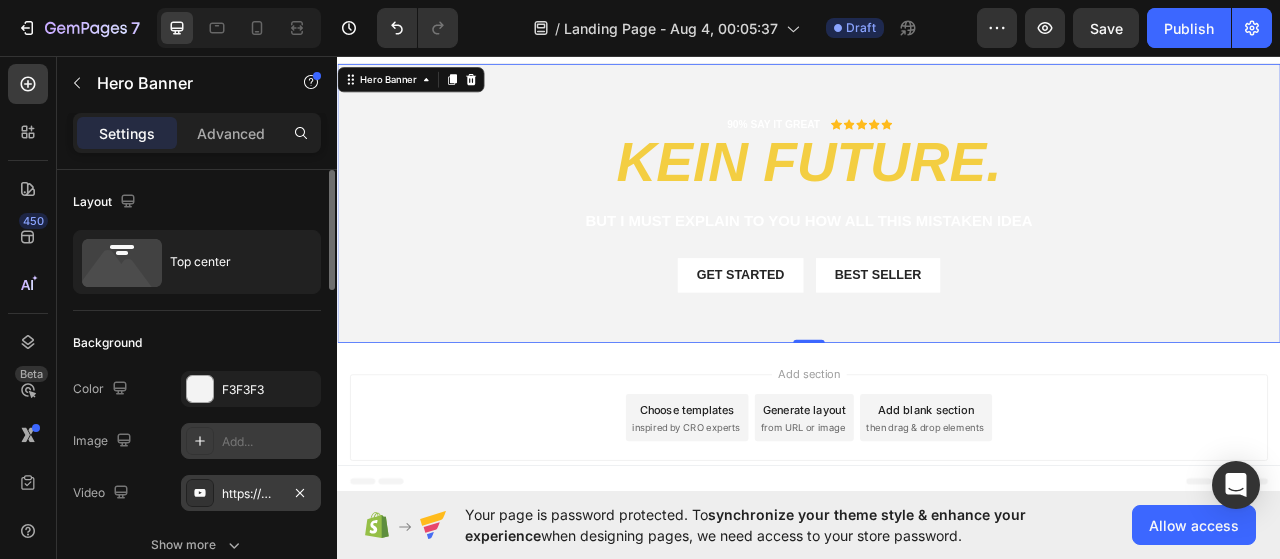 click on "https://www.youtube.com/watch?v=cyzh48XRS4M" at bounding box center (251, 494) 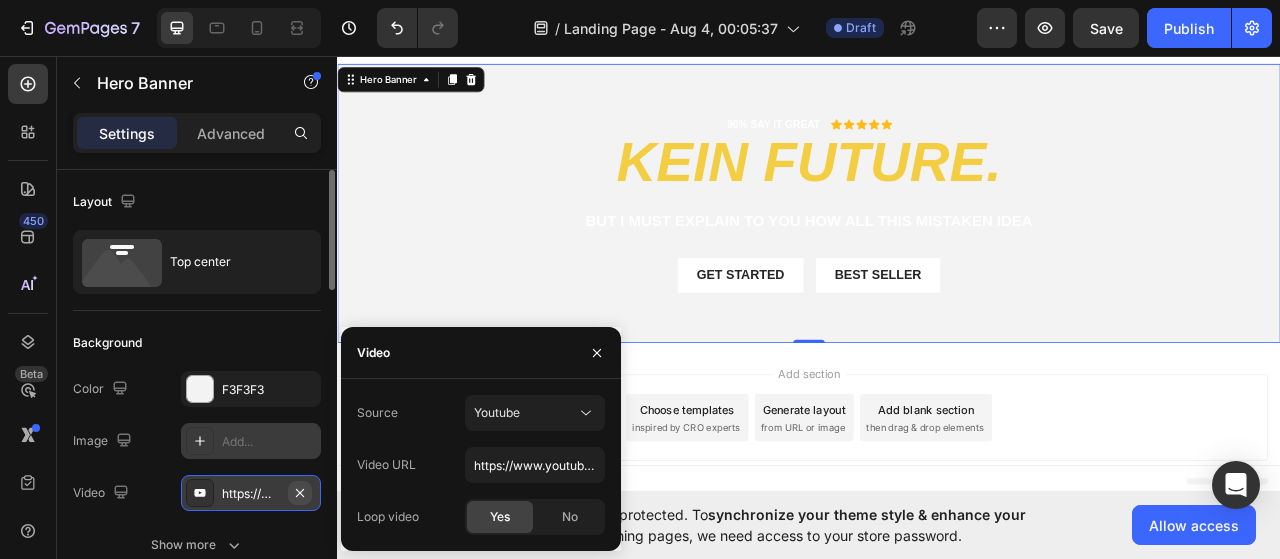 click 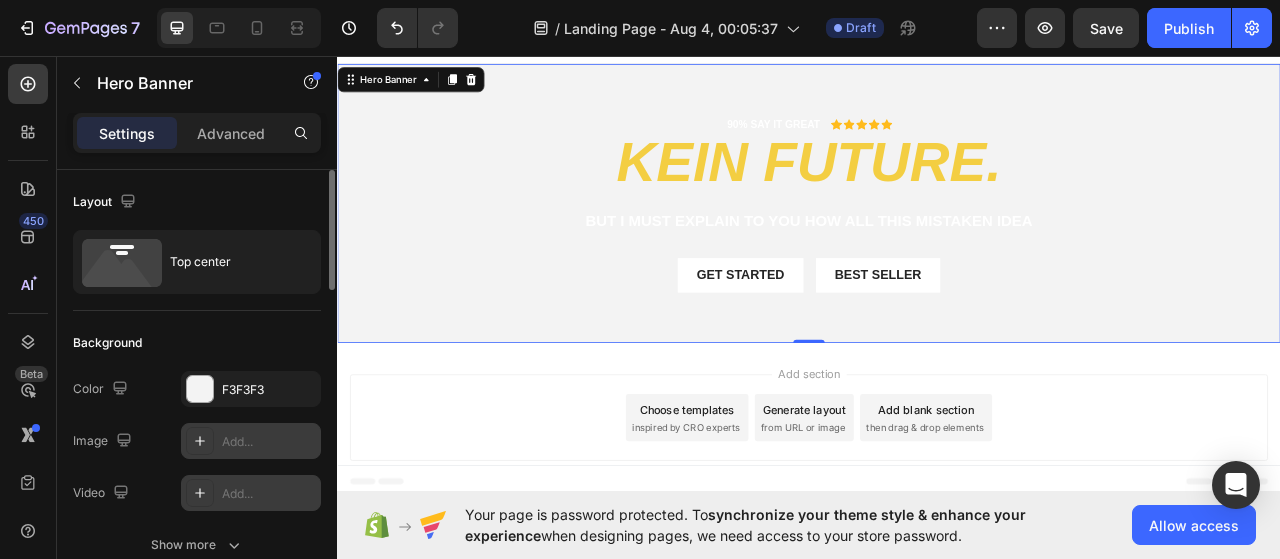click on "Add..." at bounding box center [269, 494] 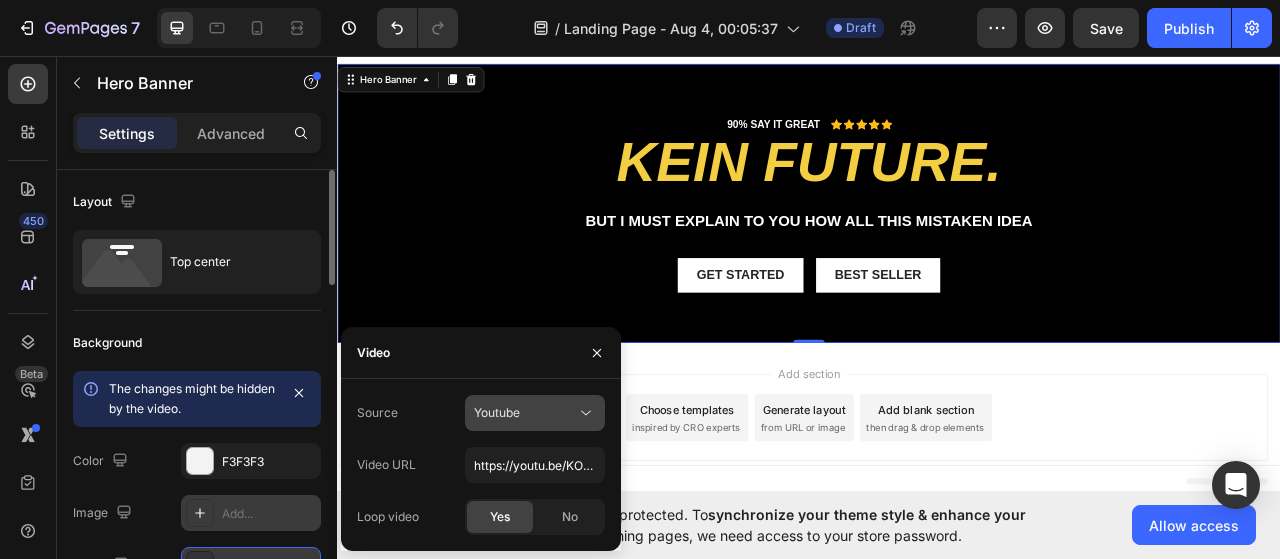 click on "Youtube" at bounding box center [525, 413] 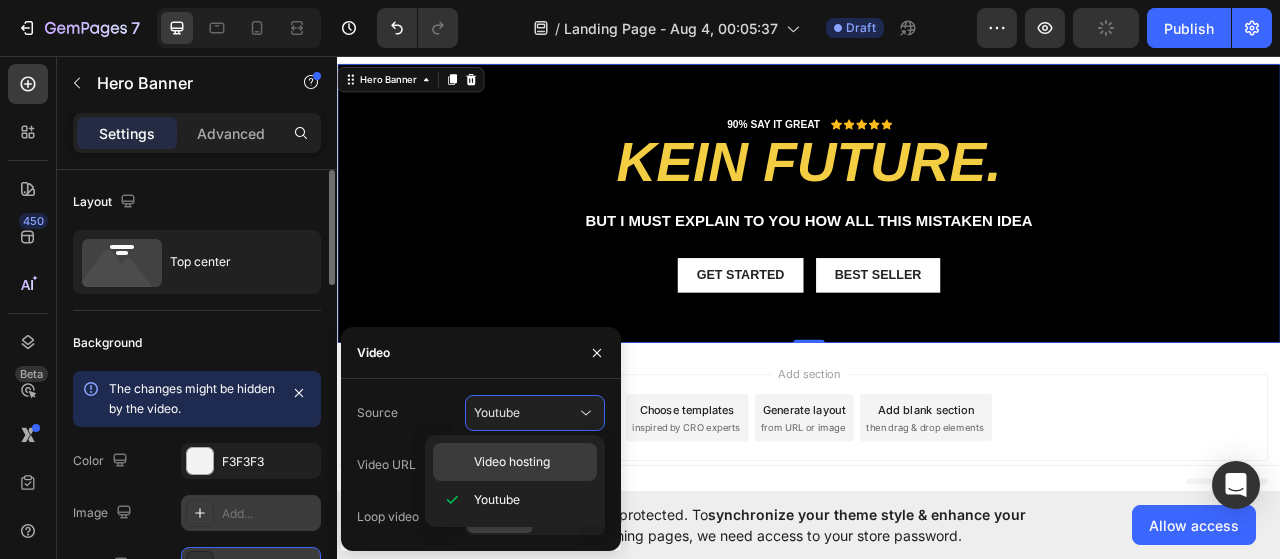 click on "Video hosting" at bounding box center [512, 462] 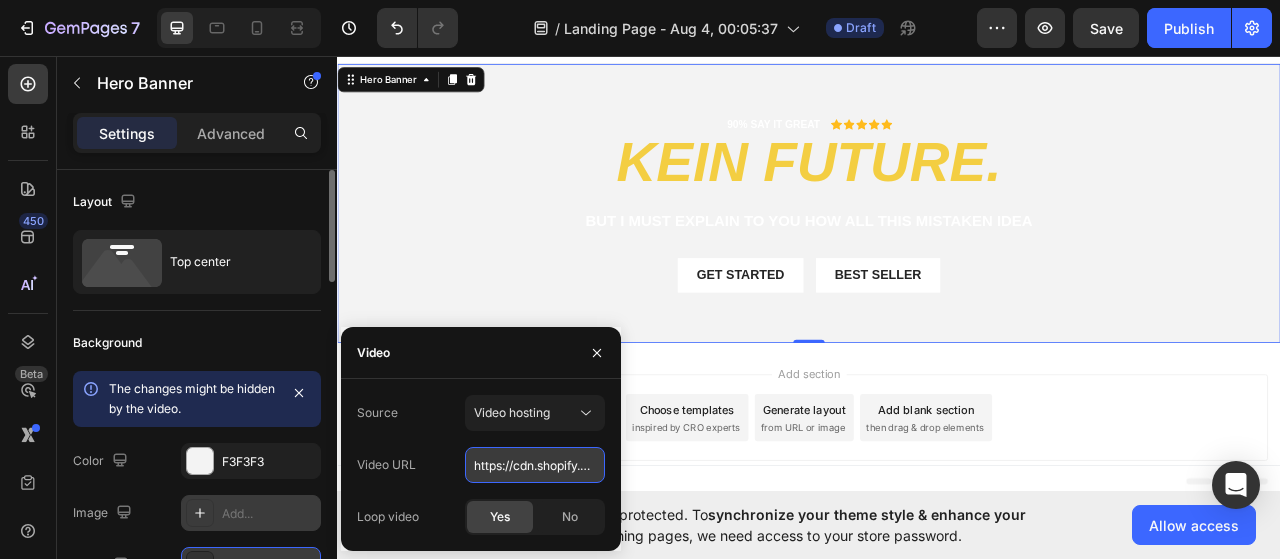 click on "https://cdn.shopify.com/videos/c/o/v/92a407d4e0c94a288eb54cac18c387dc.mp4" at bounding box center (535, 465) 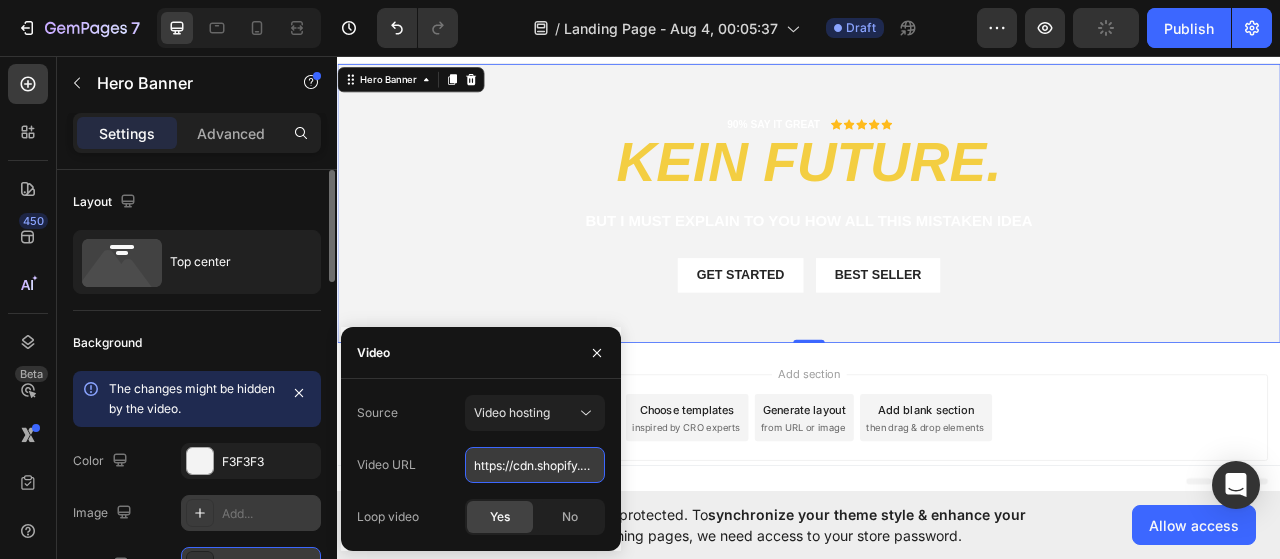 drag, startPoint x: 594, startPoint y: 462, endPoint x: 583, endPoint y: 462, distance: 11 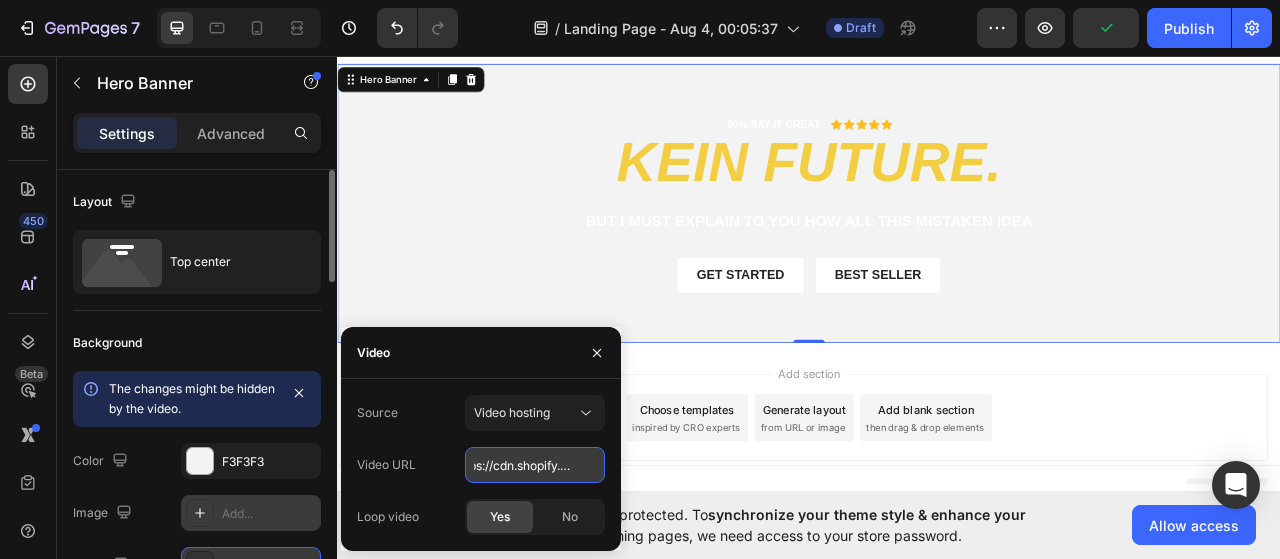 click on "https://cdn.shopify.com/videos/c/o/v/92a407d4e0c94a288eb54cac18c387dc.mp4" at bounding box center [535, 465] 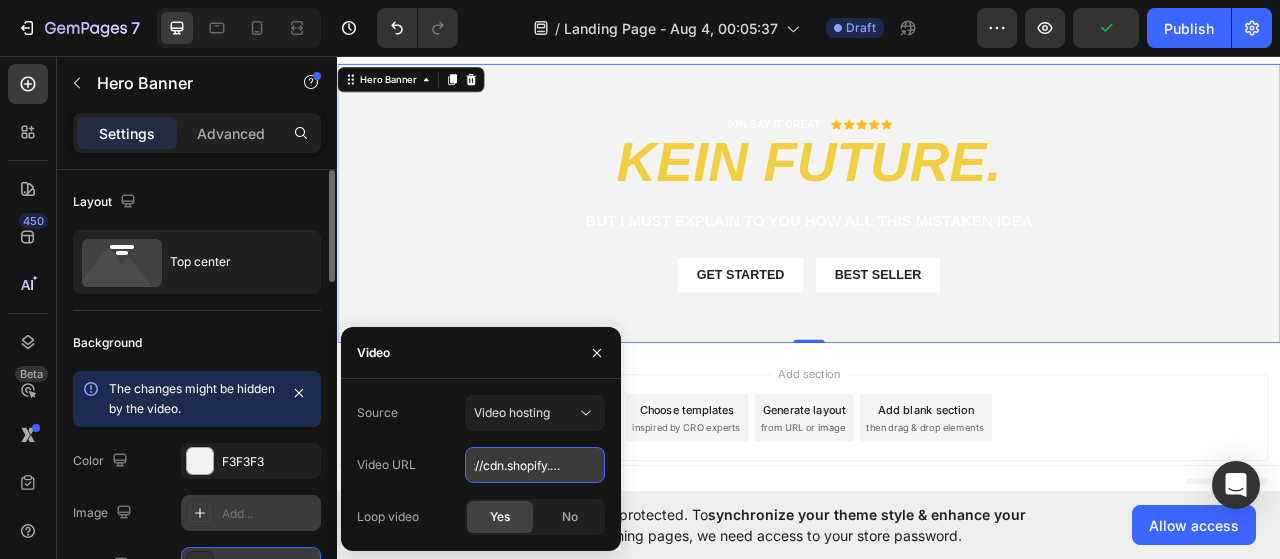 click on "https://cdn.shopify.com/videos/c/o/v/92a407d4e0c94a288eb54cac18c387dc.mp4" at bounding box center [535, 465] 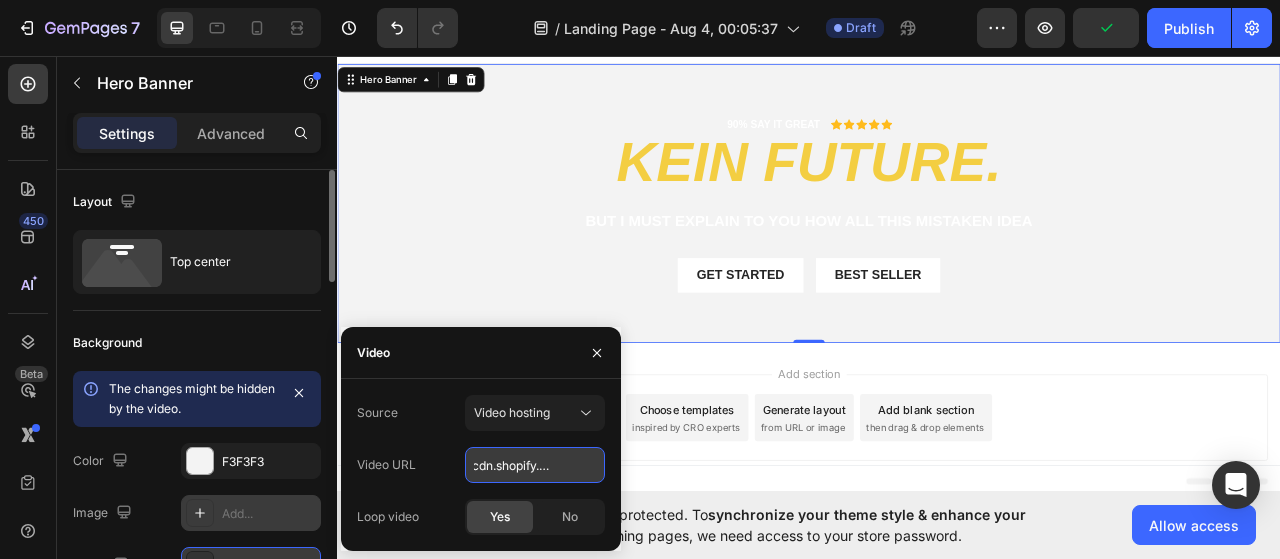 click on "https://cdn.shopify.com/videos/c/o/v/92a407d4e0c94a288eb54cac18c387dc.mp4" at bounding box center (535, 465) 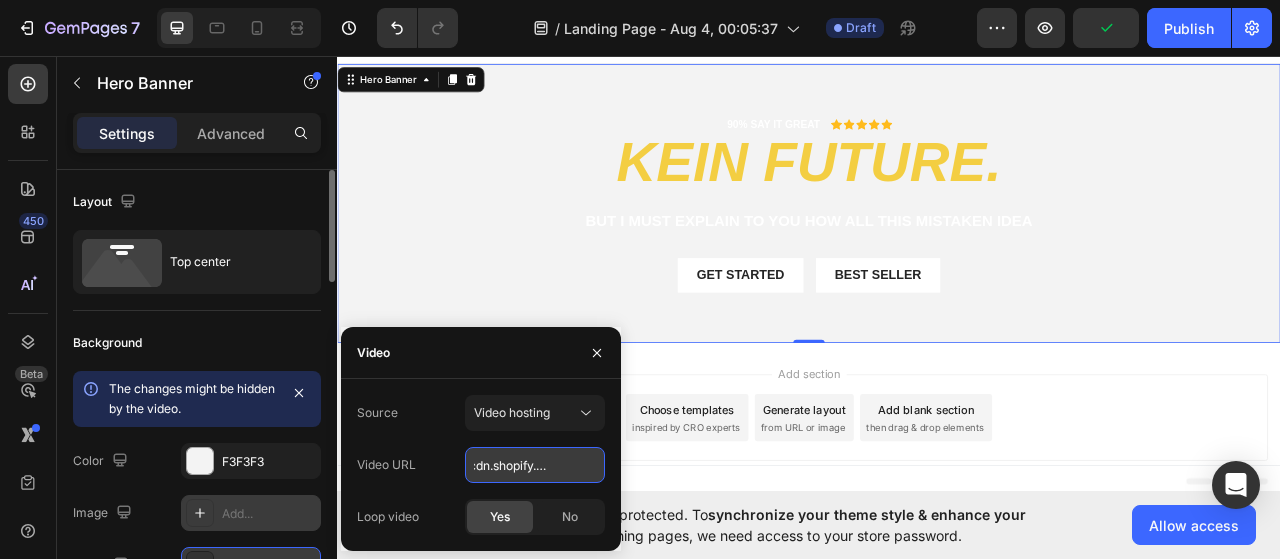 scroll, scrollTop: 0, scrollLeft: 58, axis: horizontal 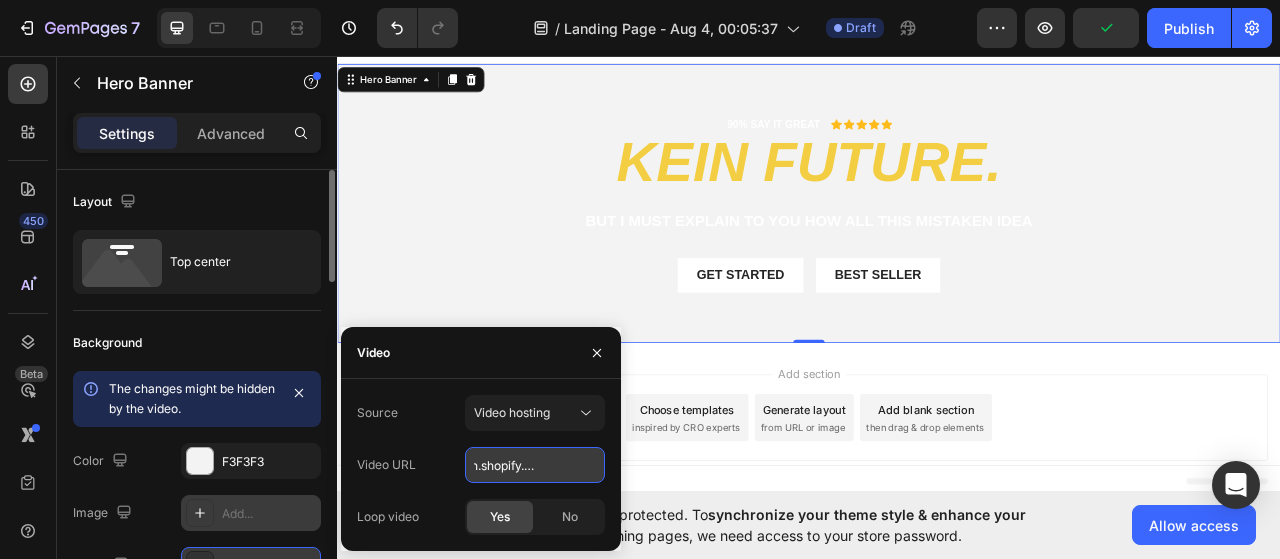 click on "https://cdn.shopify.com/videos/c/o/v/92a407d4e0c94a288eb54cac18c387dc.mp4" at bounding box center [535, 465] 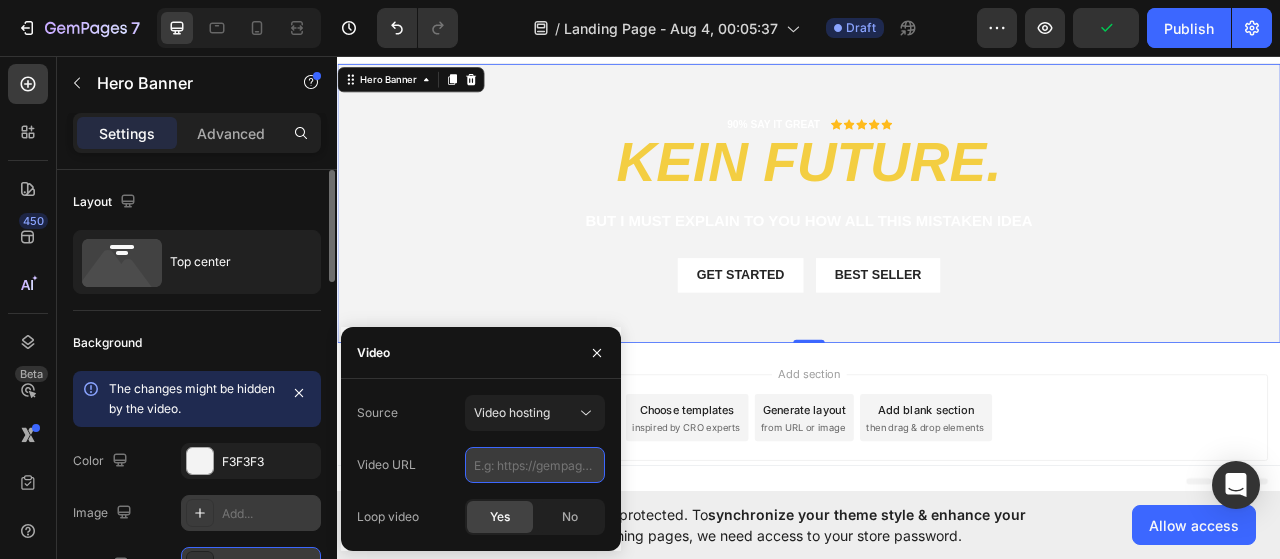 scroll, scrollTop: 0, scrollLeft: 0, axis: both 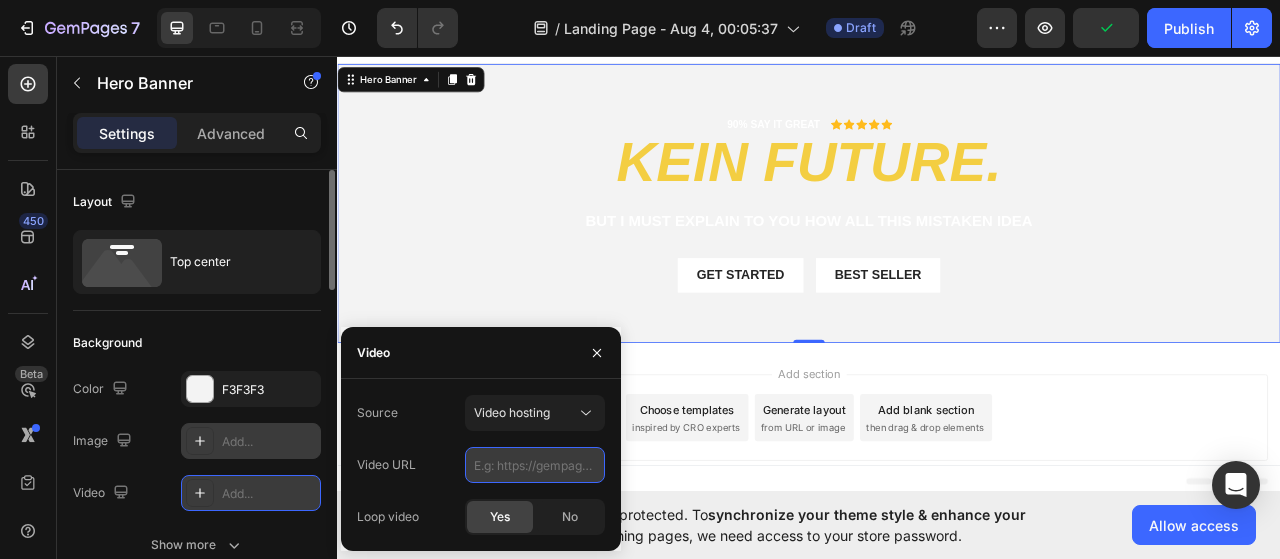 paste on "https://monica.im/home/image?key=imageAnimator&payload=%7B%22modelType%22%3A%22svd%22%2C%22originUrl%22%3A%22https%3A%2F%2Fassets.monica.im%2Fugc-files%2Fimage-gen%2Fimage_to_video%2F0a92b0d9-9cd1-4aa0-a06a-8311083a08ad%2F30nUgyMyrgheFNAYb3RkK6uPyrR.mp4%22%2C%22in..." 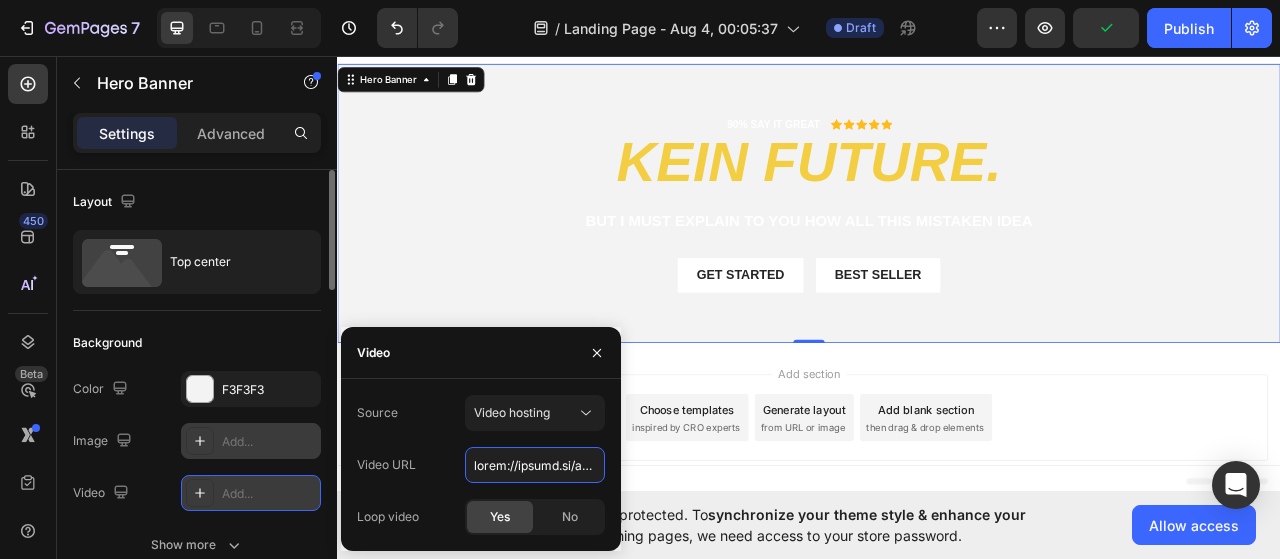 scroll, scrollTop: 0, scrollLeft: 7875, axis: horizontal 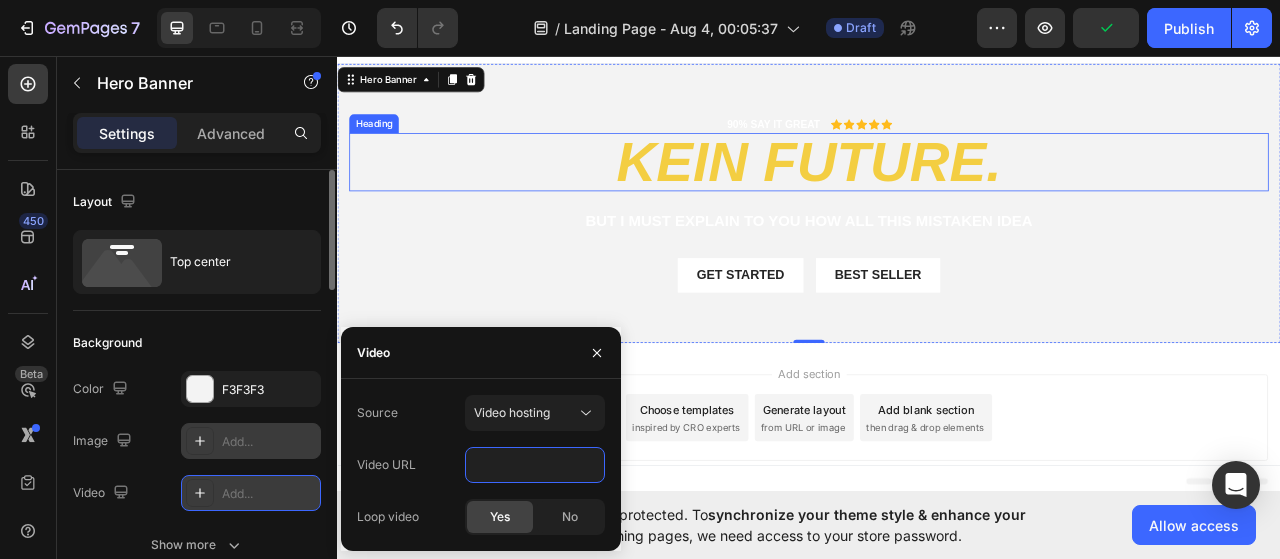 type on "https://monica.im/home/image?key=imageAnimator&payload=%7B%22modelType%22%3A%22svd%22%2C%22originUrl%22%3A%22https%3A%2F%2Fassets.monica.im%2Fugc-files%2Fimage-gen%2Fimage_to_video%2F0a92b0d9-9cd1-4aa0-a06a-8311083a08ad%2F30nUgyMyrgheFNAYb3RkK6uPyrR.mp4%22%2C%22in..." 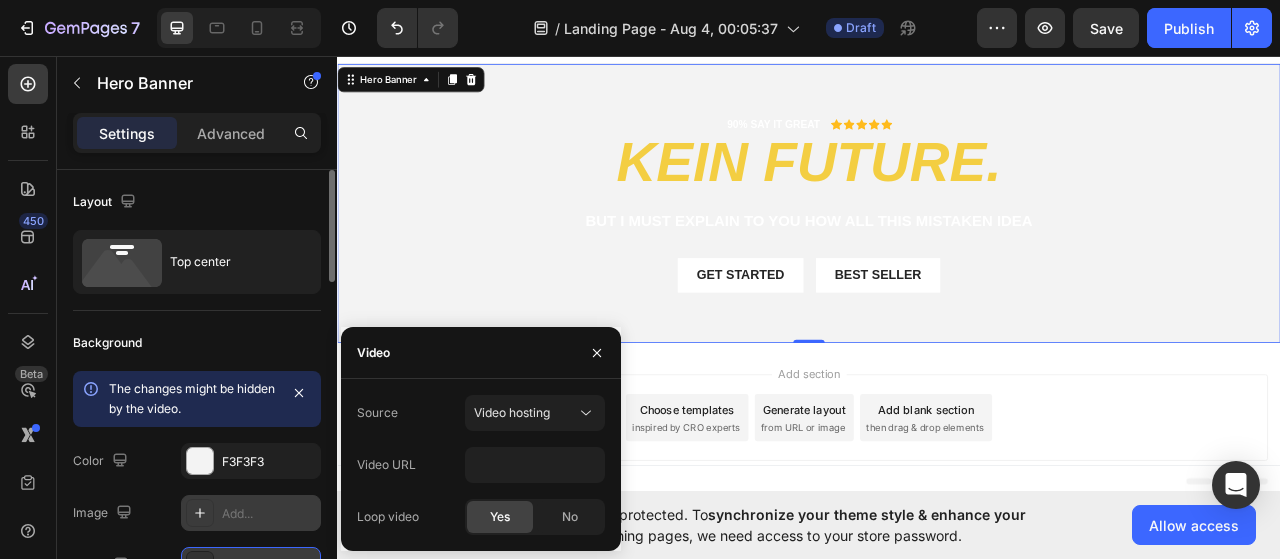 scroll, scrollTop: 0, scrollLeft: 0, axis: both 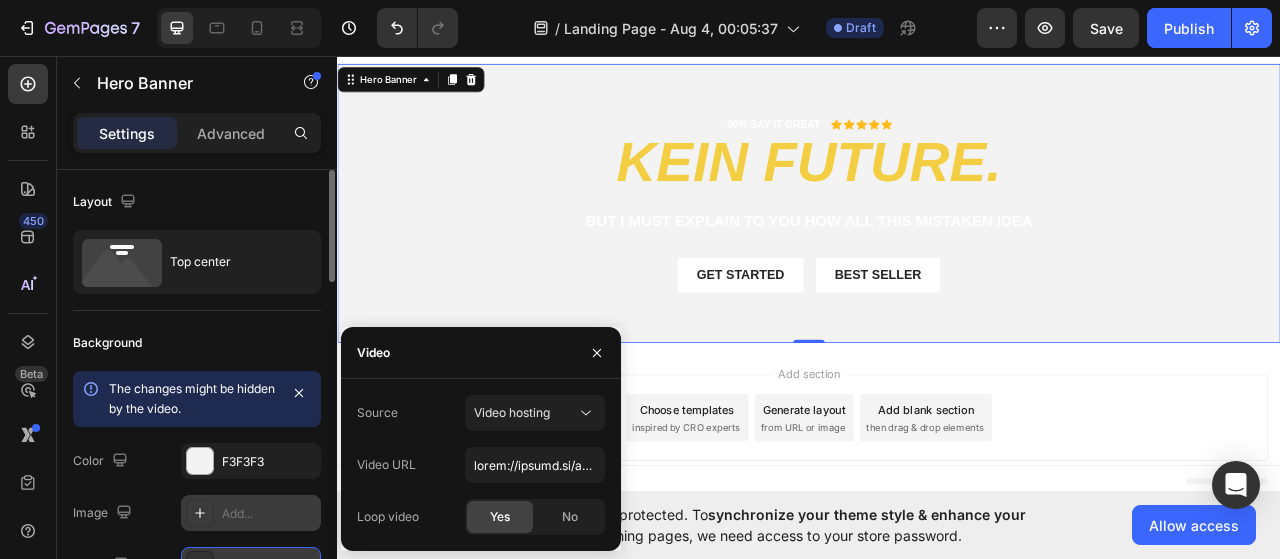 click on "Yes" 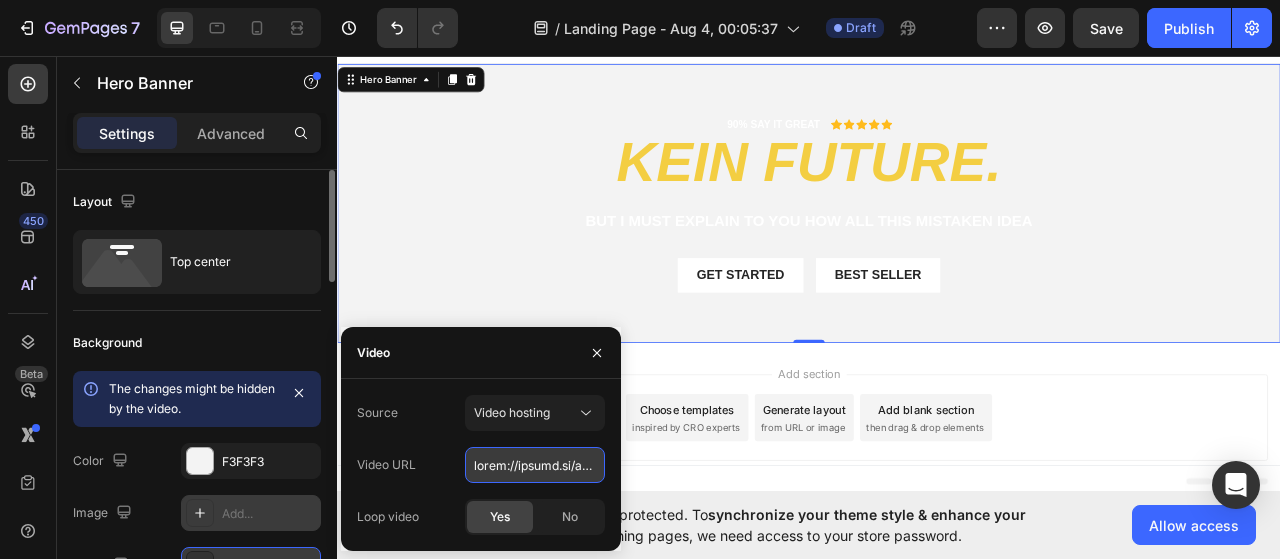 click at bounding box center (535, 465) 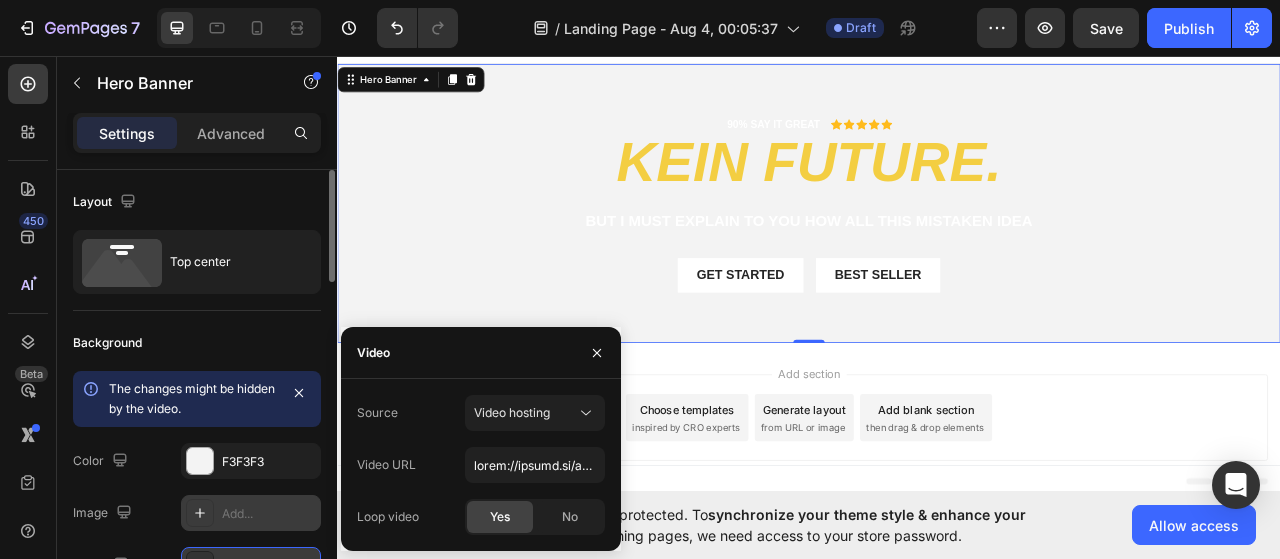 click on "Source Video hosting Video URL Loop video Yes No" at bounding box center (481, 465) 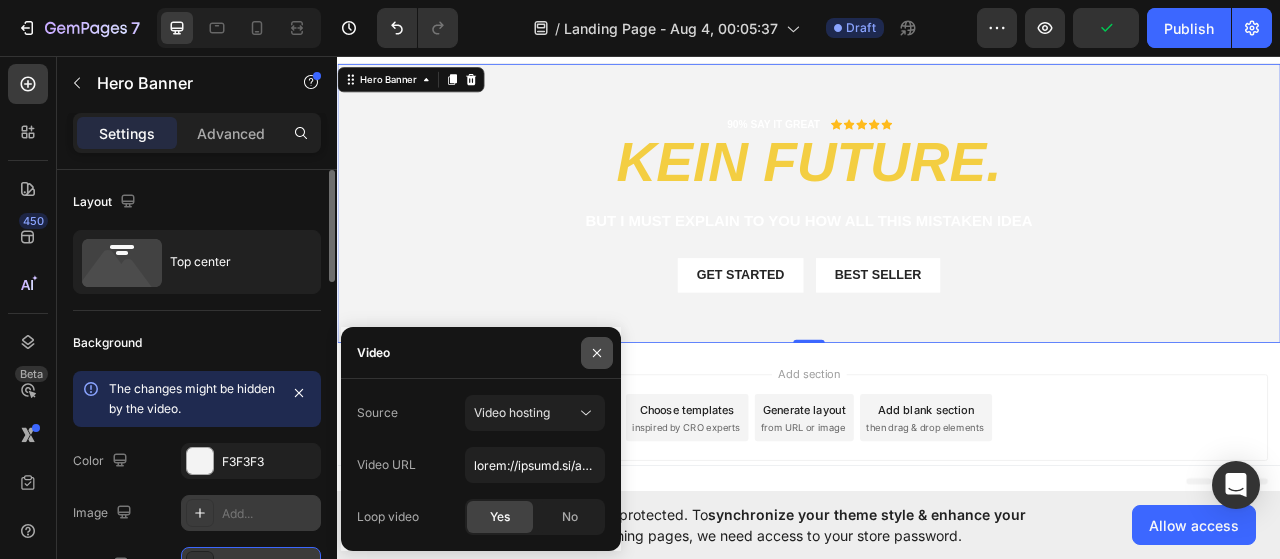 click 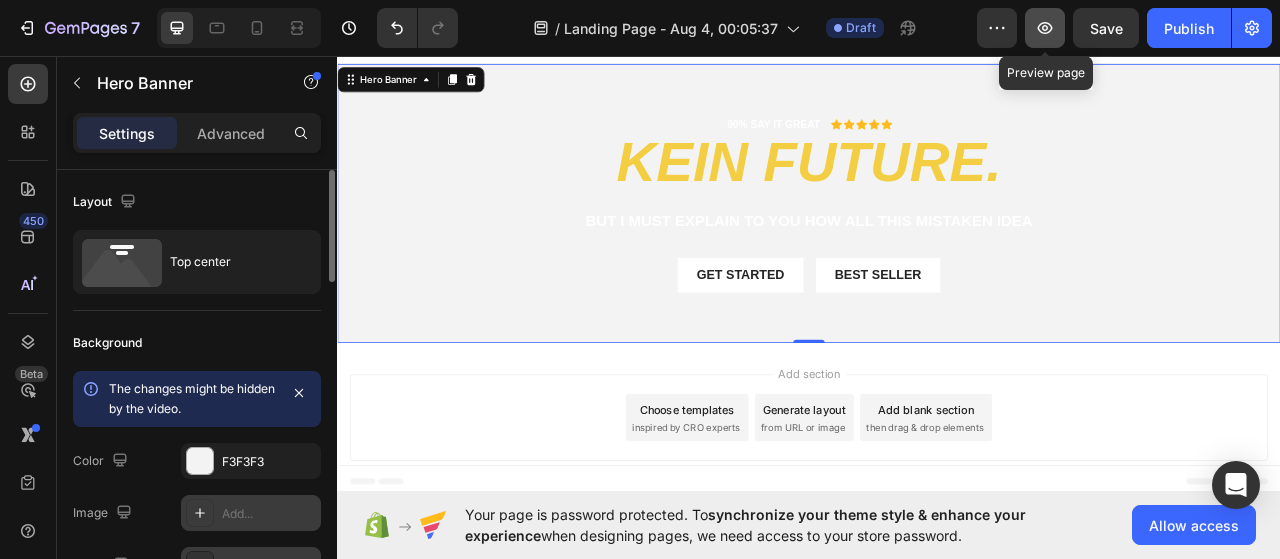 click 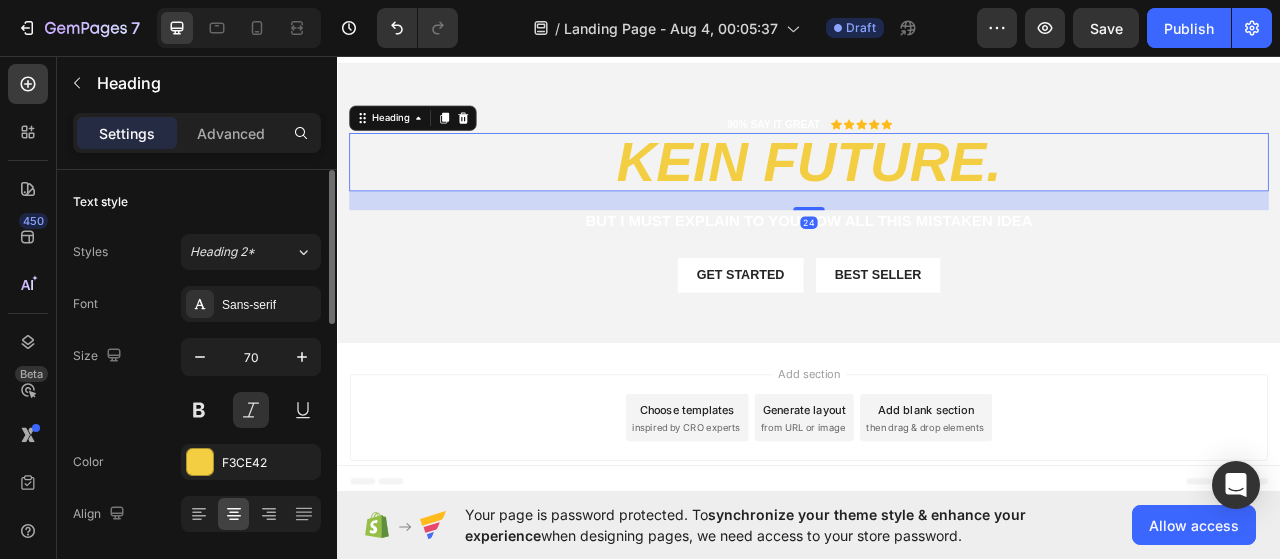 click on "KEIN FUTURE." at bounding box center (937, 193) 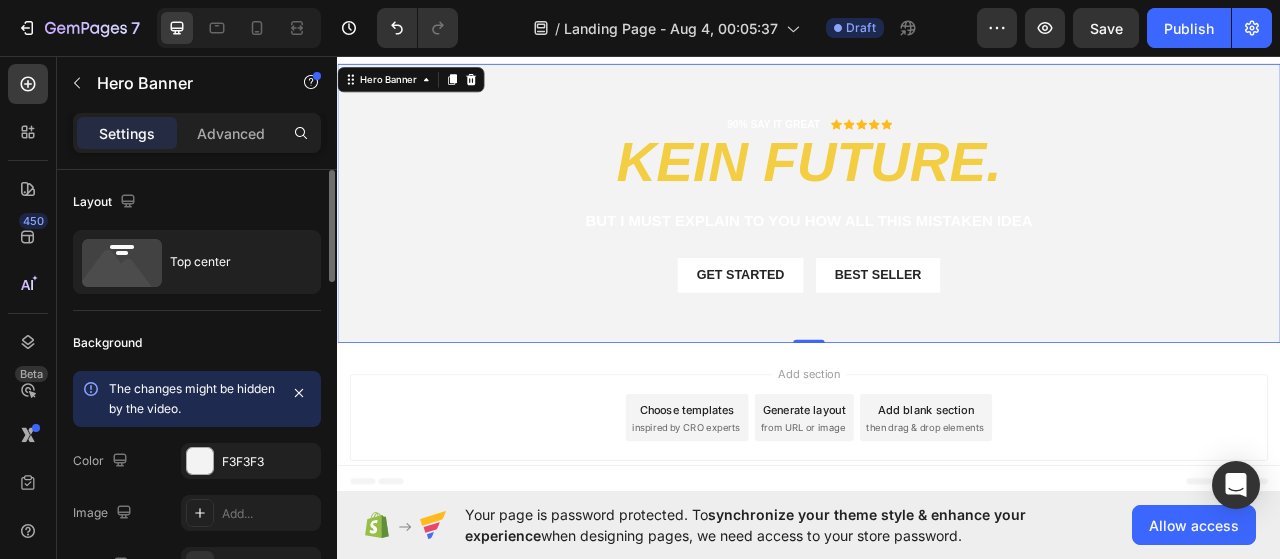click on "The changes might be hidden by  the video." 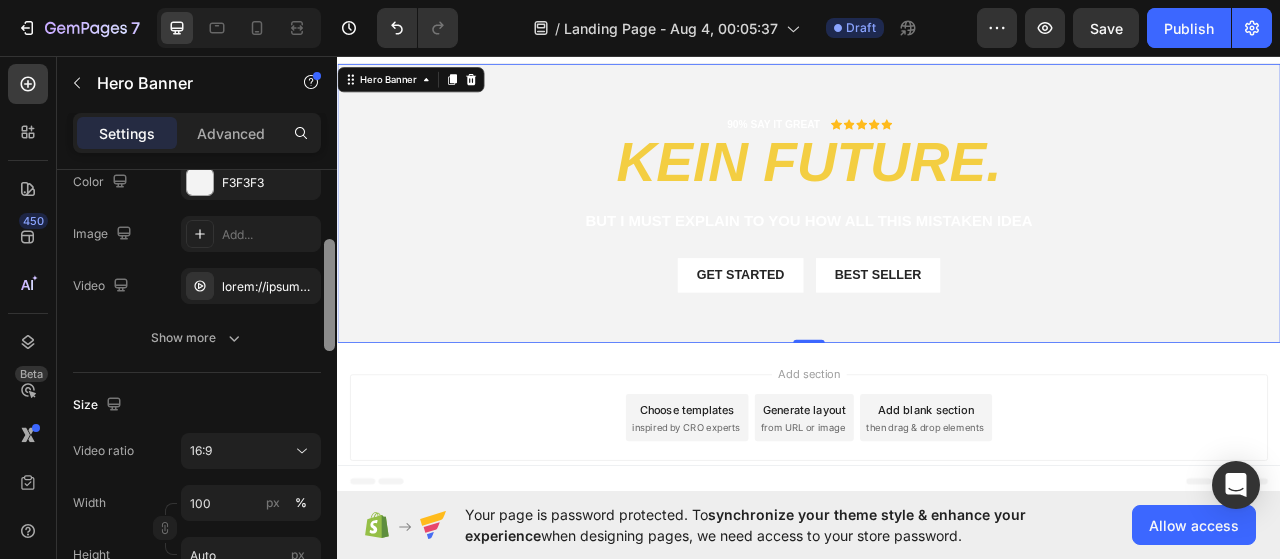 drag, startPoint x: 669, startPoint y: 297, endPoint x: 344, endPoint y: 369, distance: 332.87985 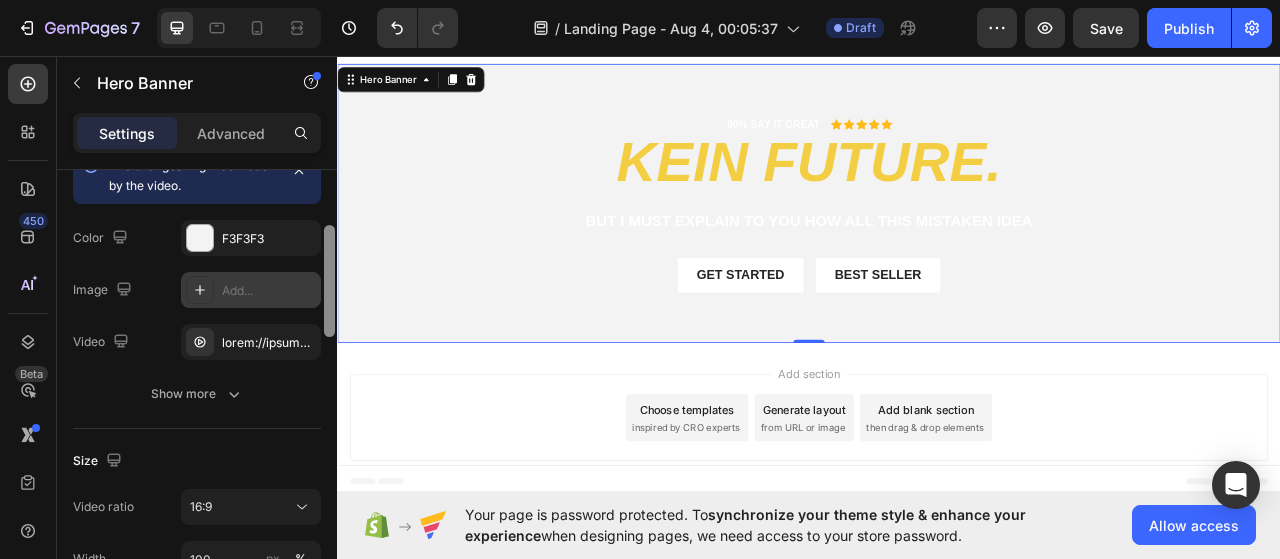 scroll, scrollTop: 219, scrollLeft: 0, axis: vertical 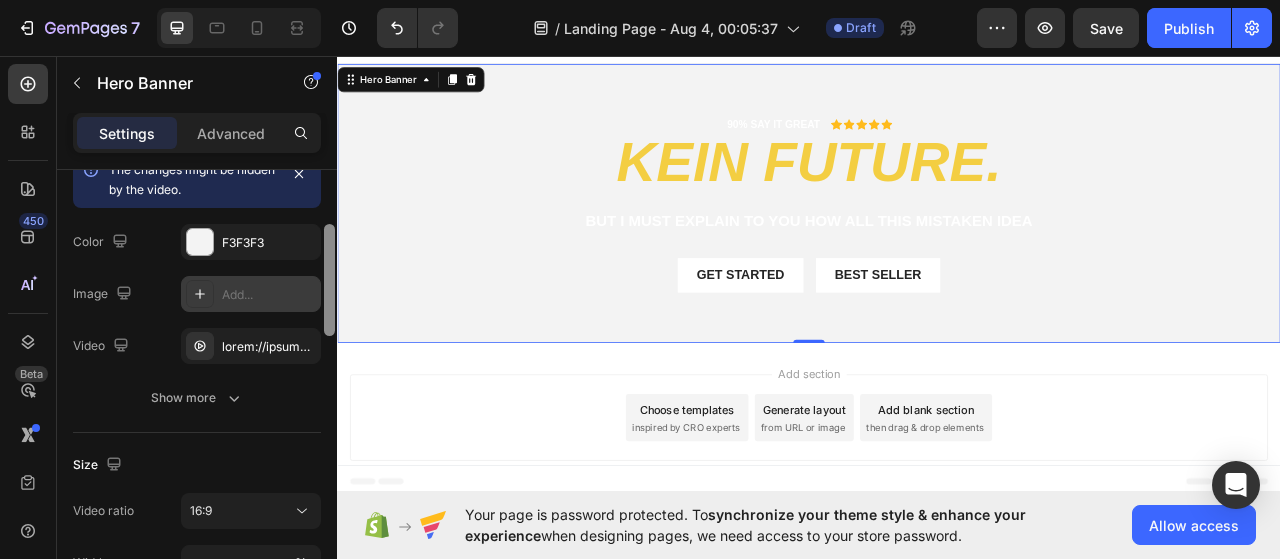 click on "Add..." at bounding box center (251, 294) 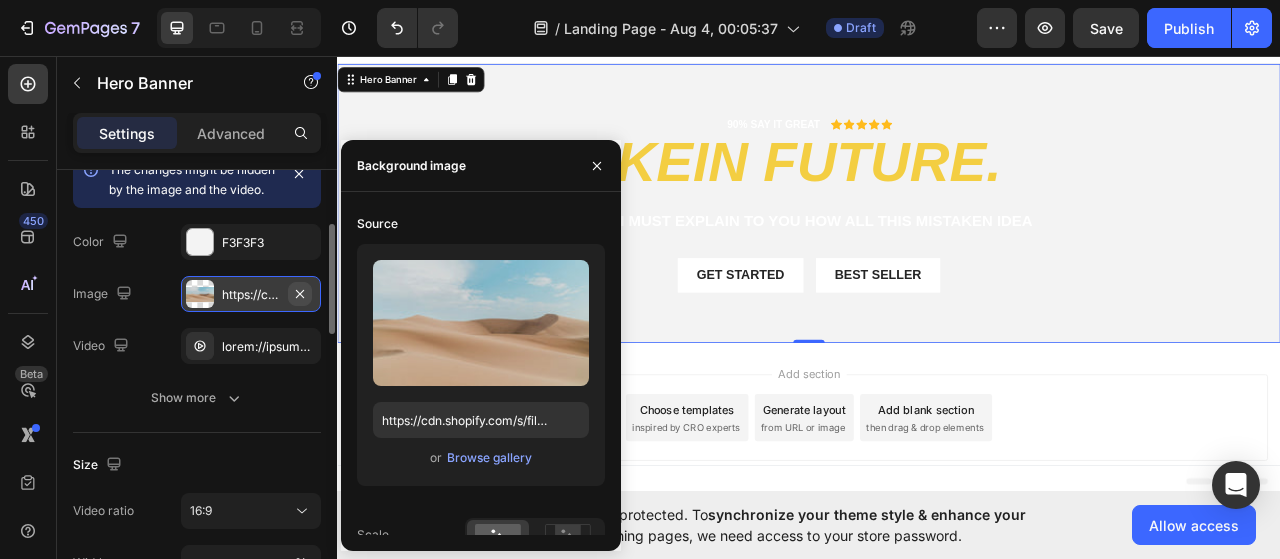 click 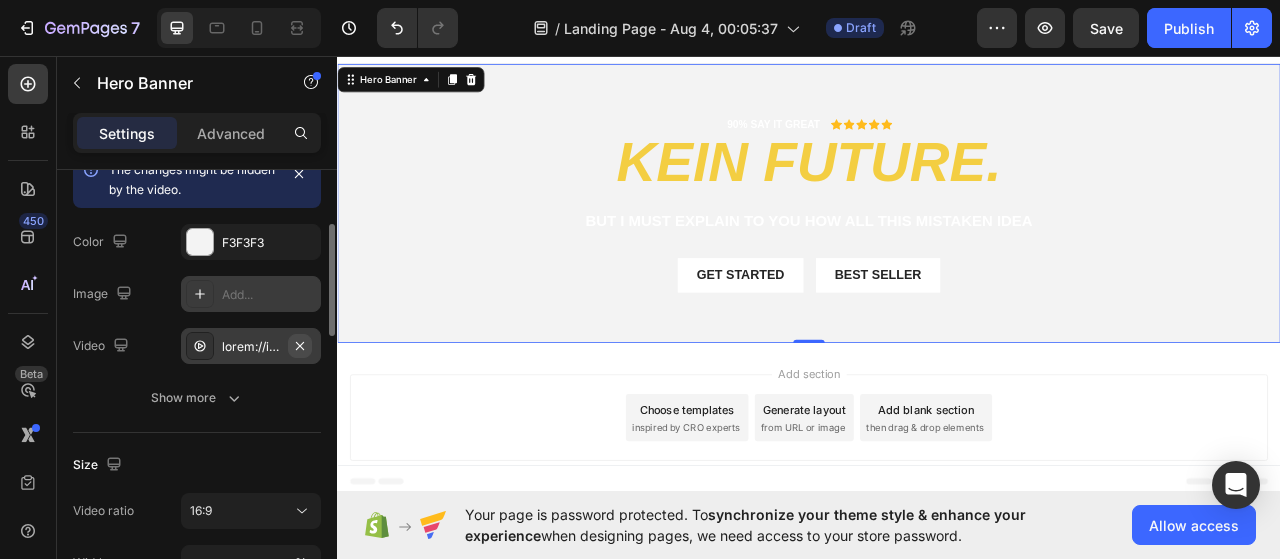 click 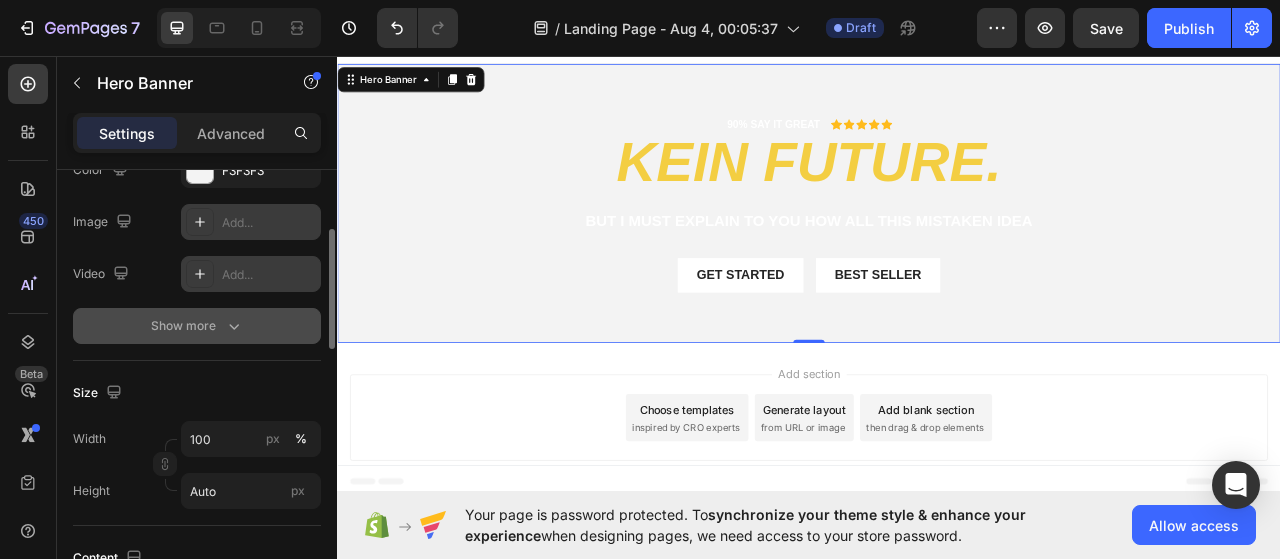 click on "Show more" at bounding box center (197, 326) 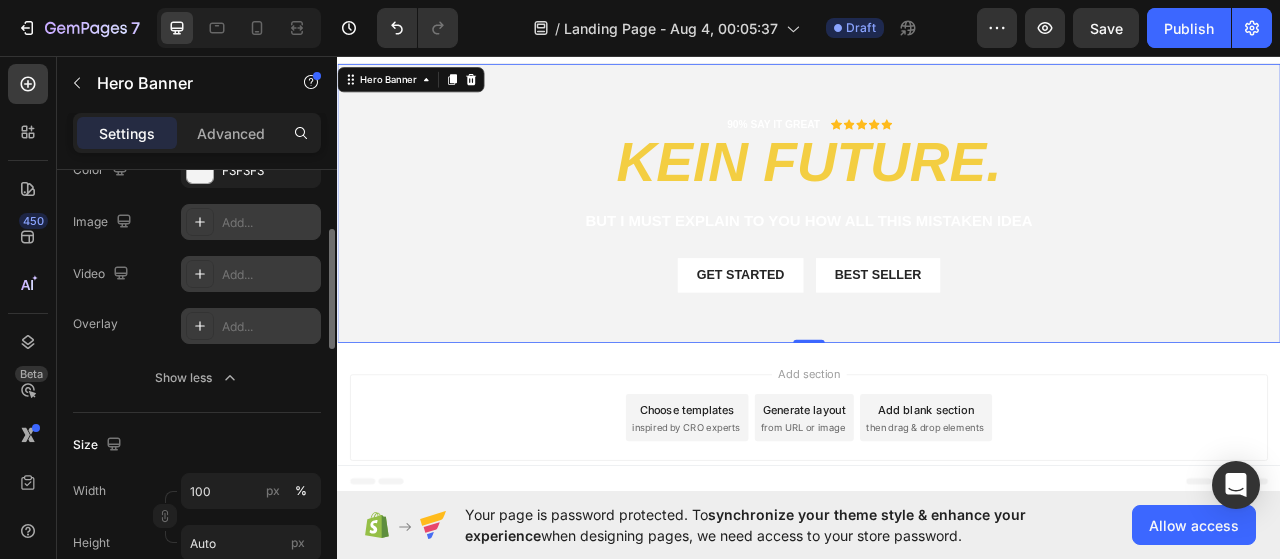 click on "Add..." at bounding box center [269, 327] 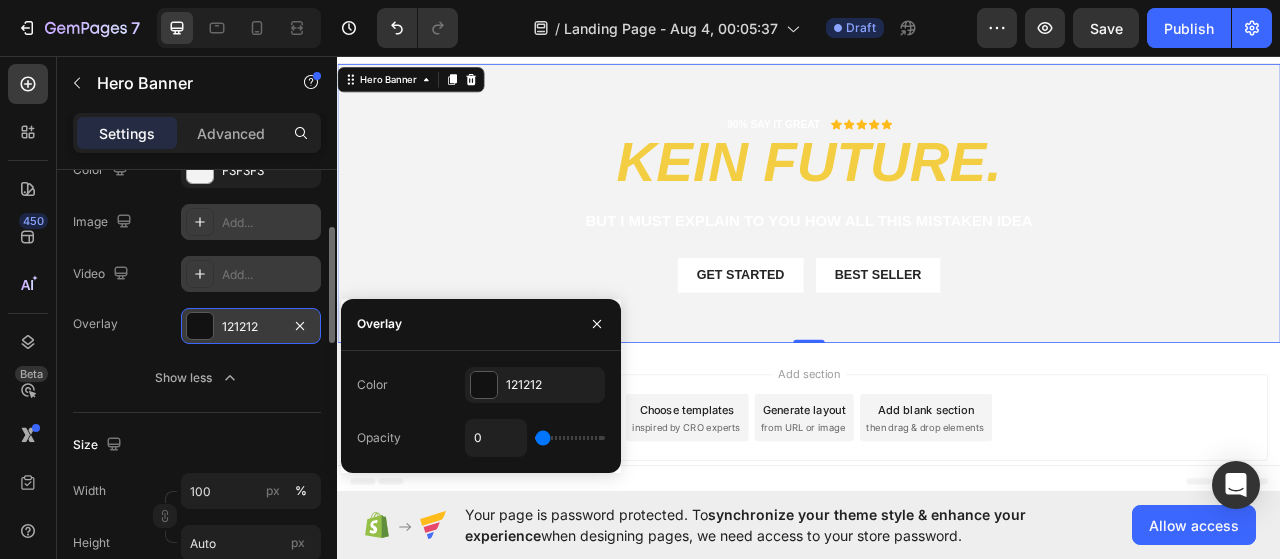 type on "39" 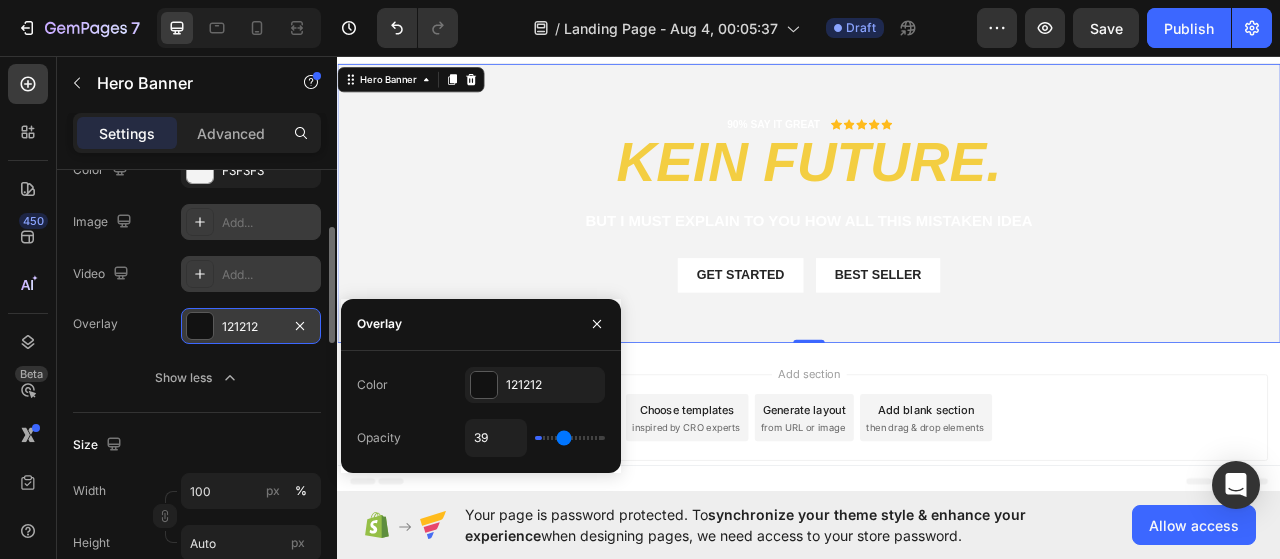 type on "44" 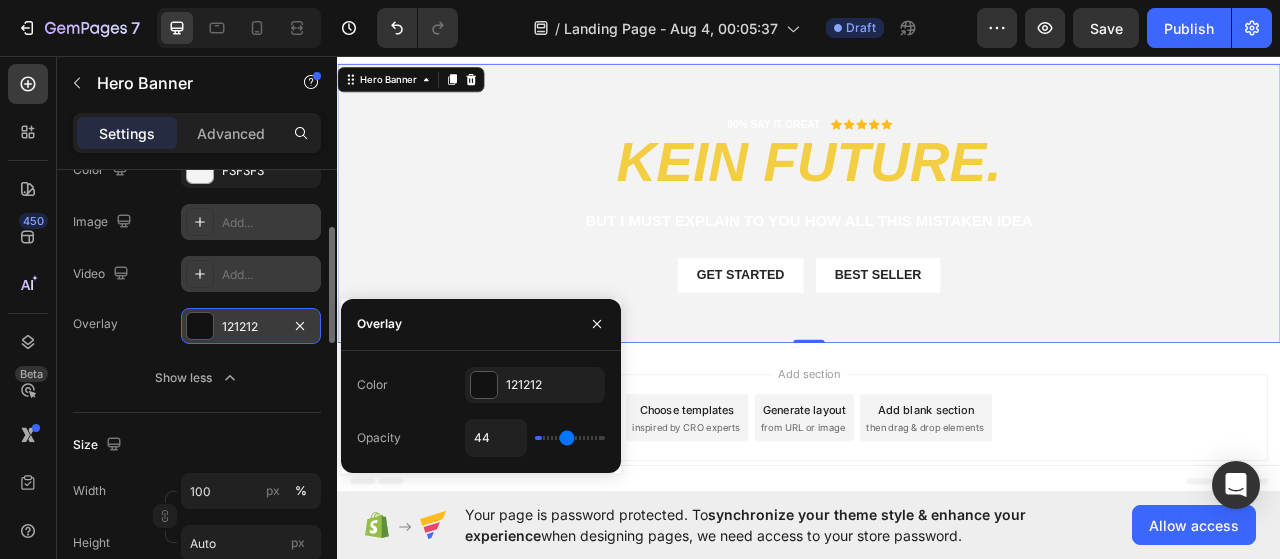 type on "50" 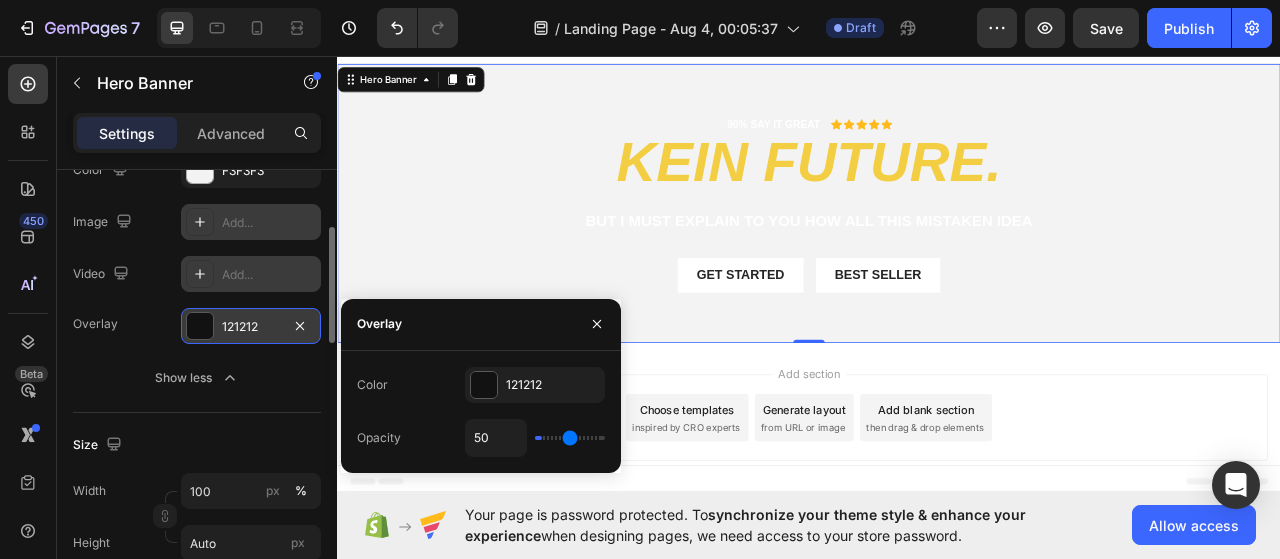 type on "59" 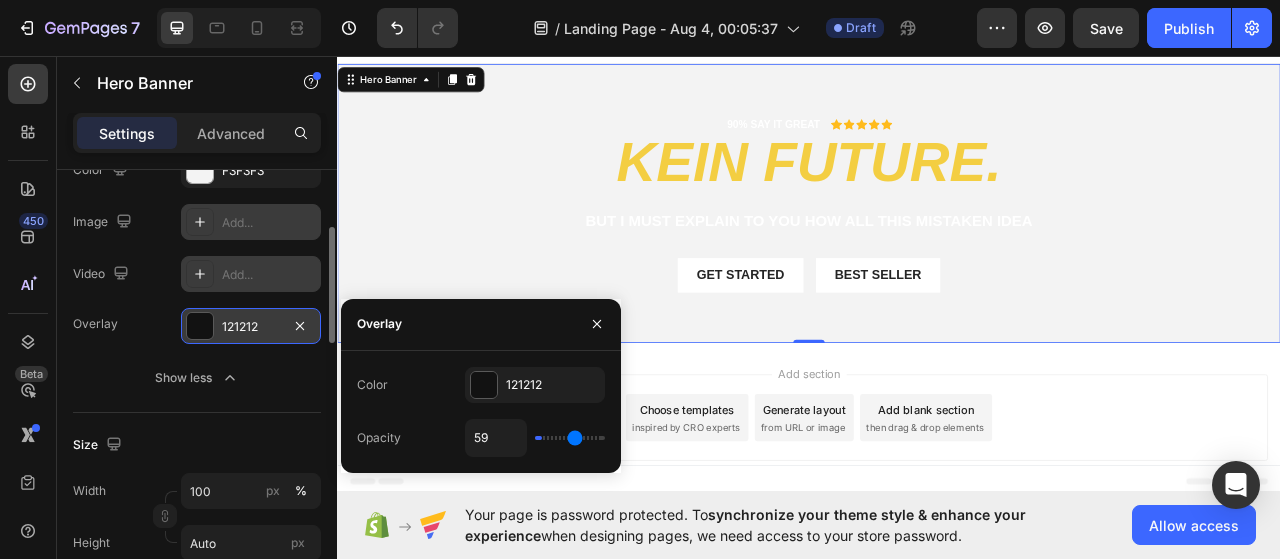 type on "67" 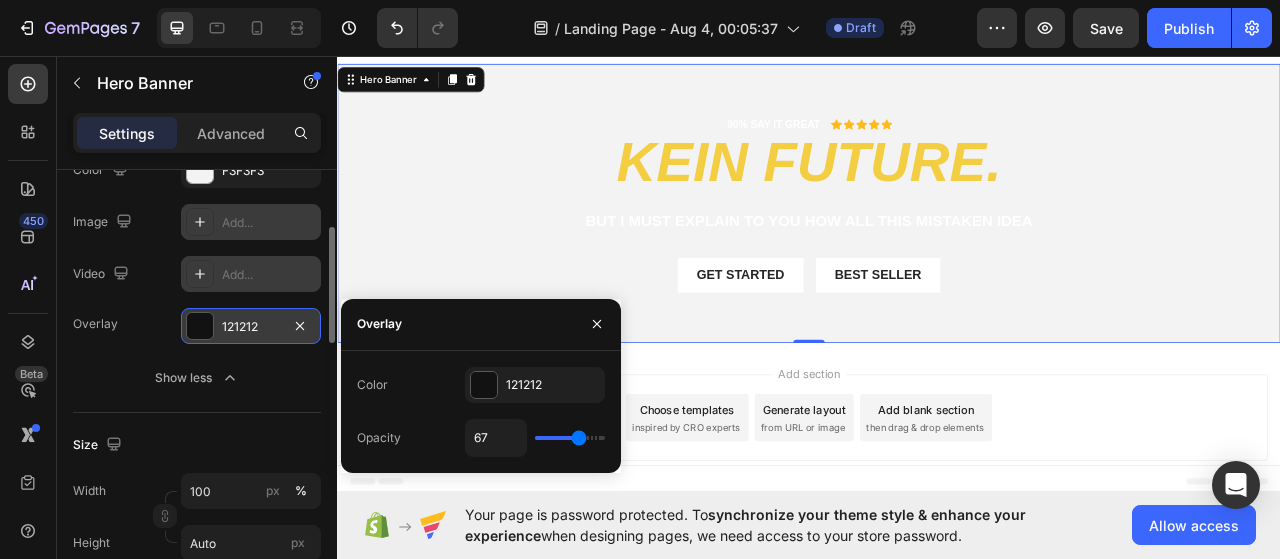 type on "72" 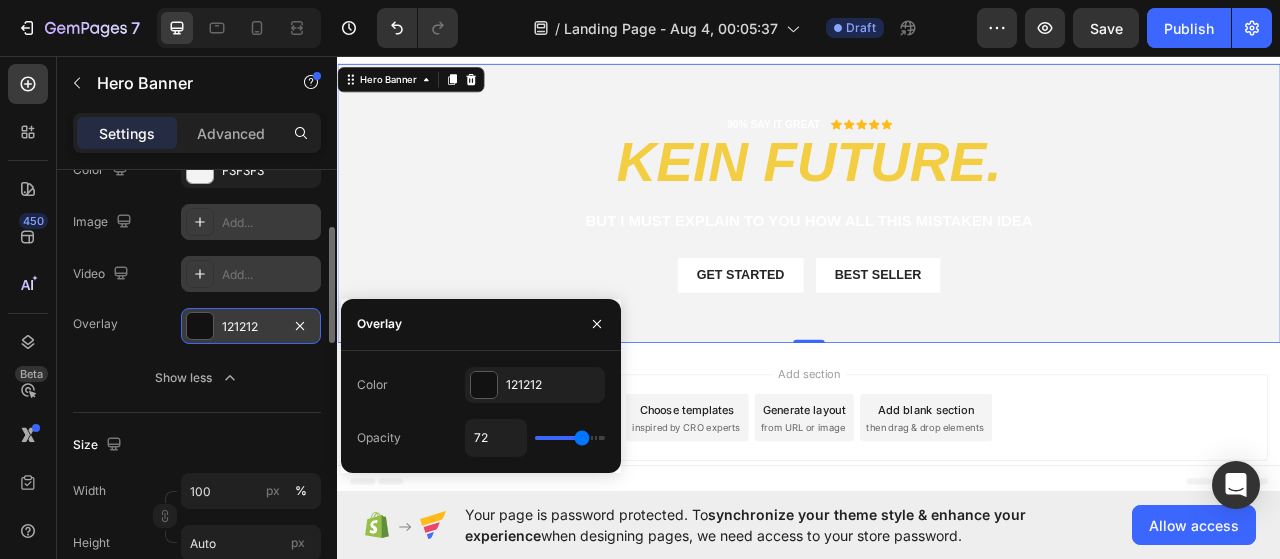 type on "77" 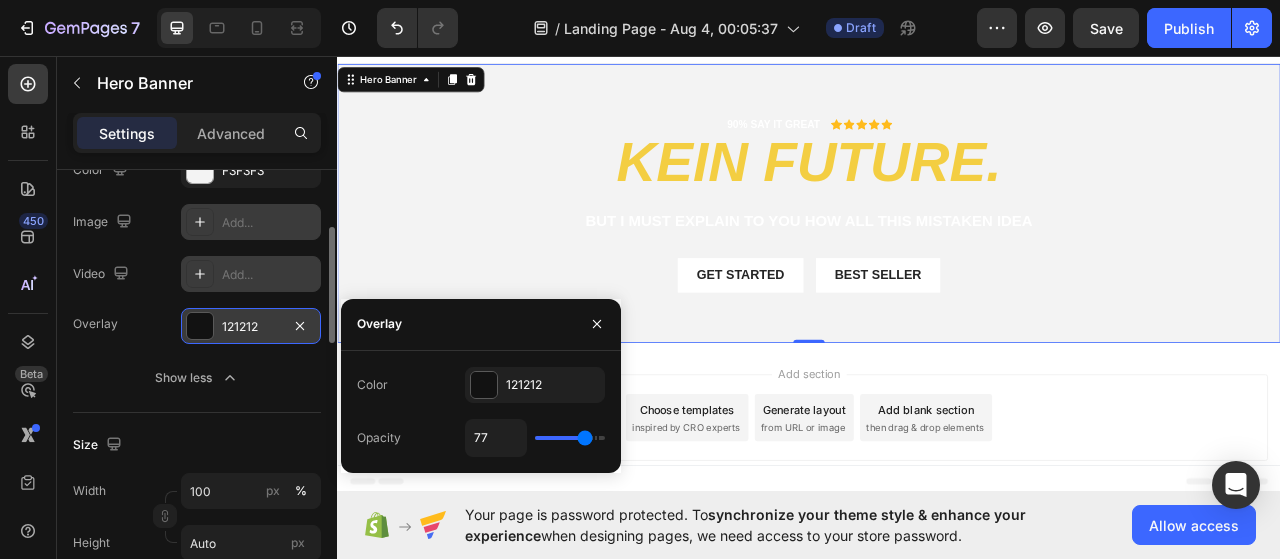 type on "82" 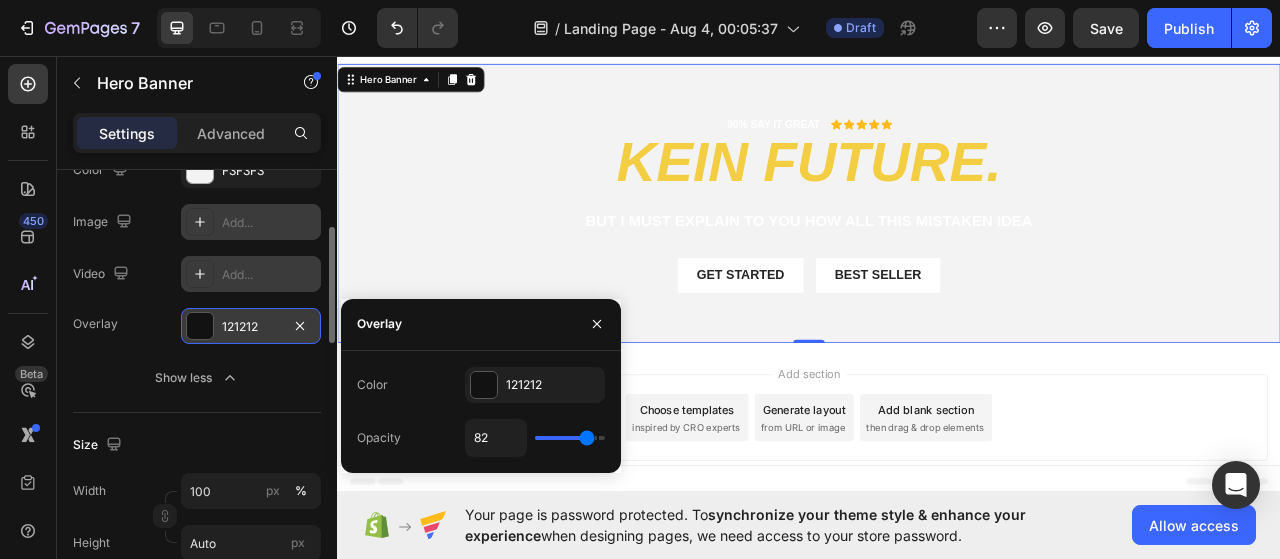 type on "88" 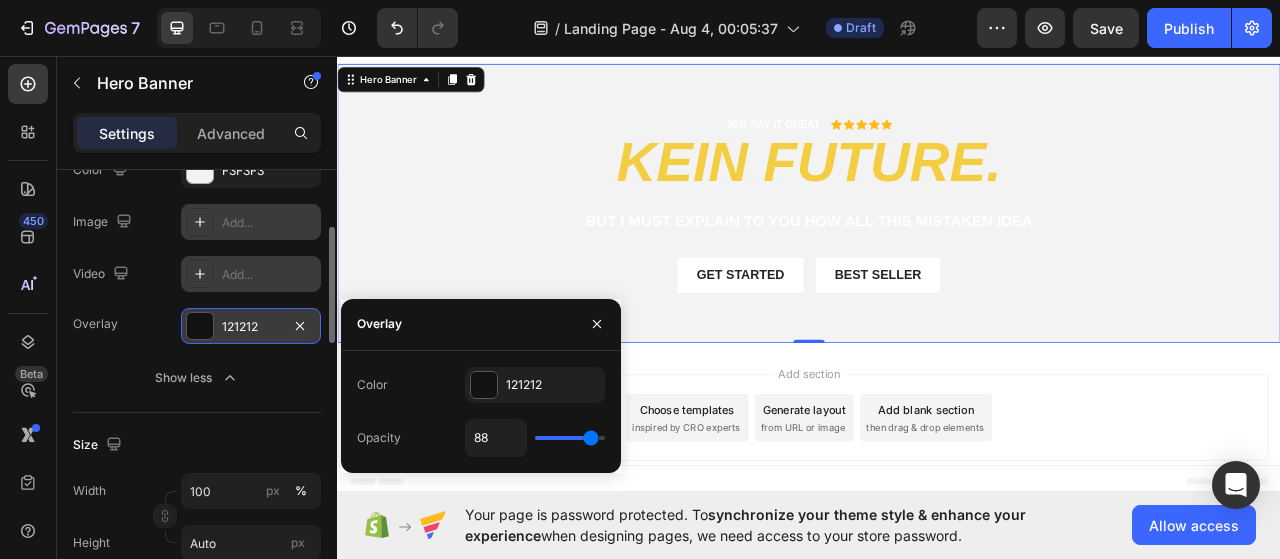 type on "94" 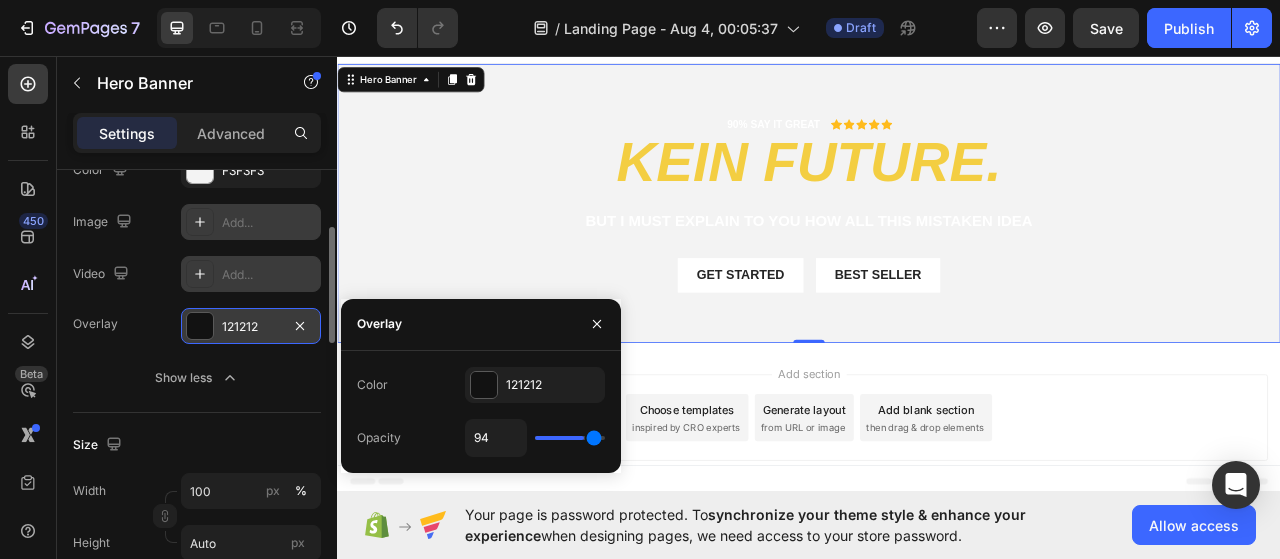 type on "96" 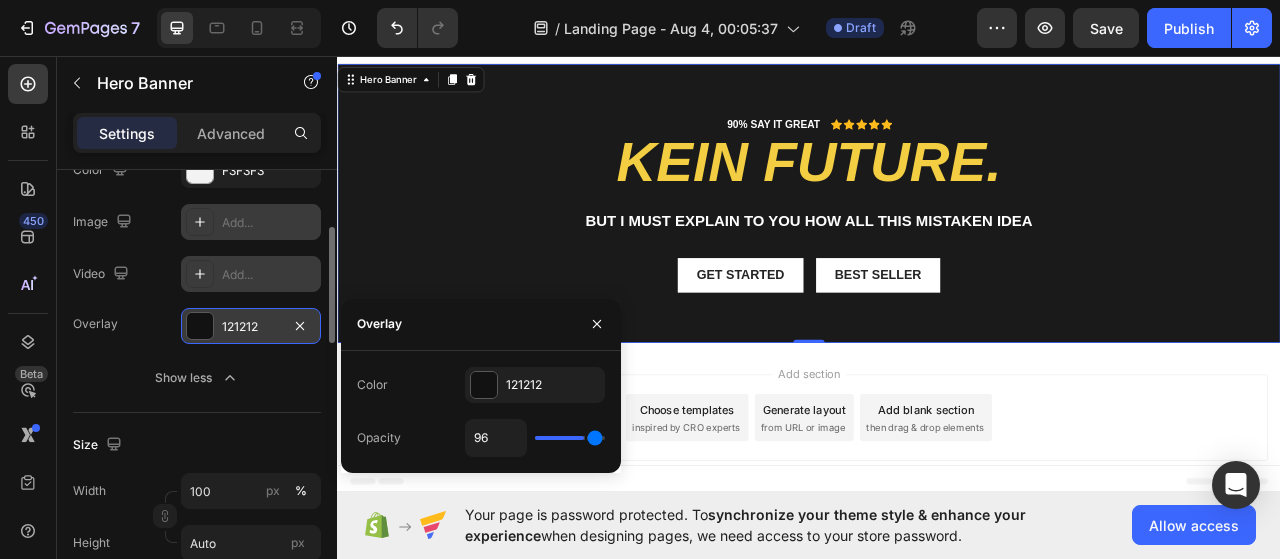type on "99" 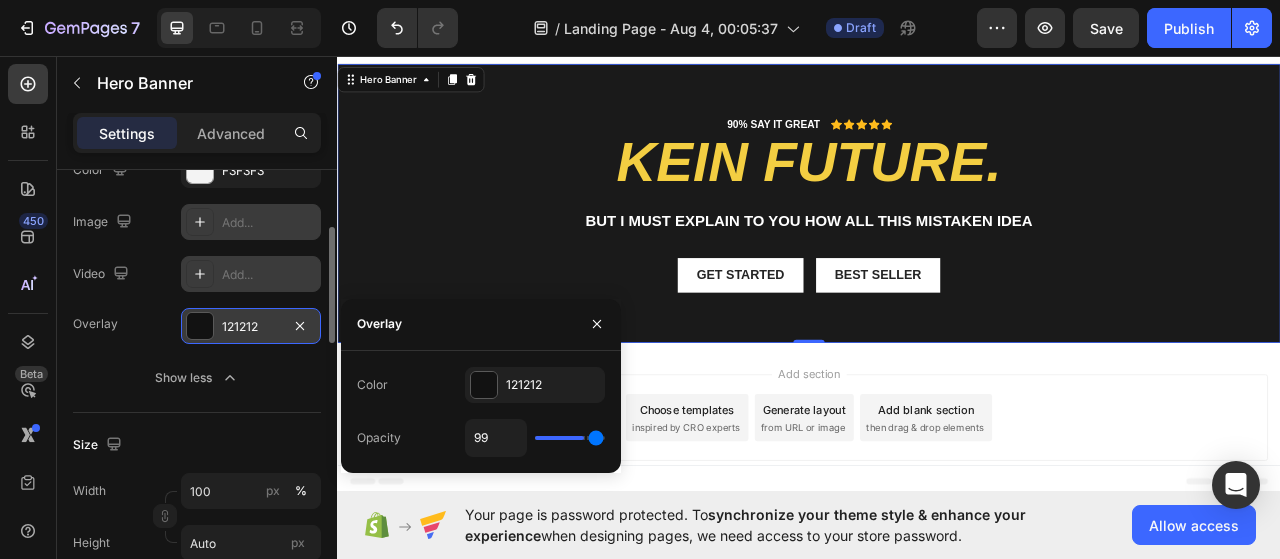 type on "100" 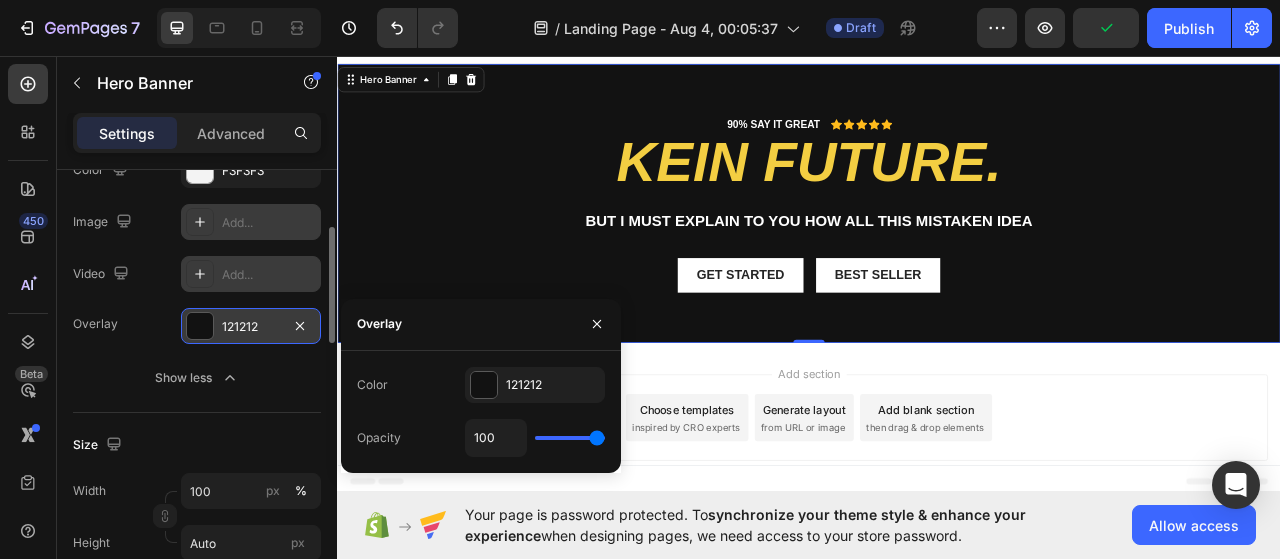 type on "66" 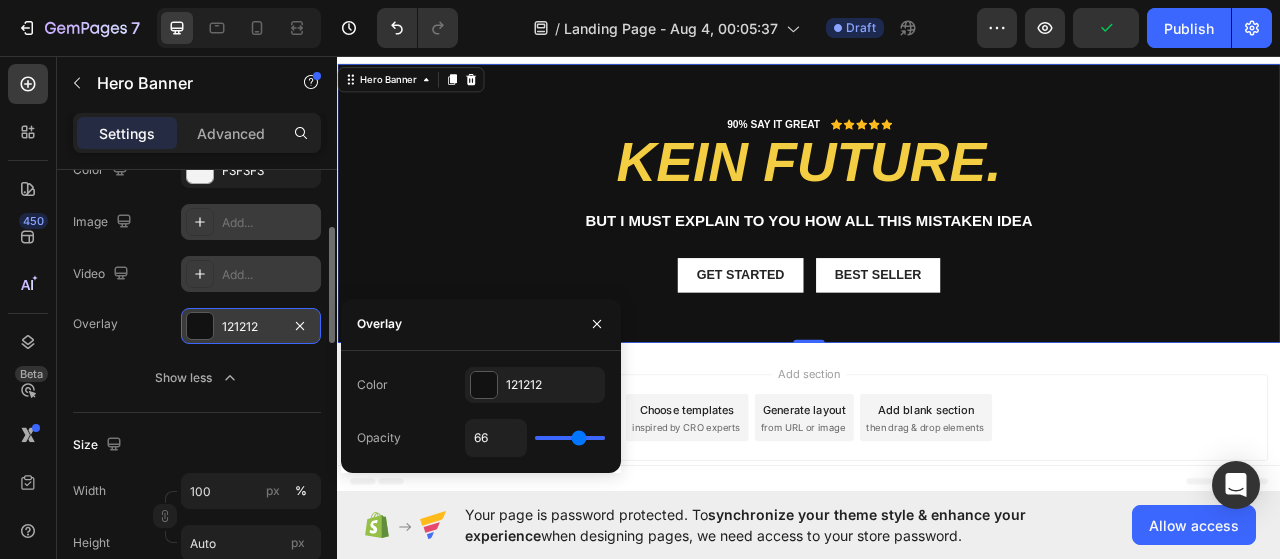 type on "57" 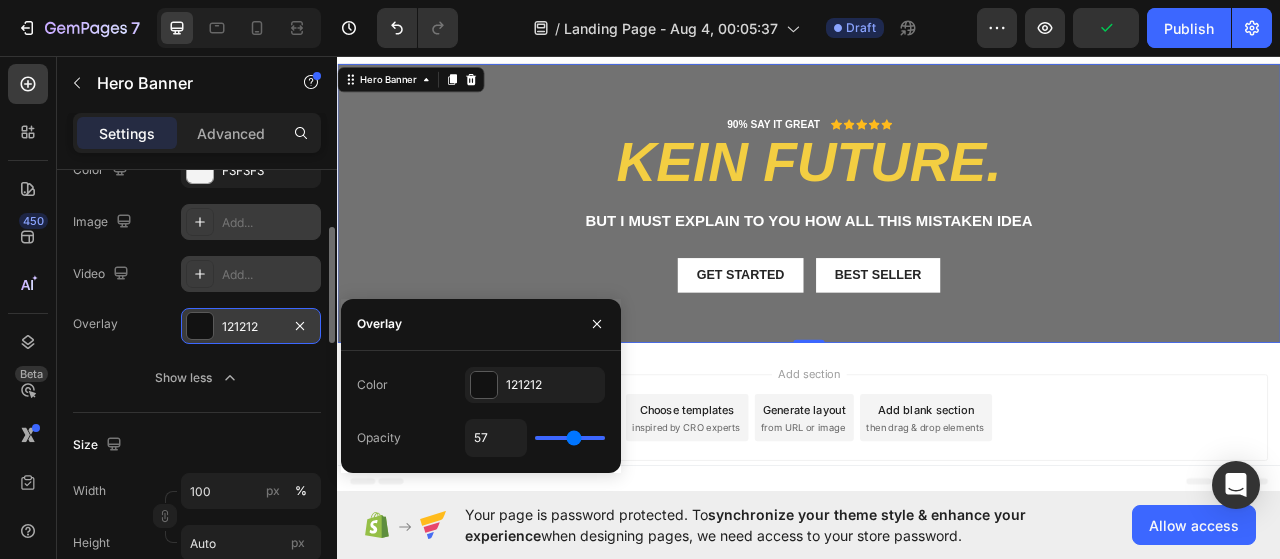 type on "31" 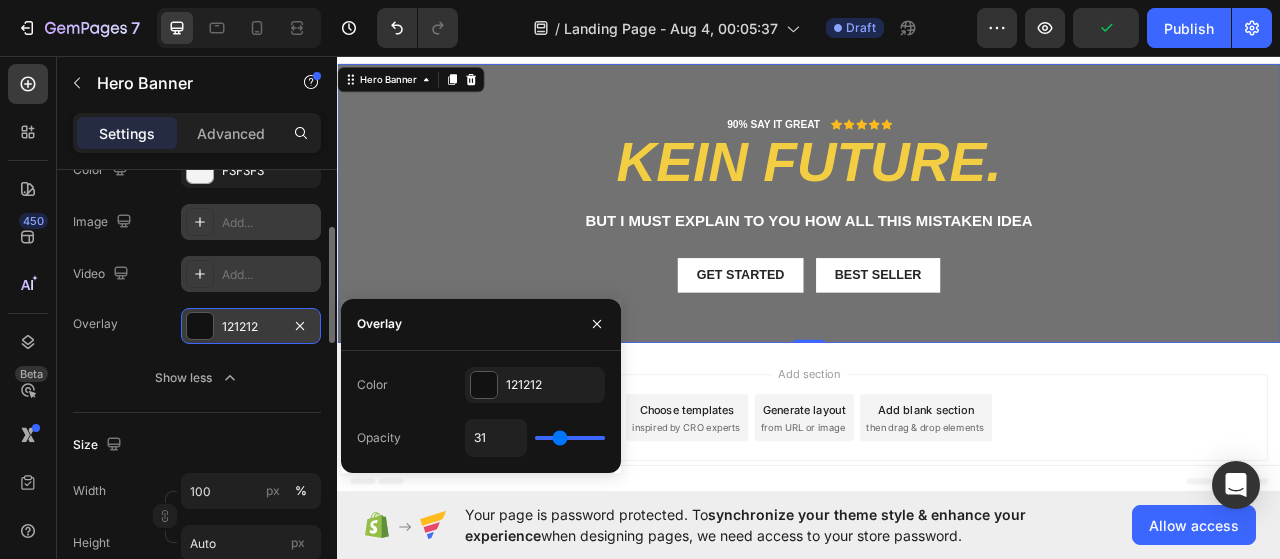 type on "18" 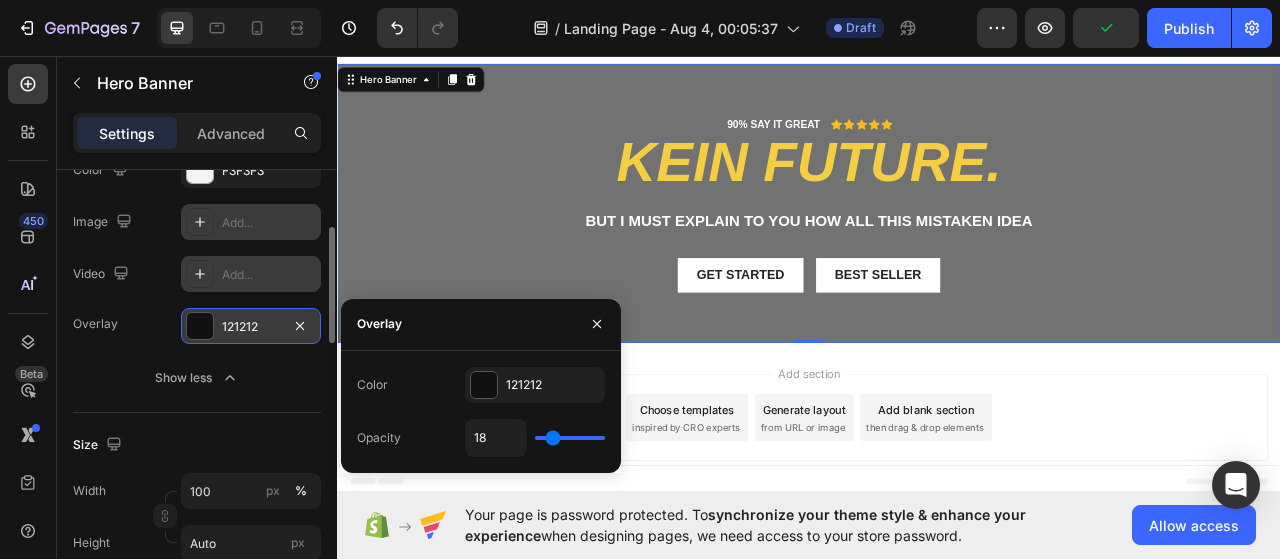 type on "1" 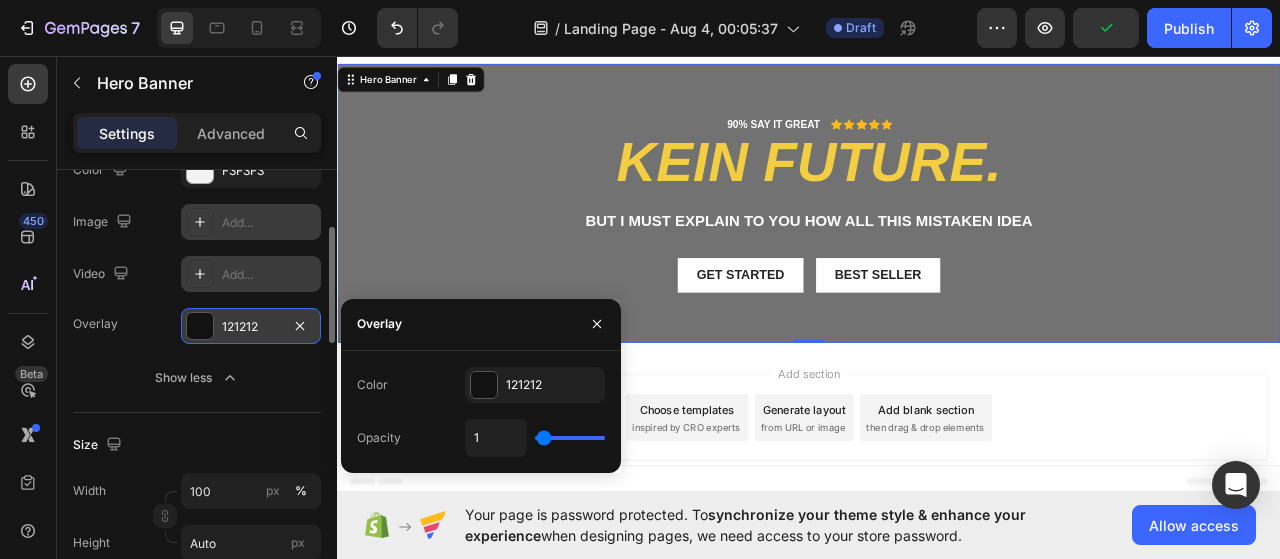 type on "0" 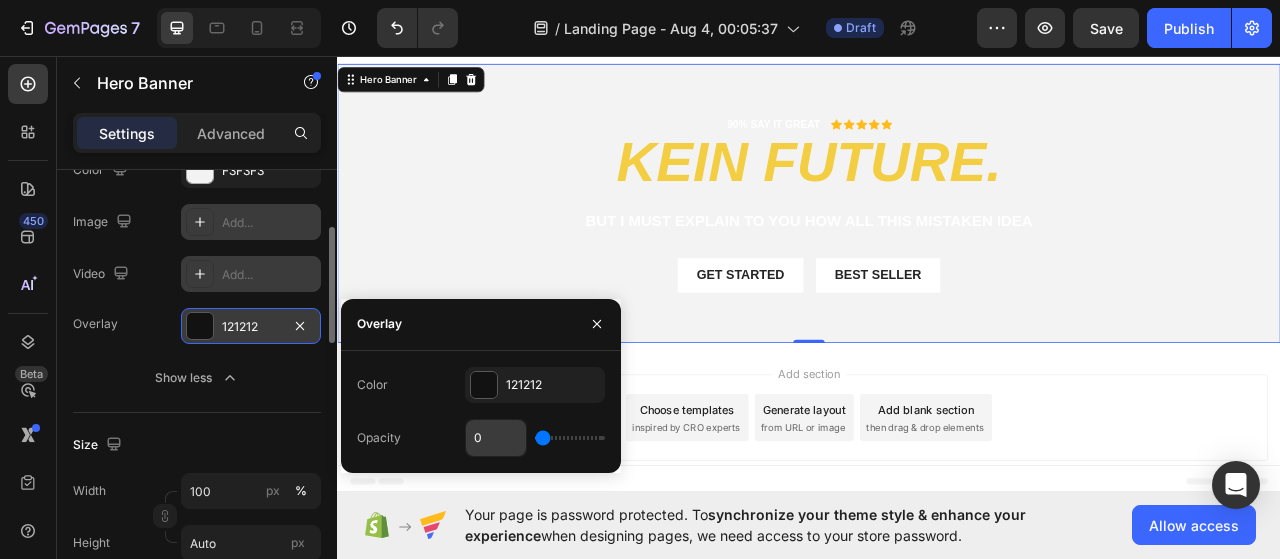 drag, startPoint x: 549, startPoint y: 439, endPoint x: 502, endPoint y: 431, distance: 47.67599 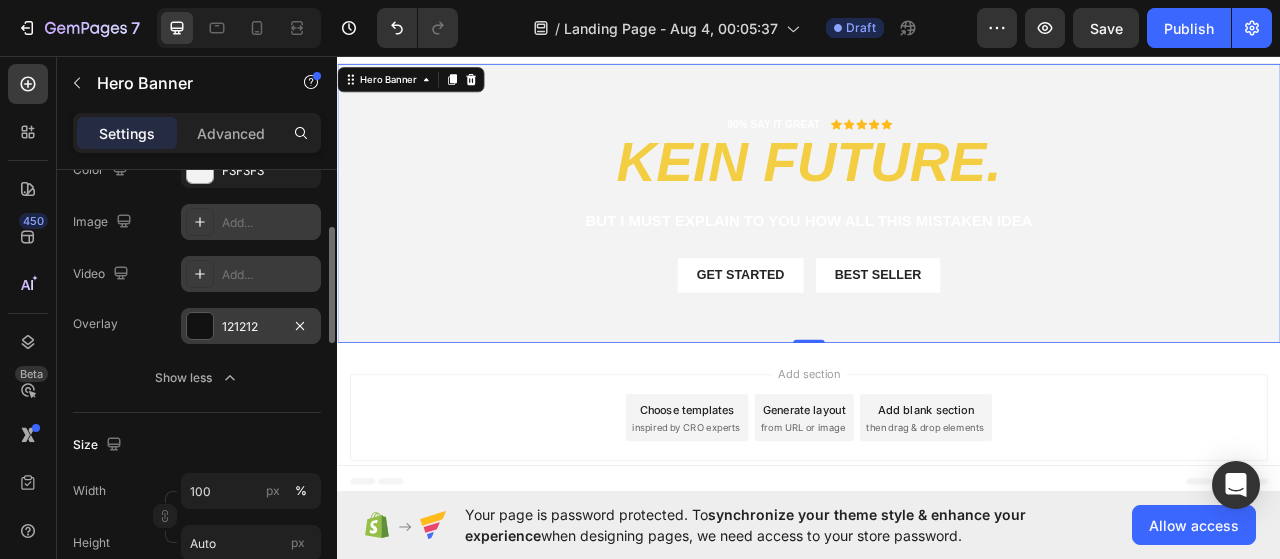 click on "Add..." at bounding box center (251, 222) 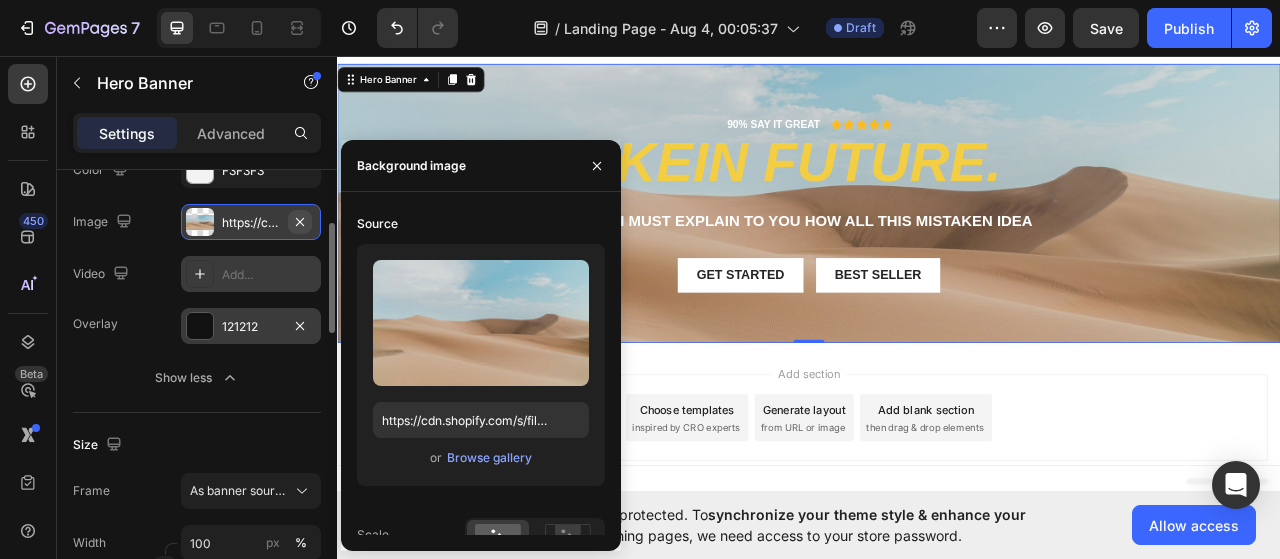 click 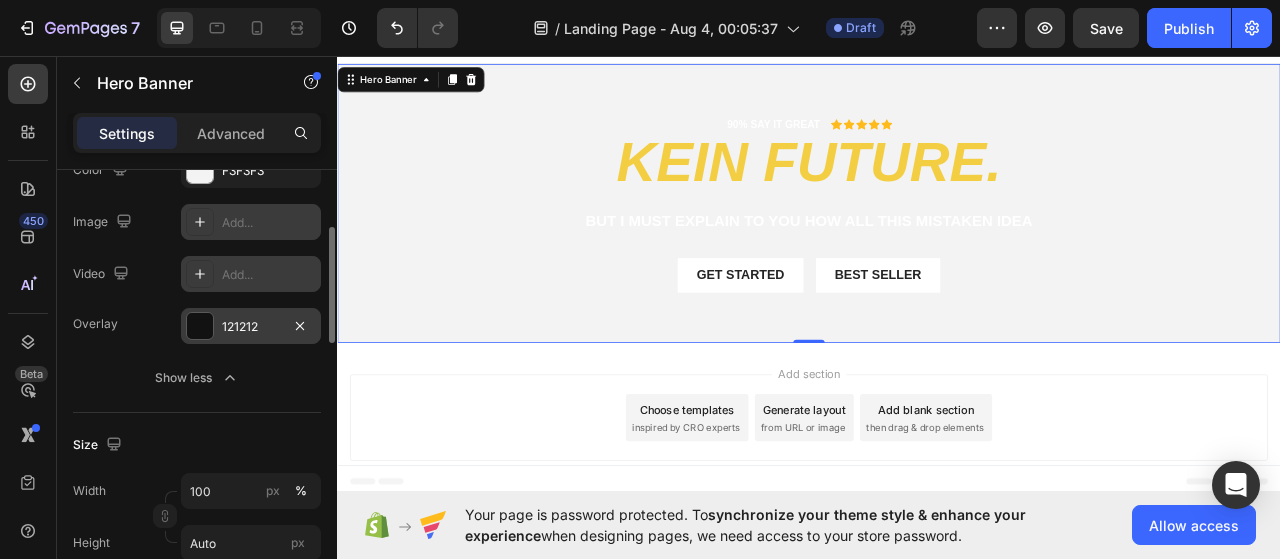 click at bounding box center [200, 222] 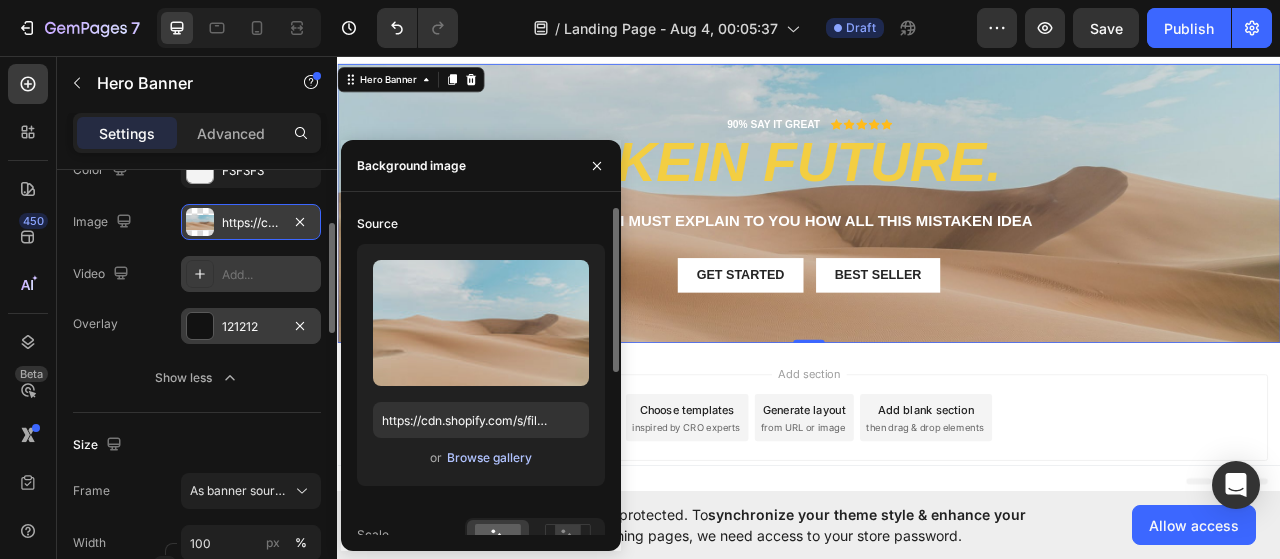 click on "Browse gallery" at bounding box center [489, 458] 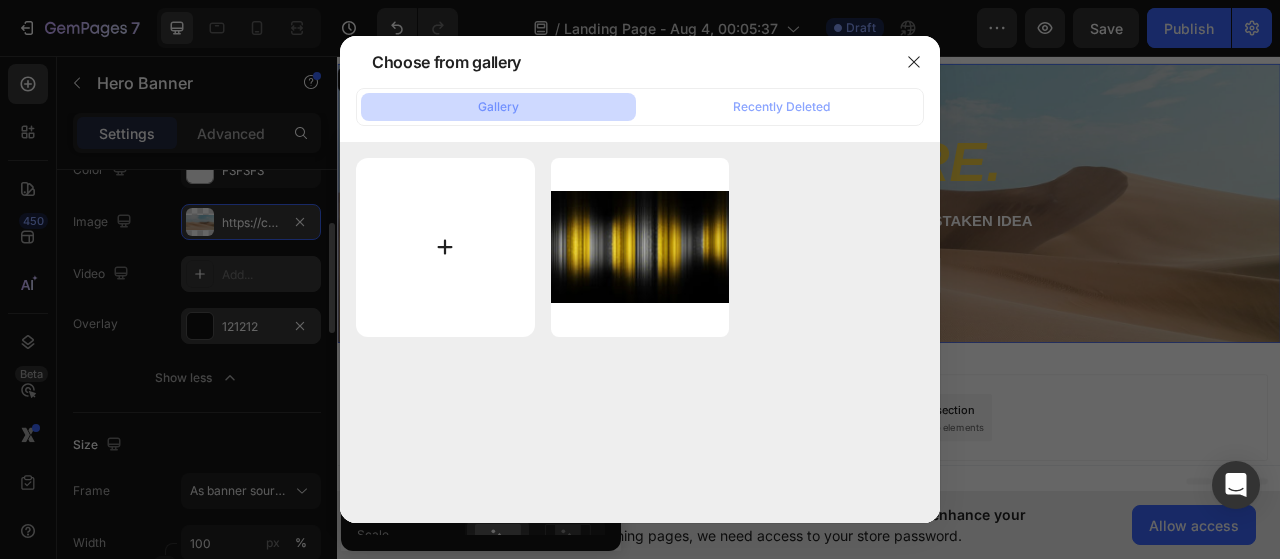 click at bounding box center [445, 247] 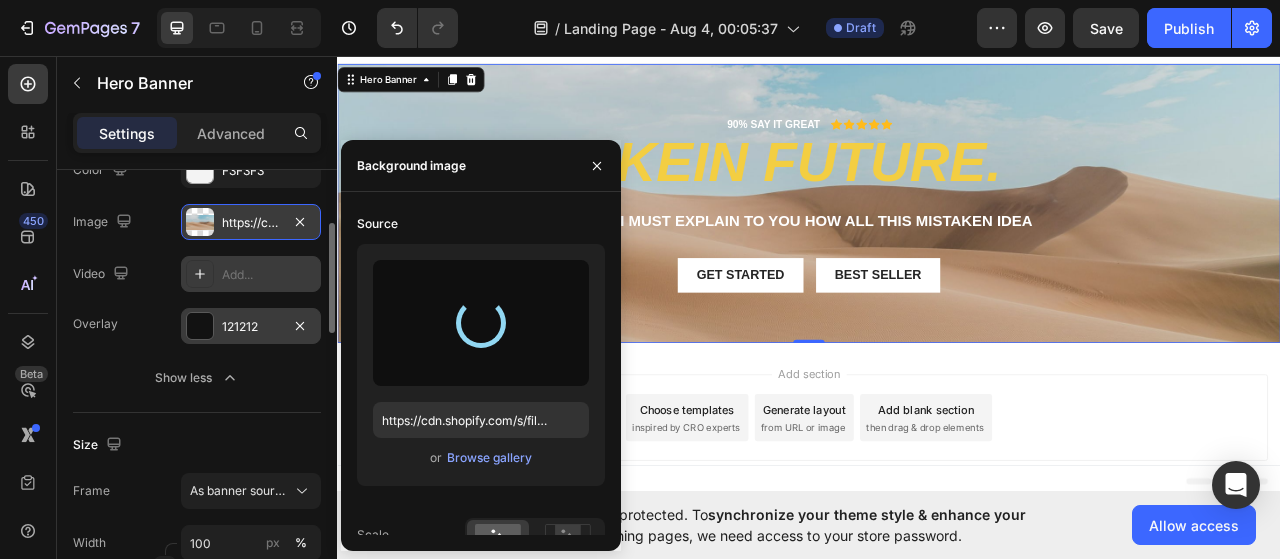 type on "https://cdn.shopify.com/s/files/1/0955/7173/8969/files/gempages_578365526309339922-835bf072-0c91-4723-be31-8c5cb0f36123.jpg" 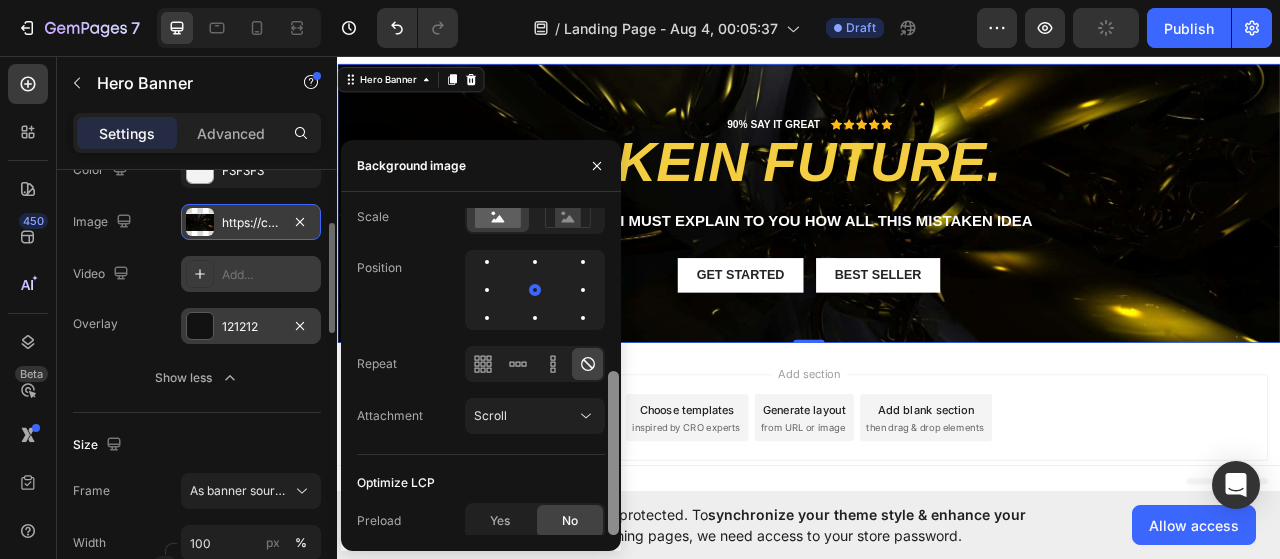 scroll, scrollTop: 321, scrollLeft: 0, axis: vertical 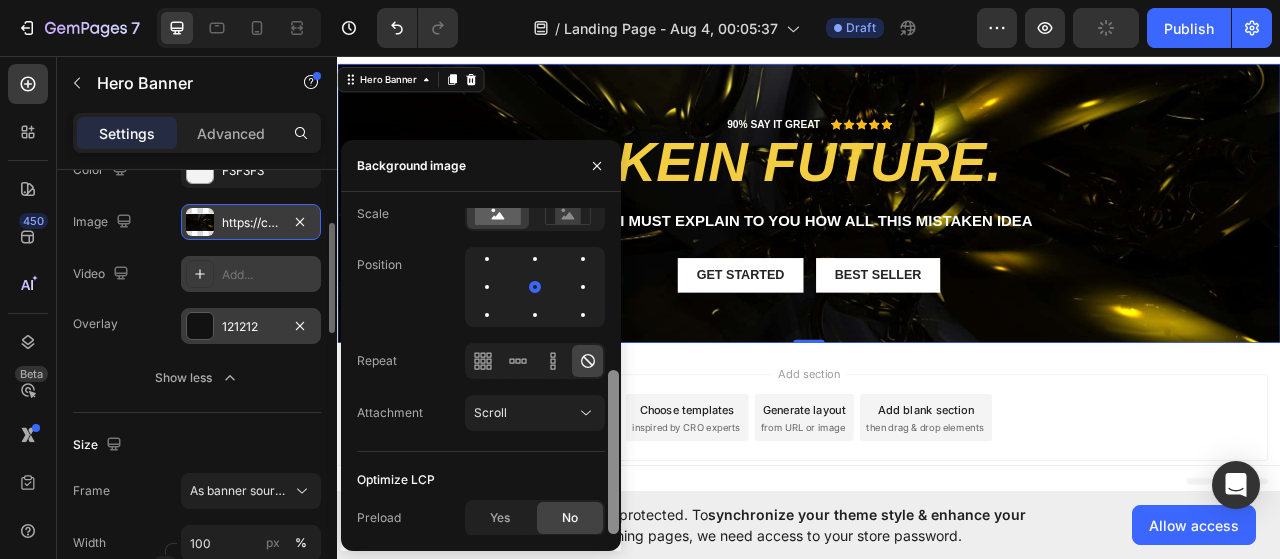 drag, startPoint x: 614, startPoint y: 325, endPoint x: 578, endPoint y: 524, distance: 202.23007 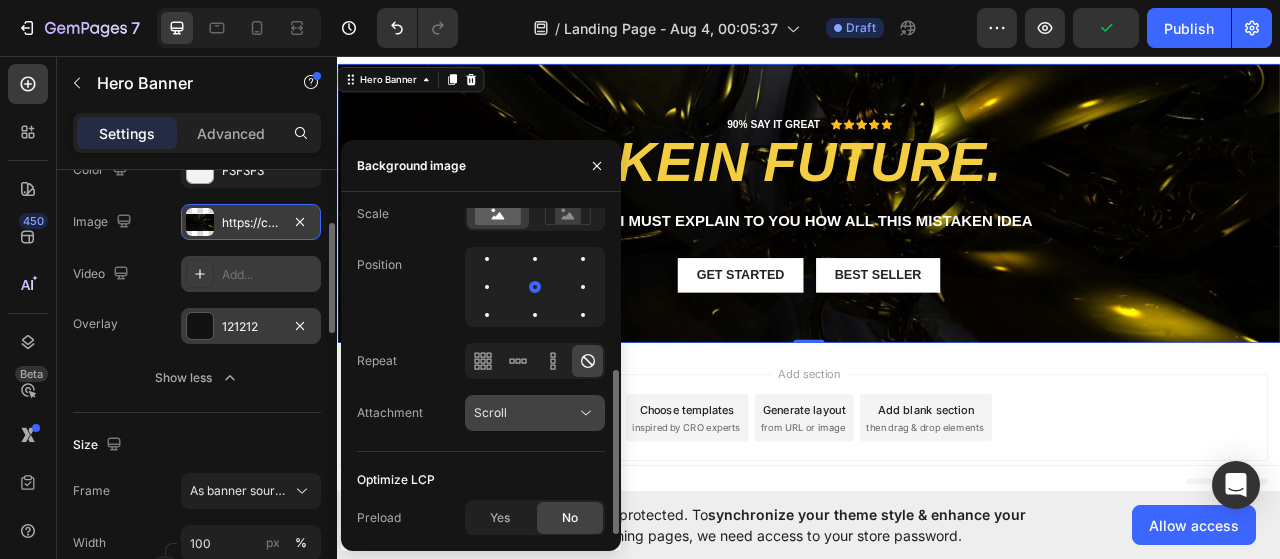 click 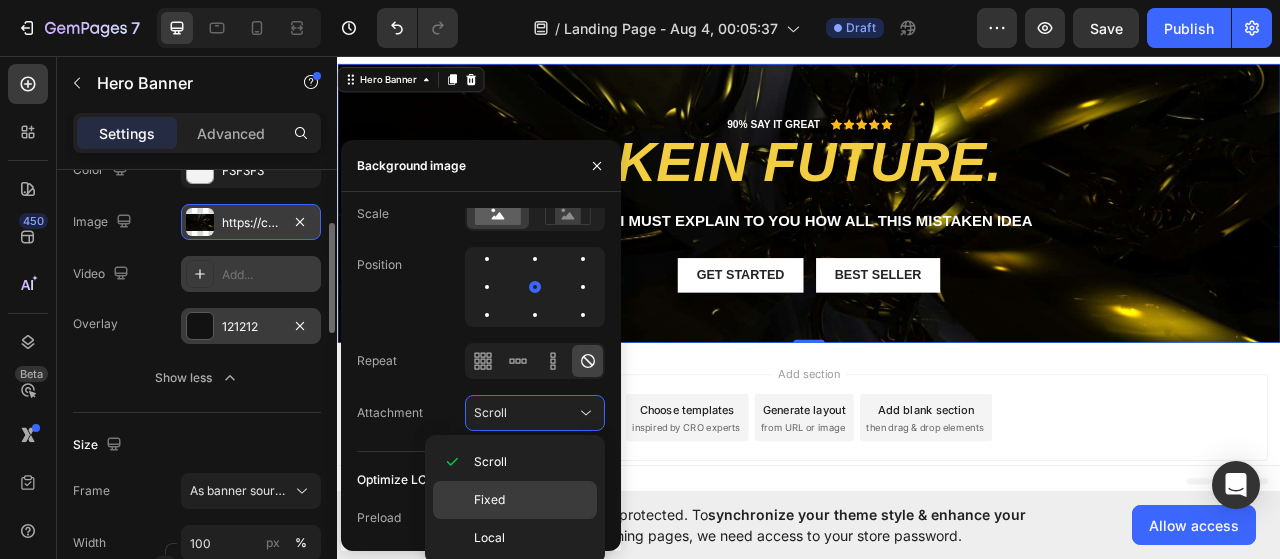 click on "Fixed" at bounding box center [531, 500] 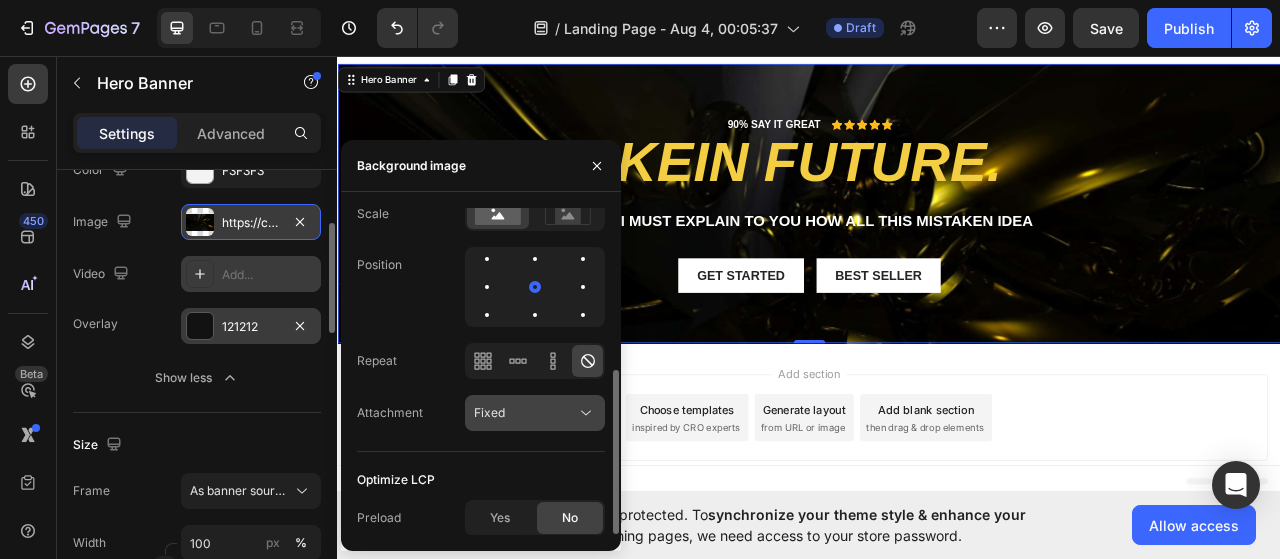 drag, startPoint x: 588, startPoint y: 413, endPoint x: 583, endPoint y: 427, distance: 14.866069 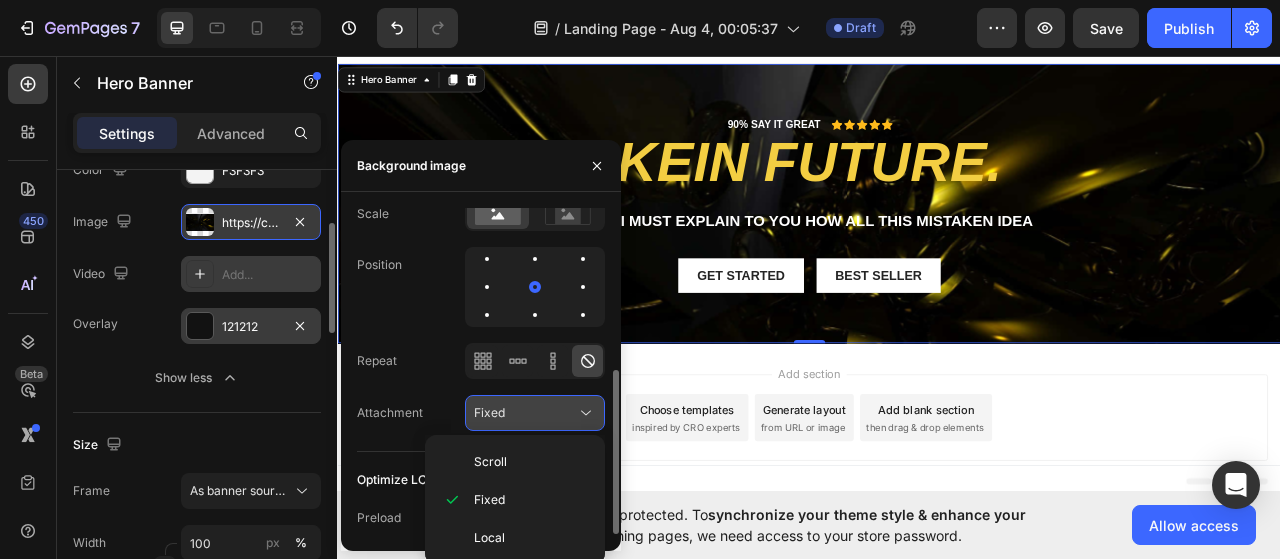 click on "Fixed" 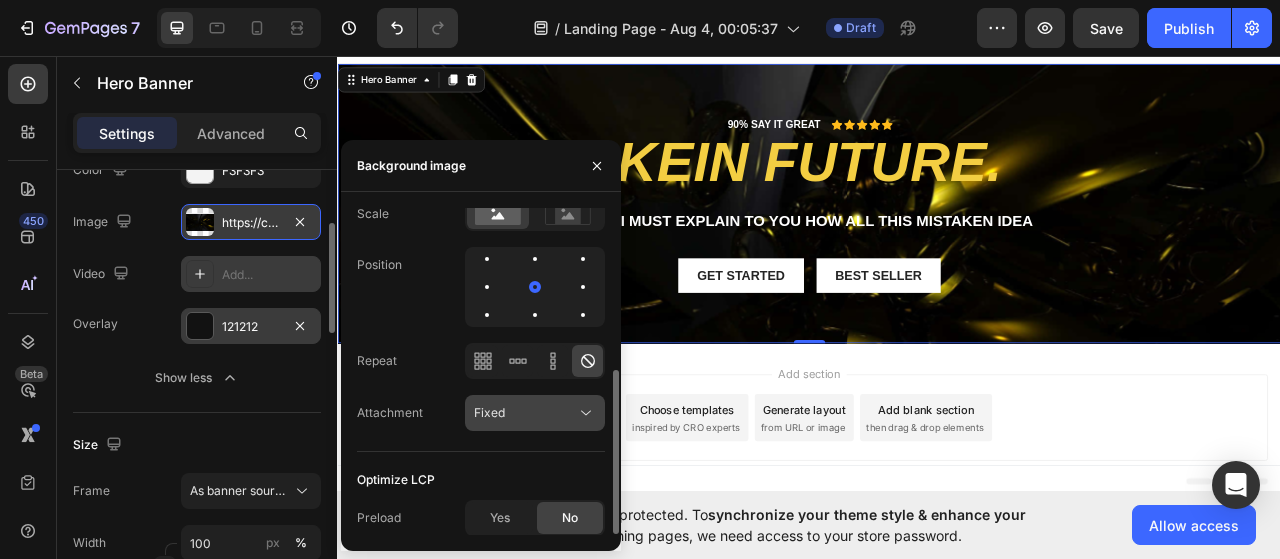 click on "Fixed" 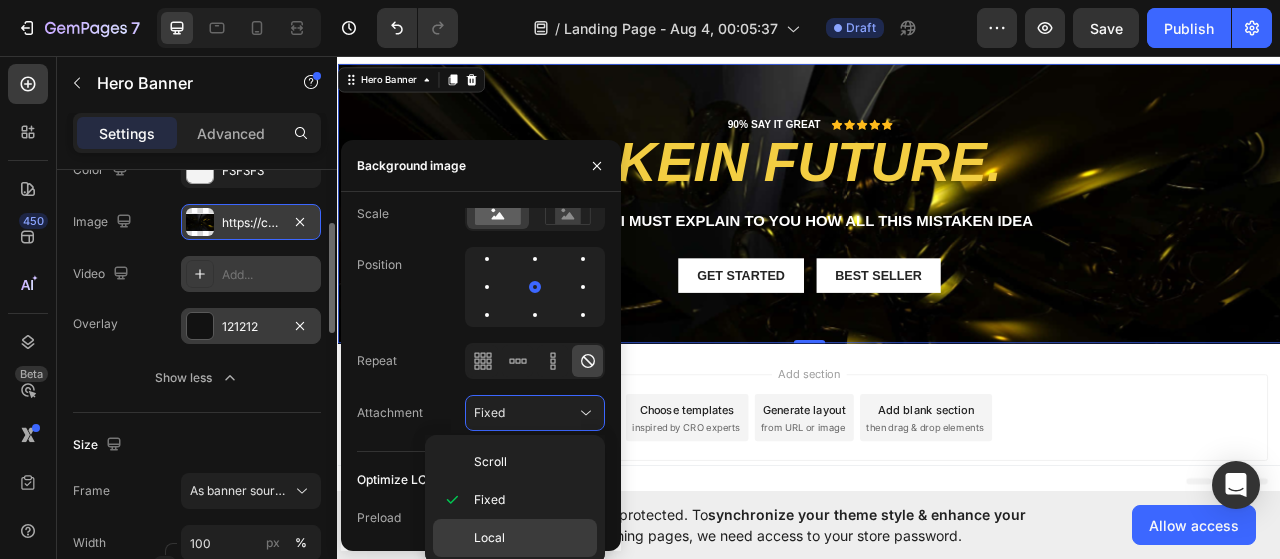 click on "Local" at bounding box center (531, 538) 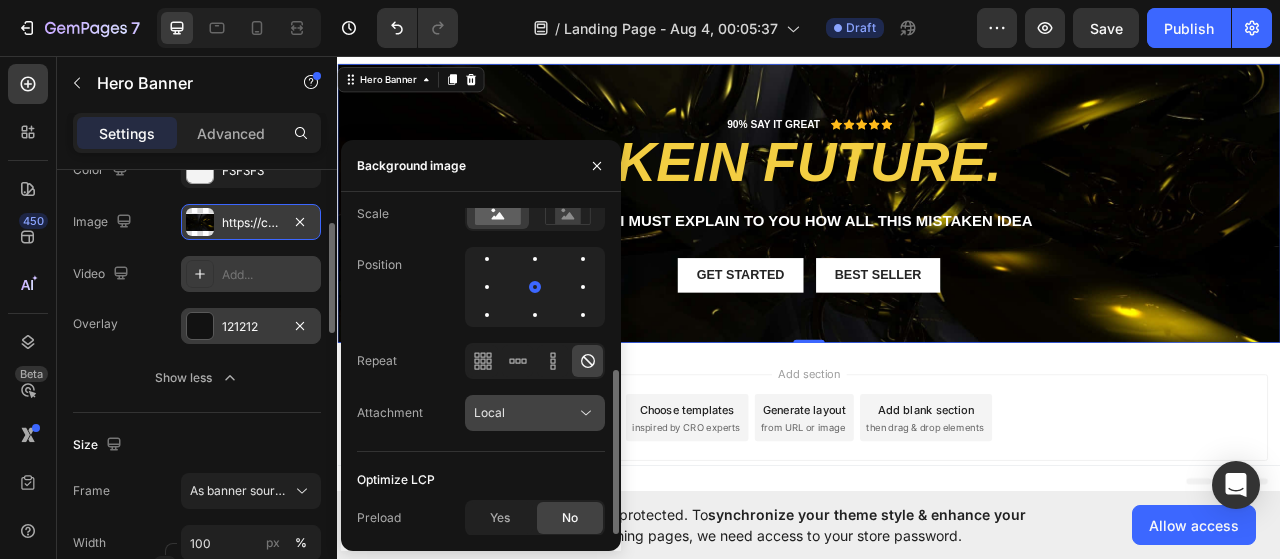click 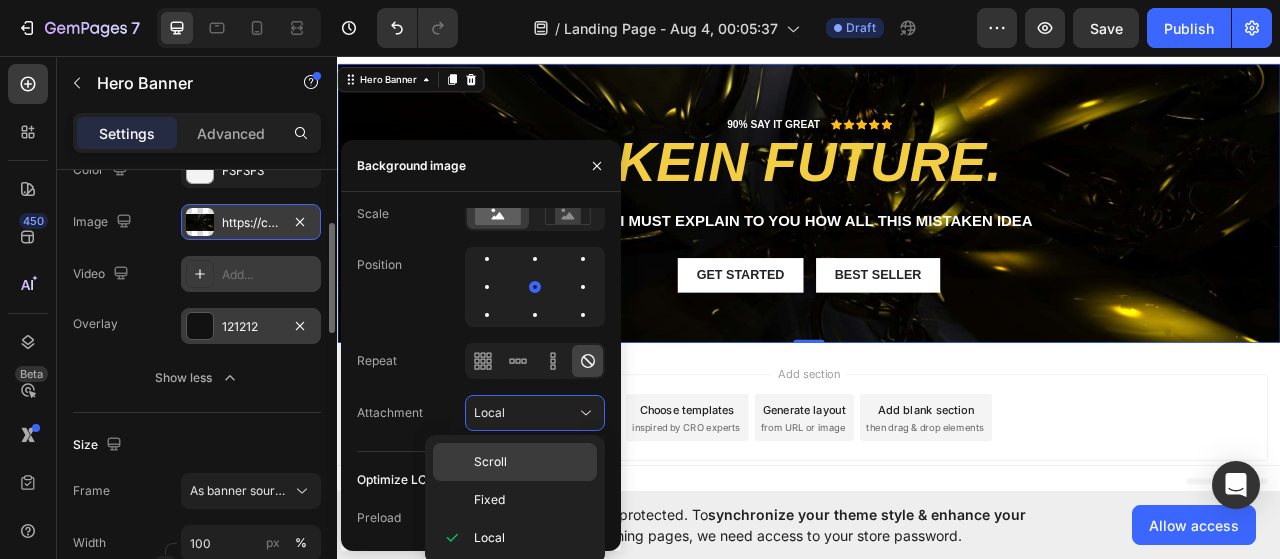 click on "Scroll" 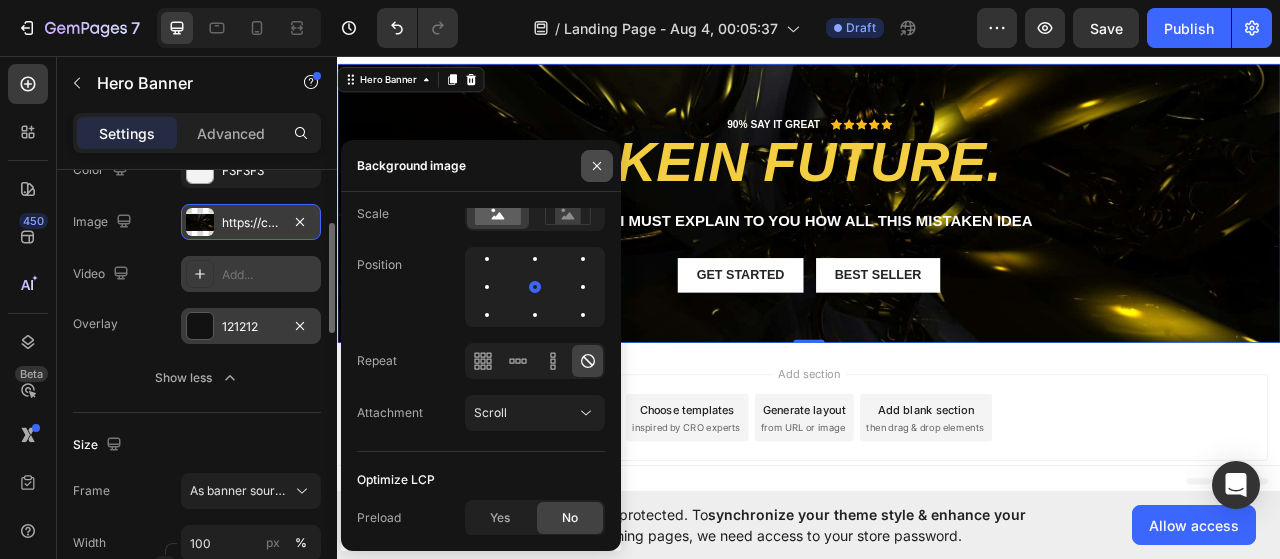 click at bounding box center (597, 166) 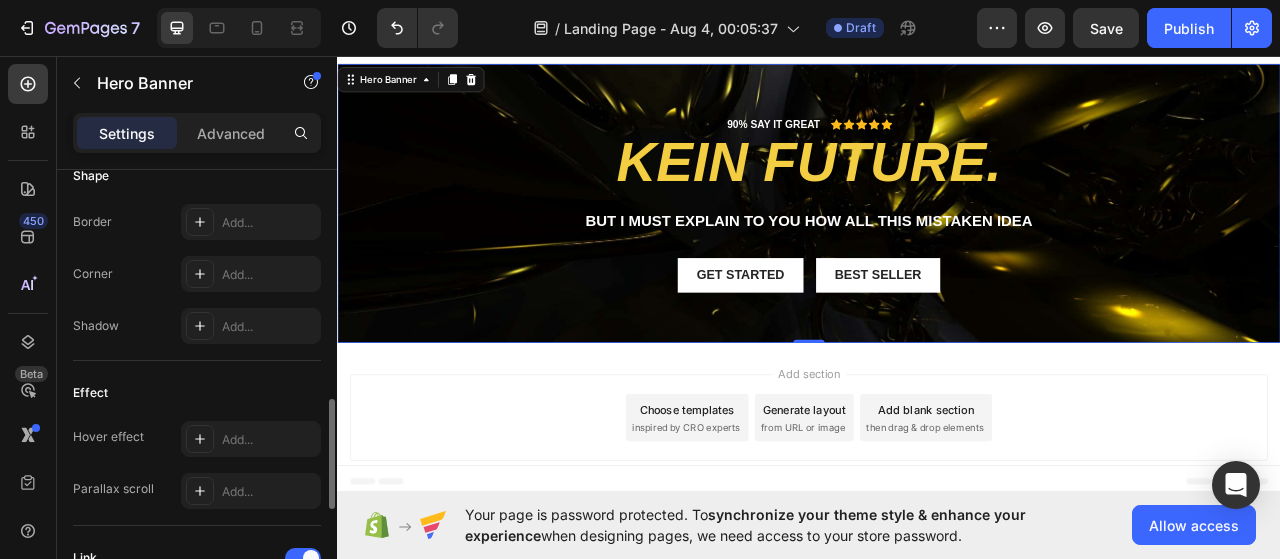scroll, scrollTop: 926, scrollLeft: 0, axis: vertical 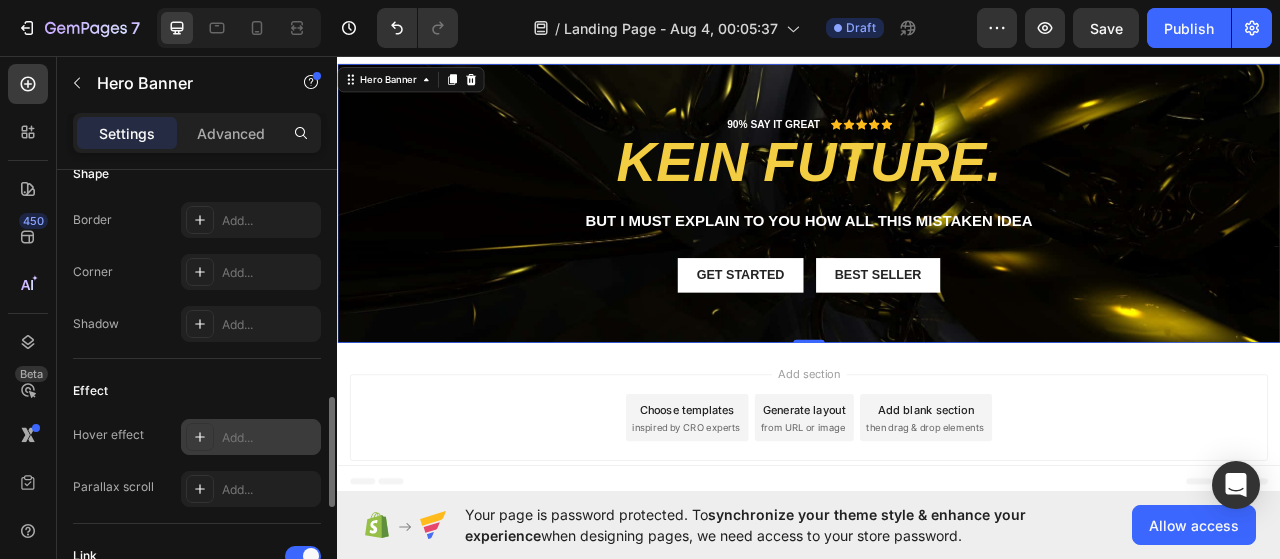 click at bounding box center (200, 437) 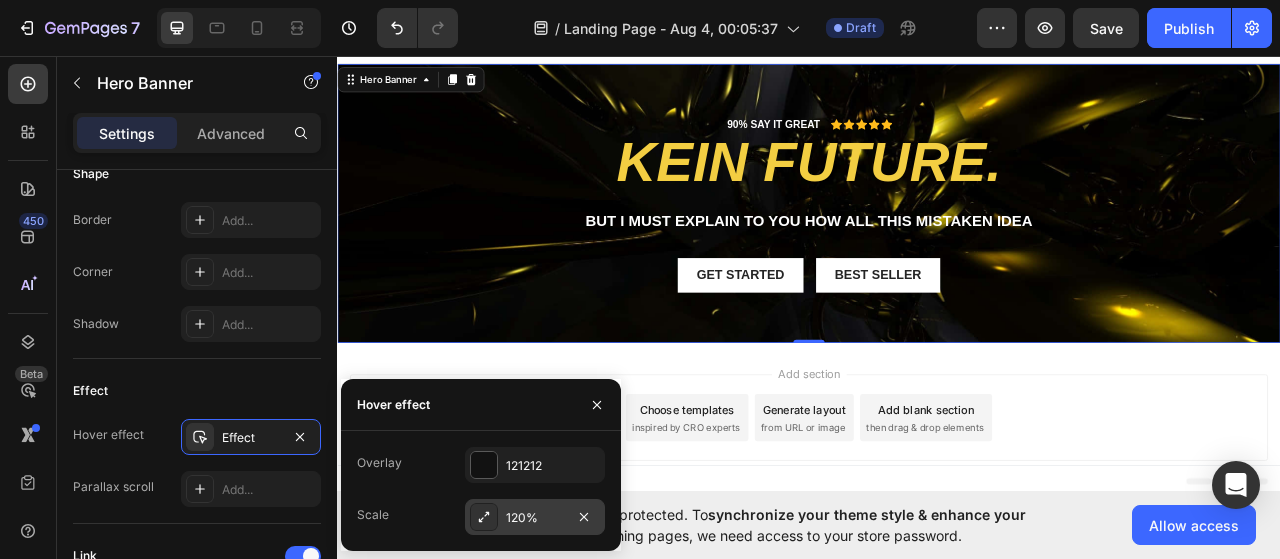 click on "120%" at bounding box center [535, 517] 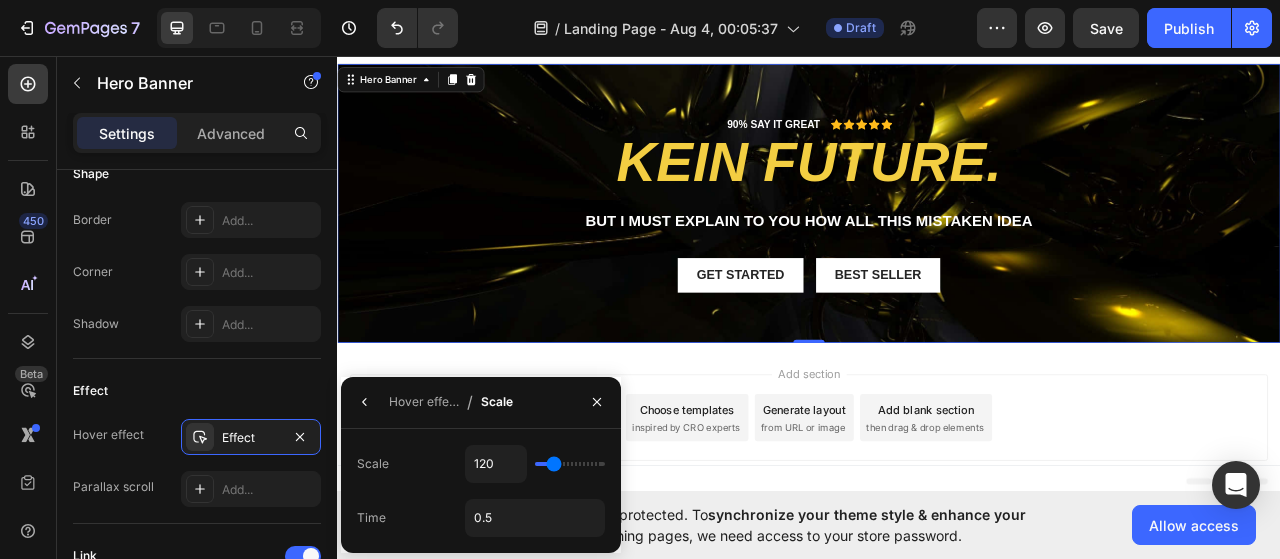 type on "135" 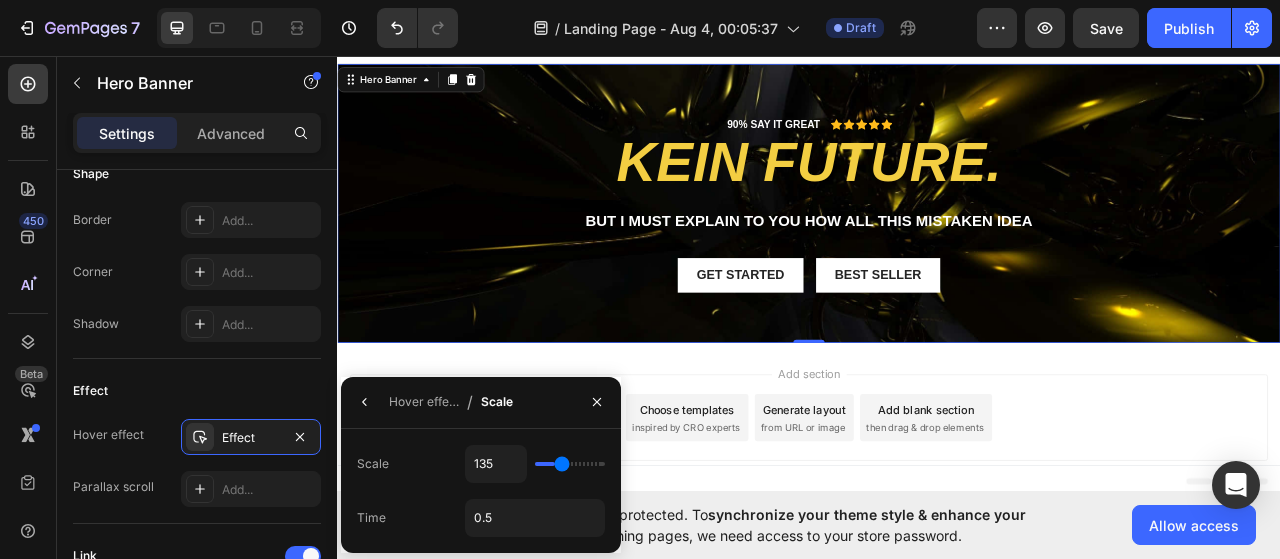 type on "145" 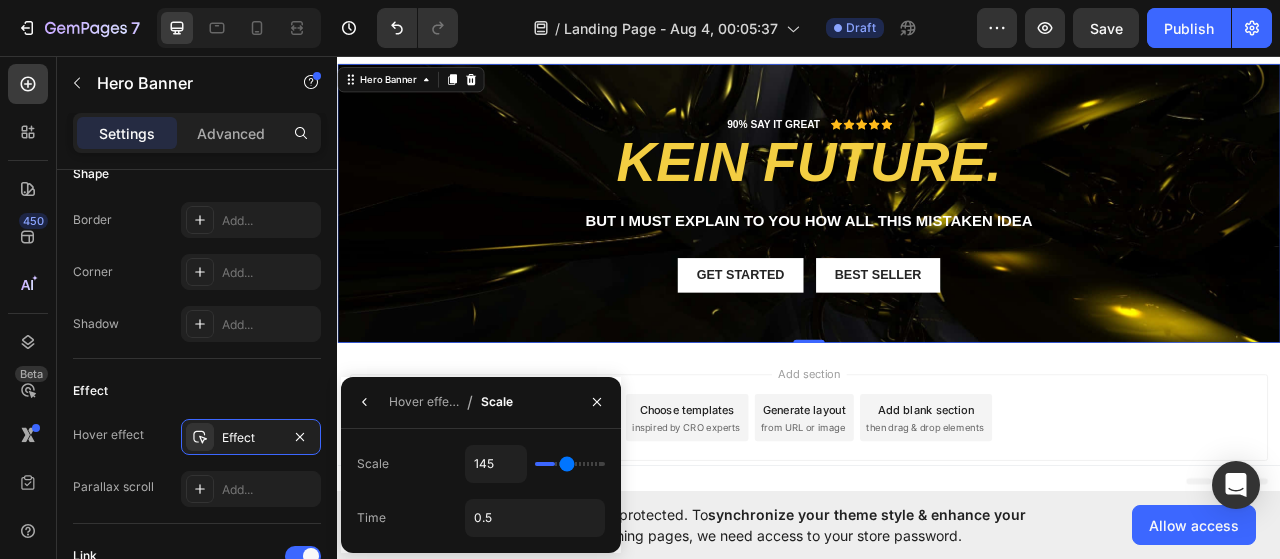 type on "150" 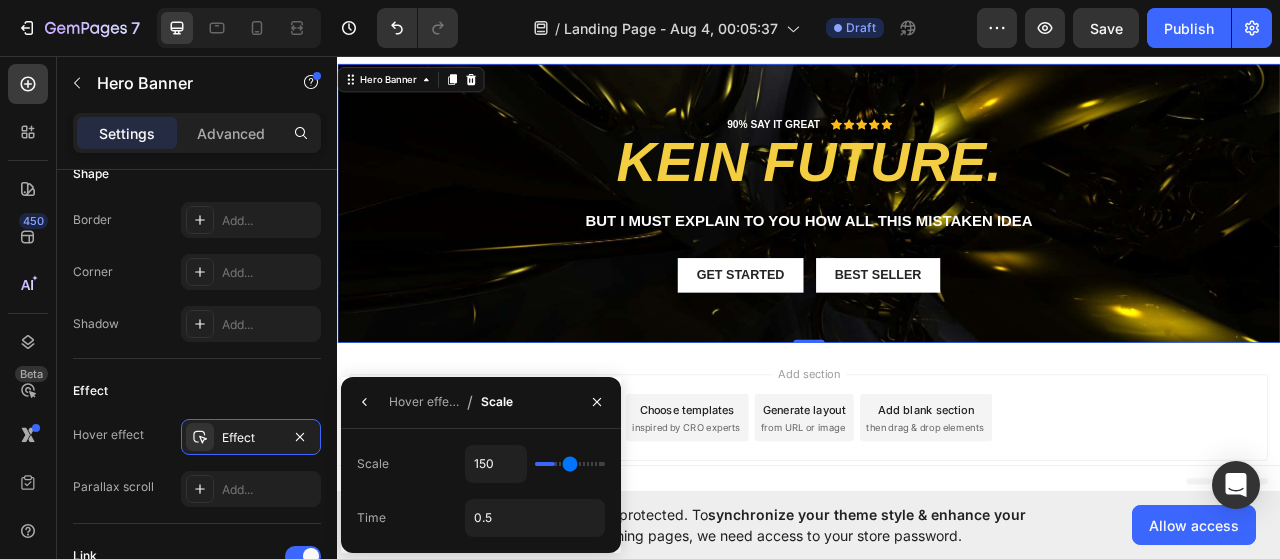 type on "155" 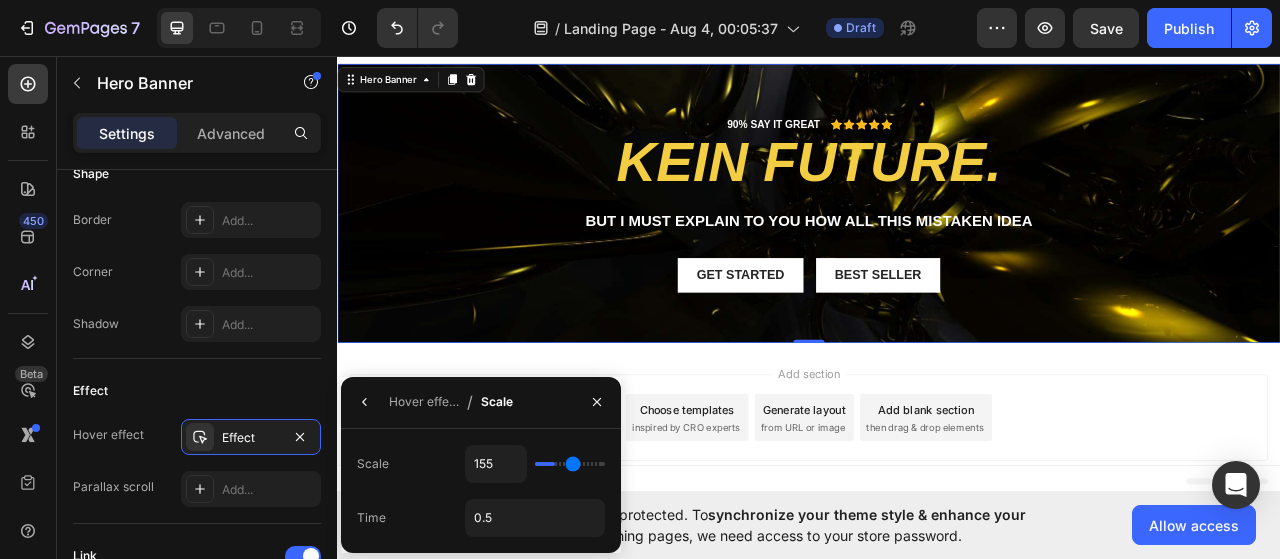 type on "160" 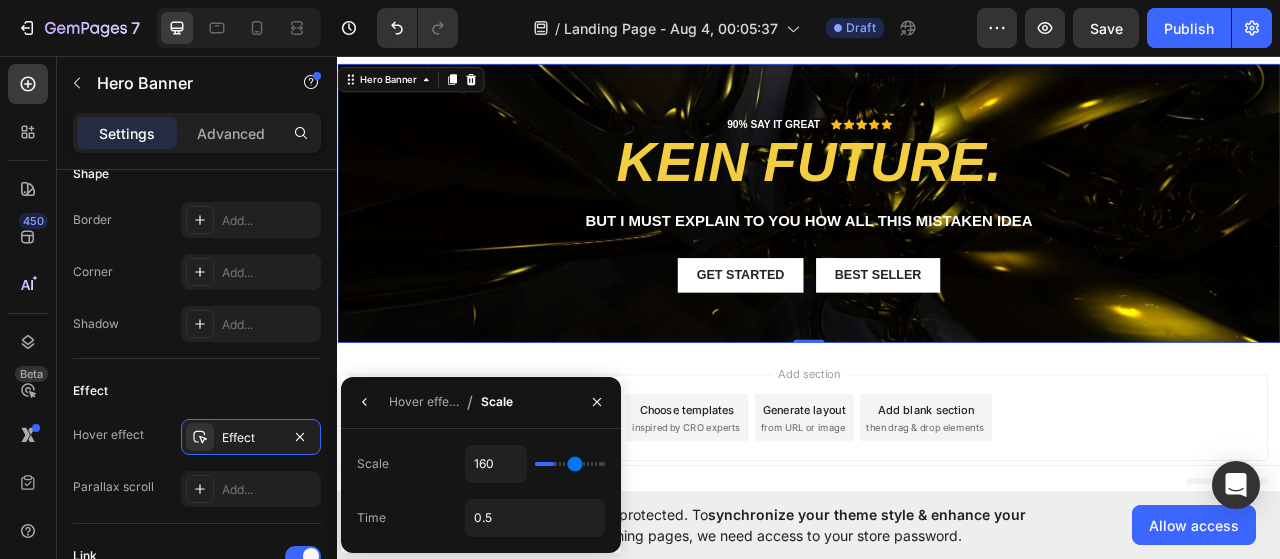 type on "165" 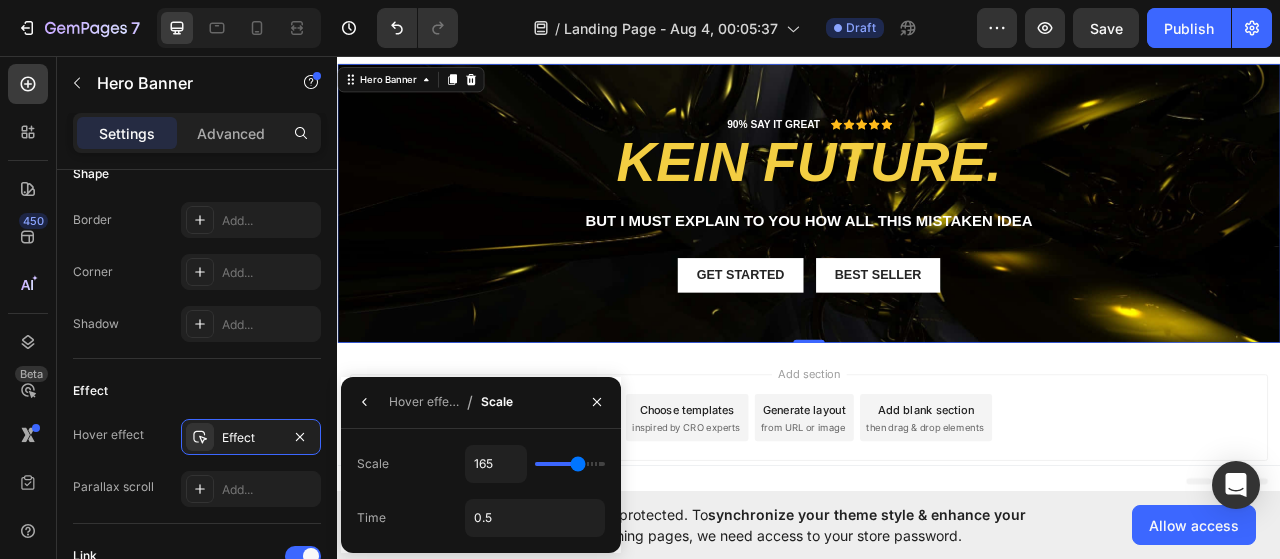 type on "170" 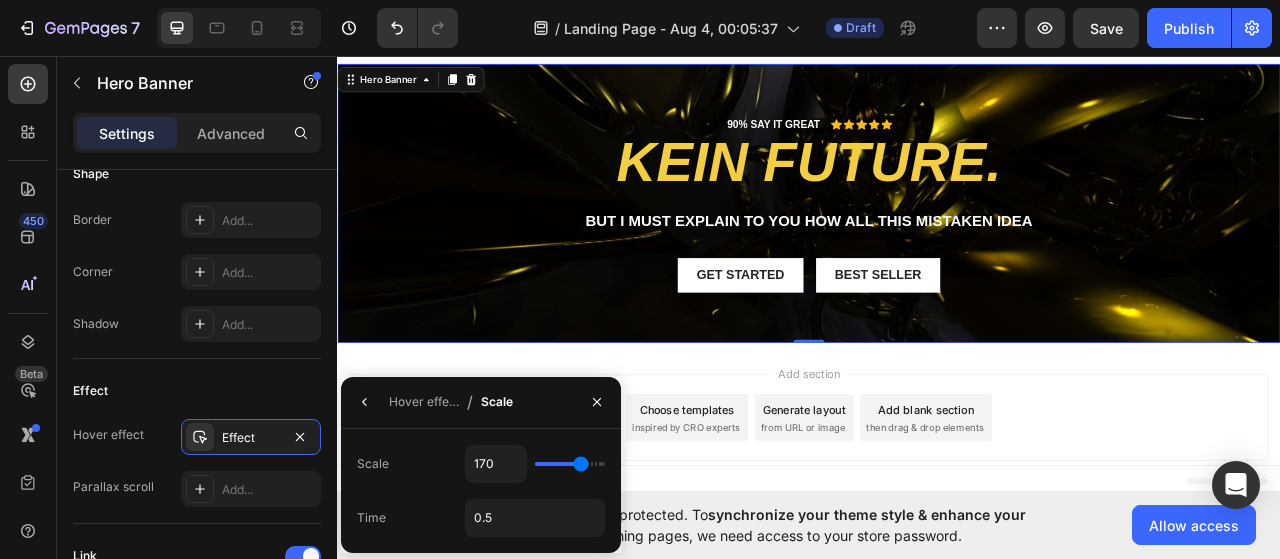 type on "175" 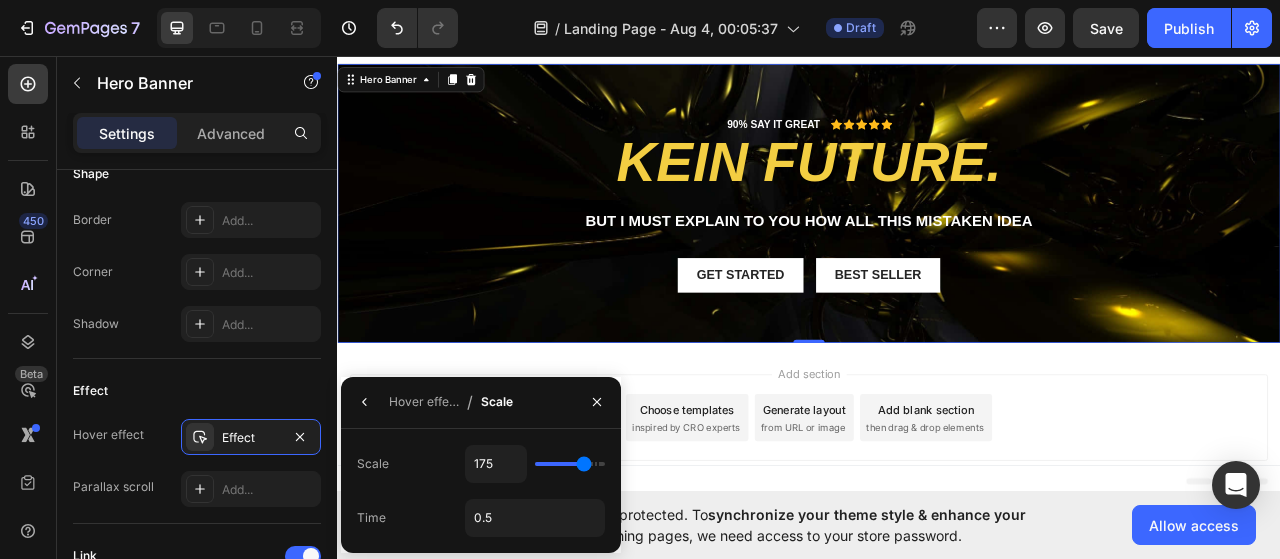 type on "180" 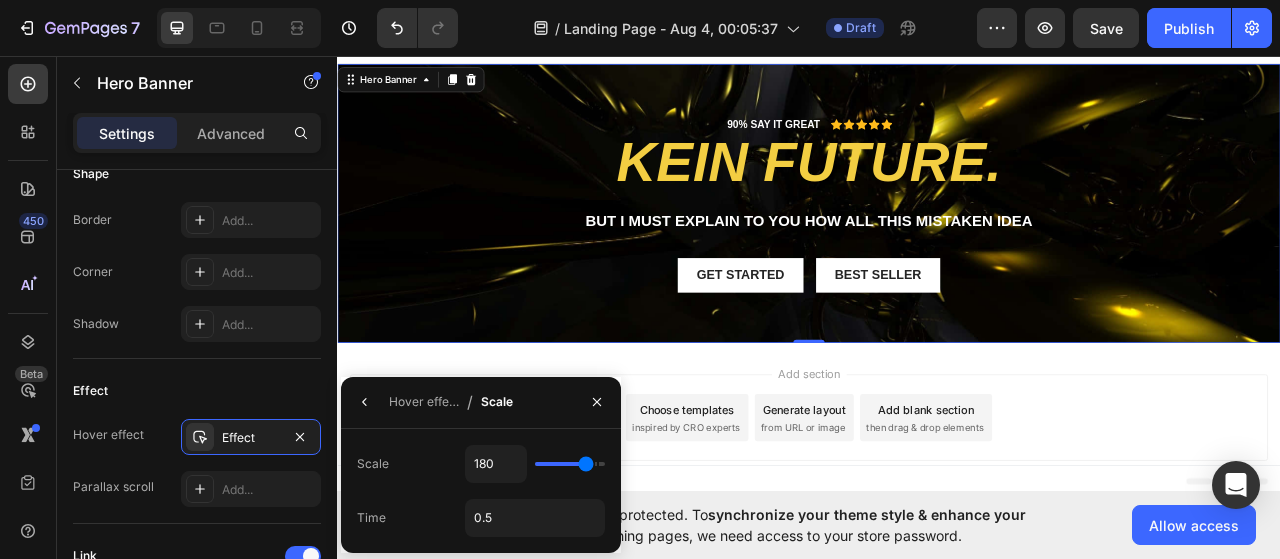 type on "185" 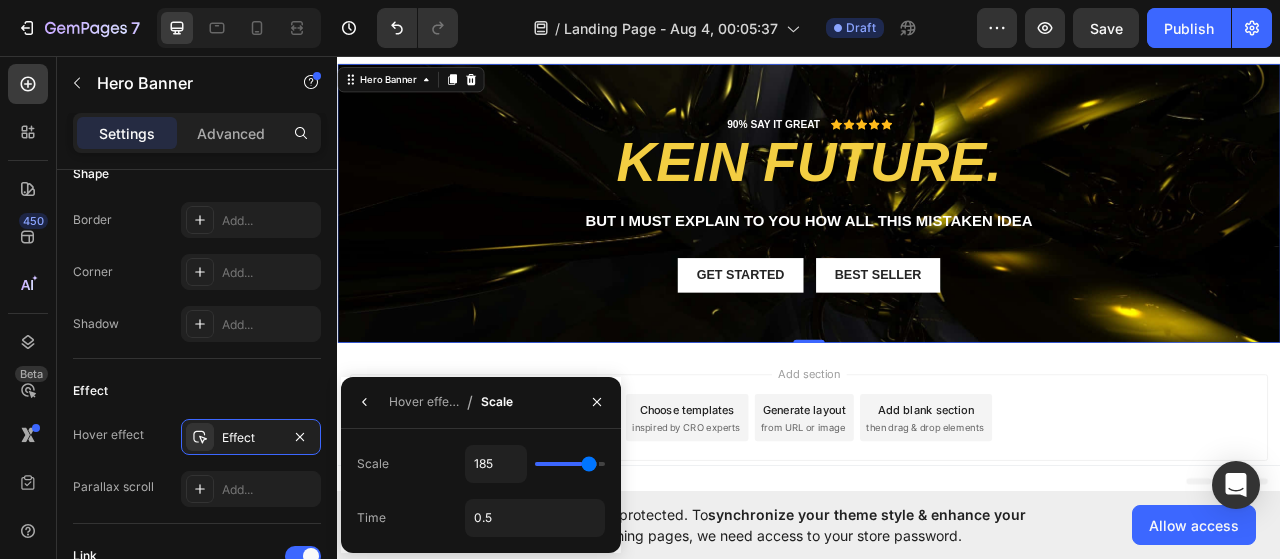 type on "190" 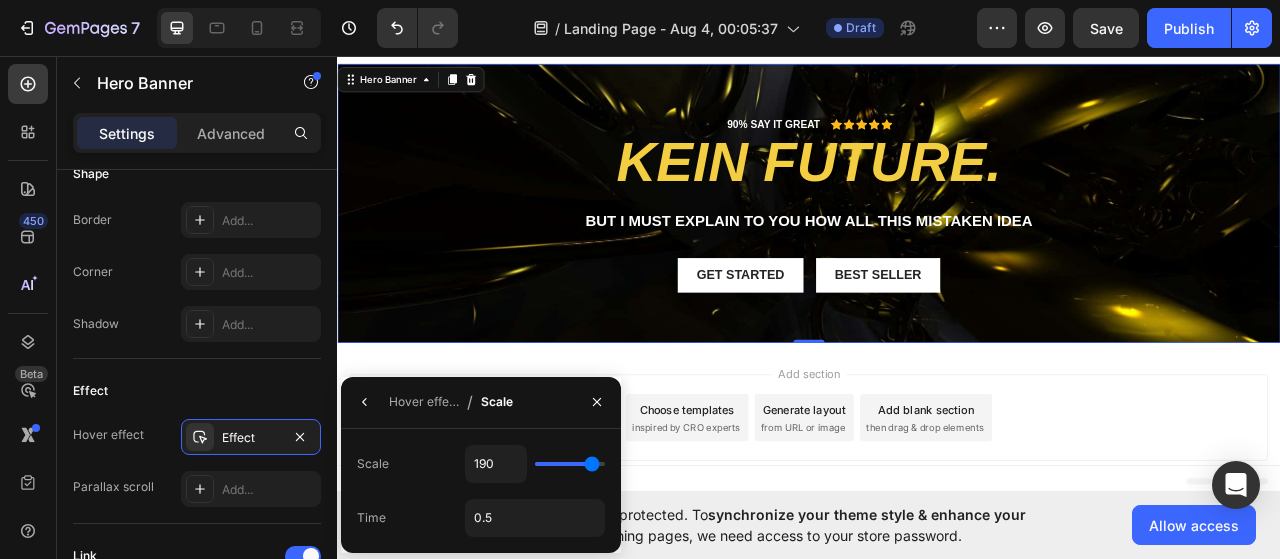 type on "195" 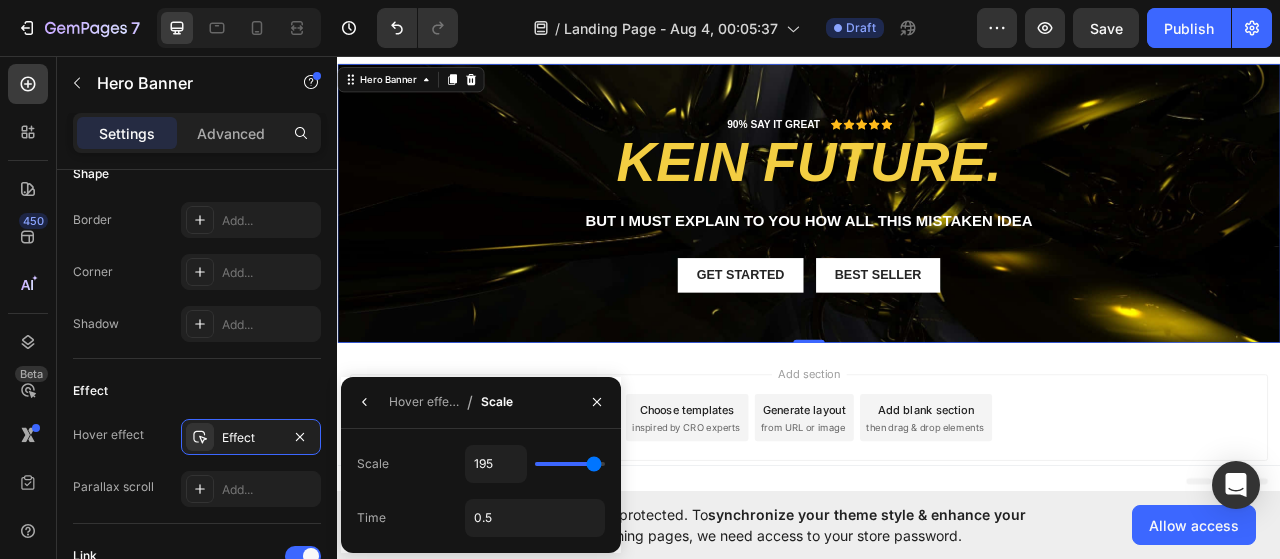 type on "200" 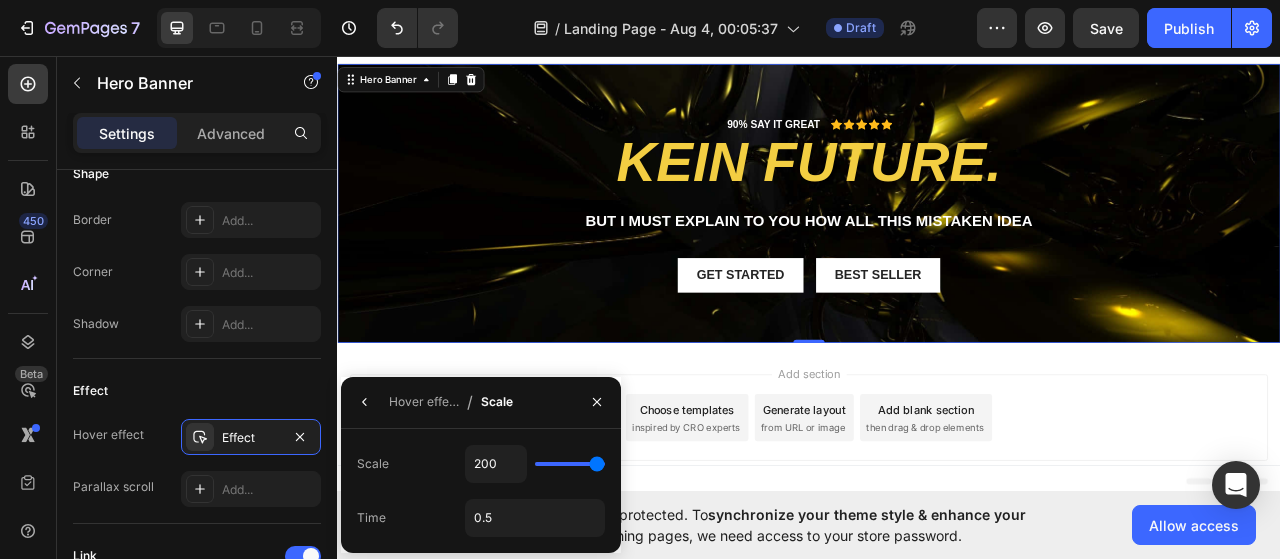 type on "195" 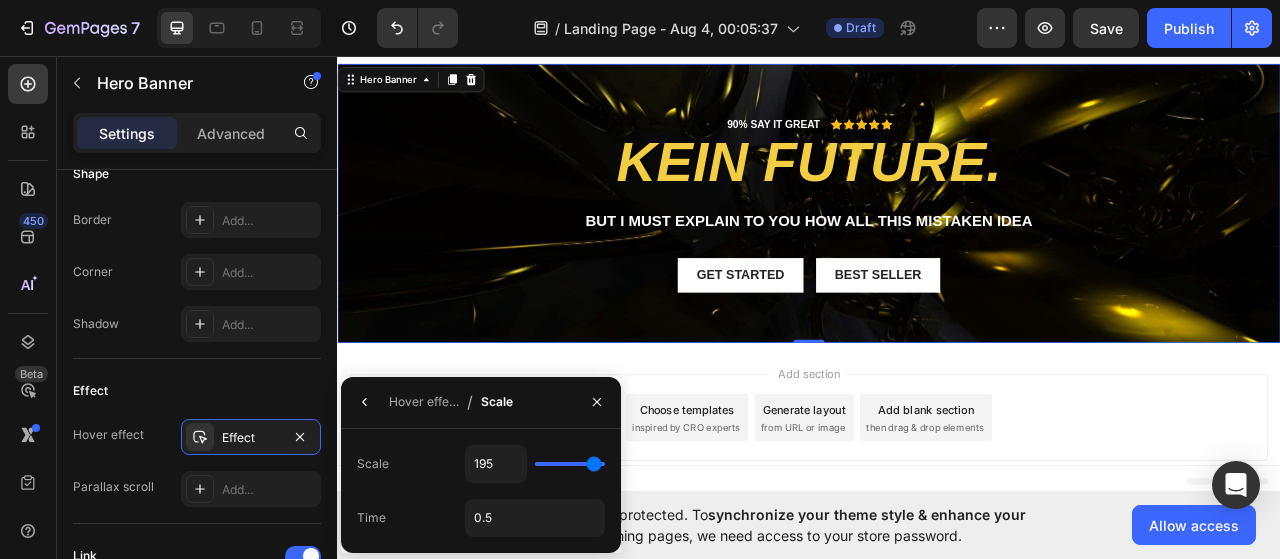 type on "180" 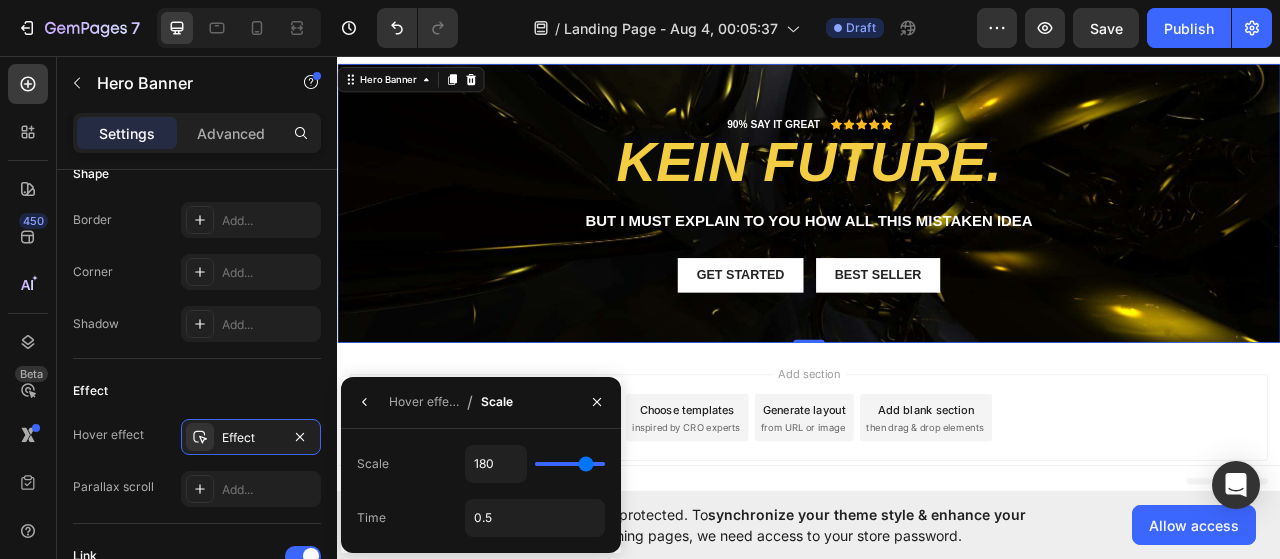 type on "160" 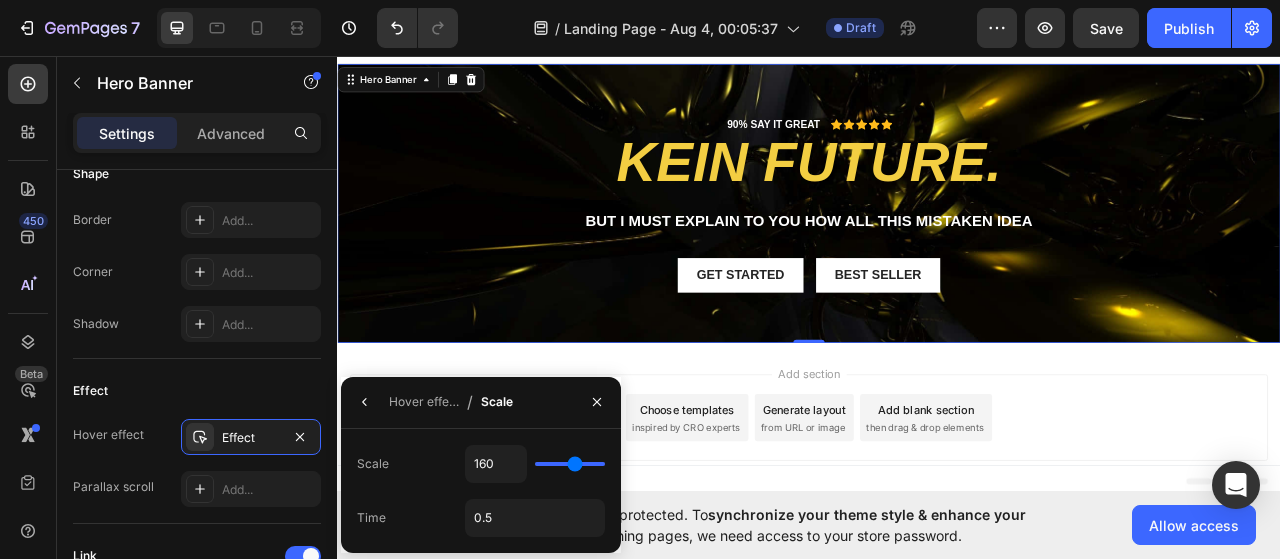 type on "120" 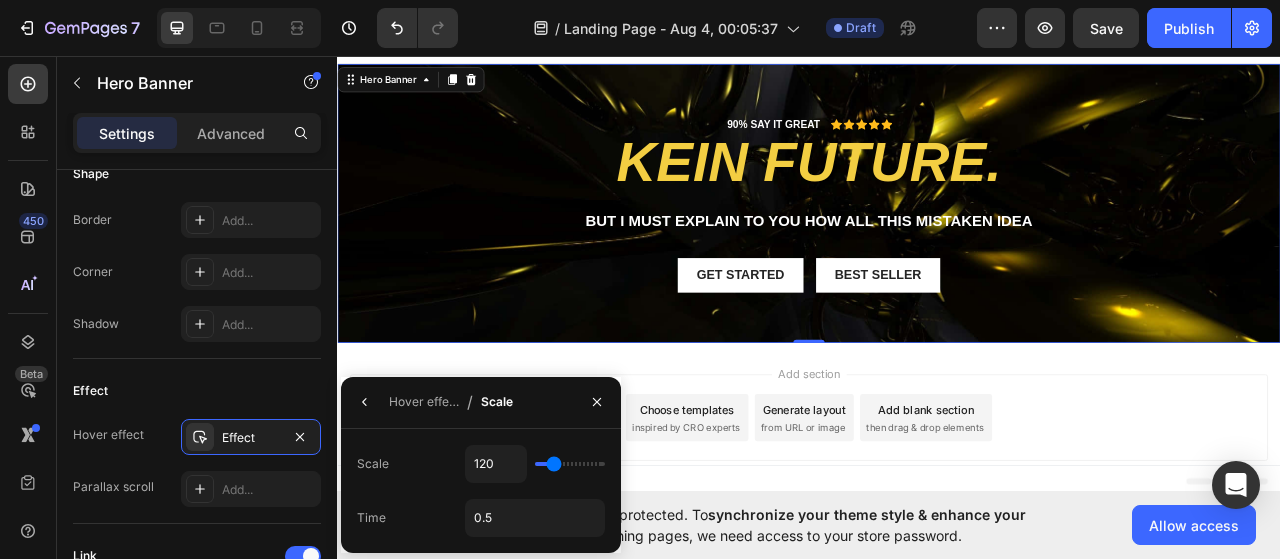type on "100" 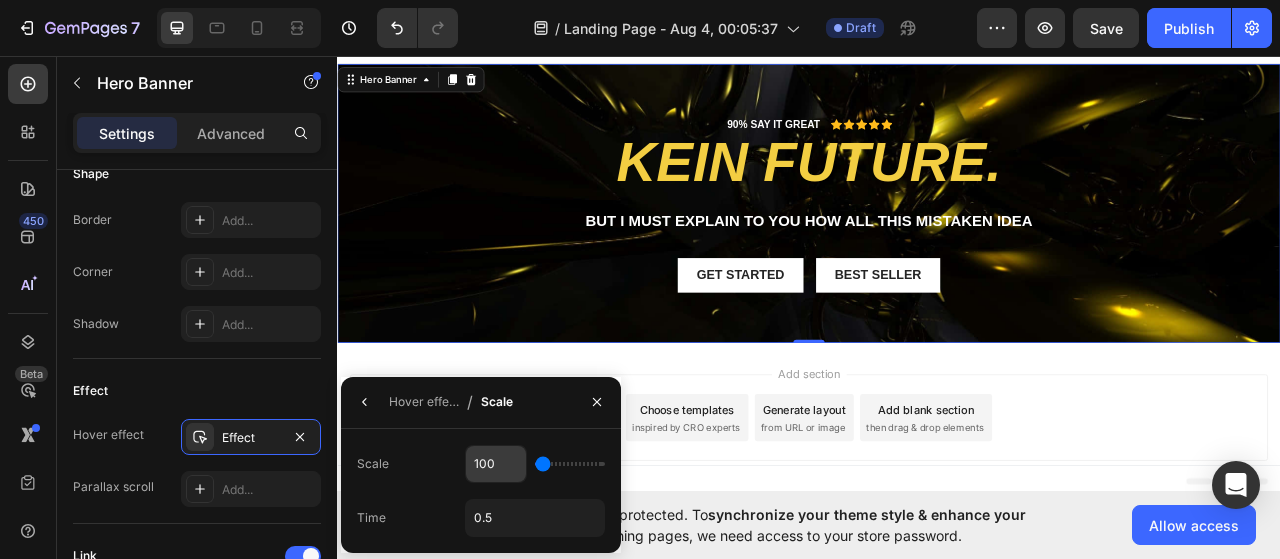 drag, startPoint x: 554, startPoint y: 462, endPoint x: 485, endPoint y: 461, distance: 69.00725 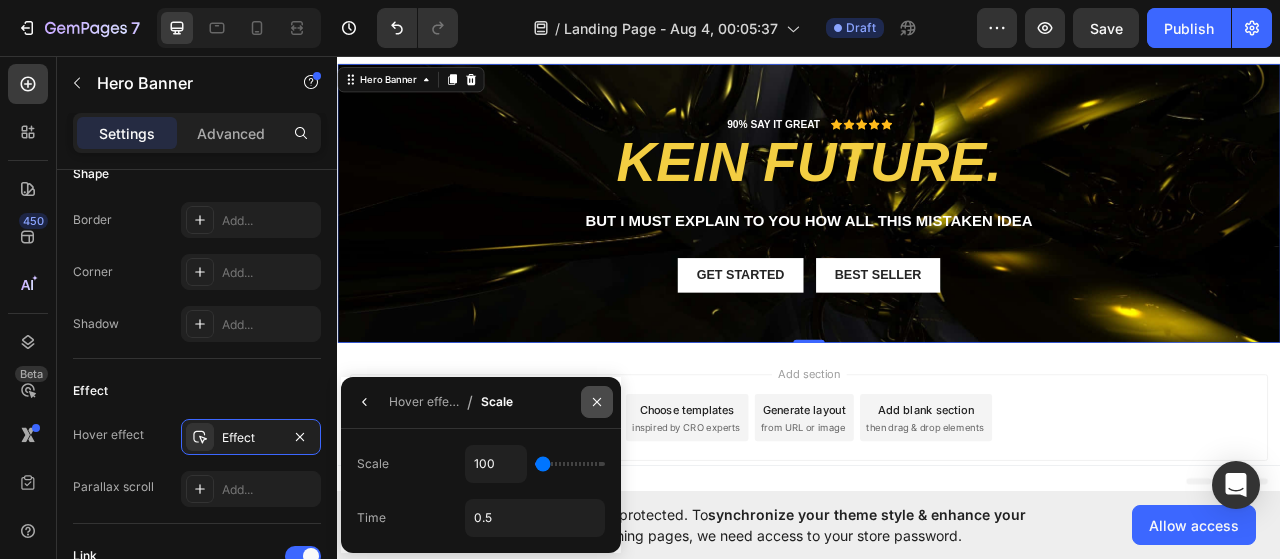 click 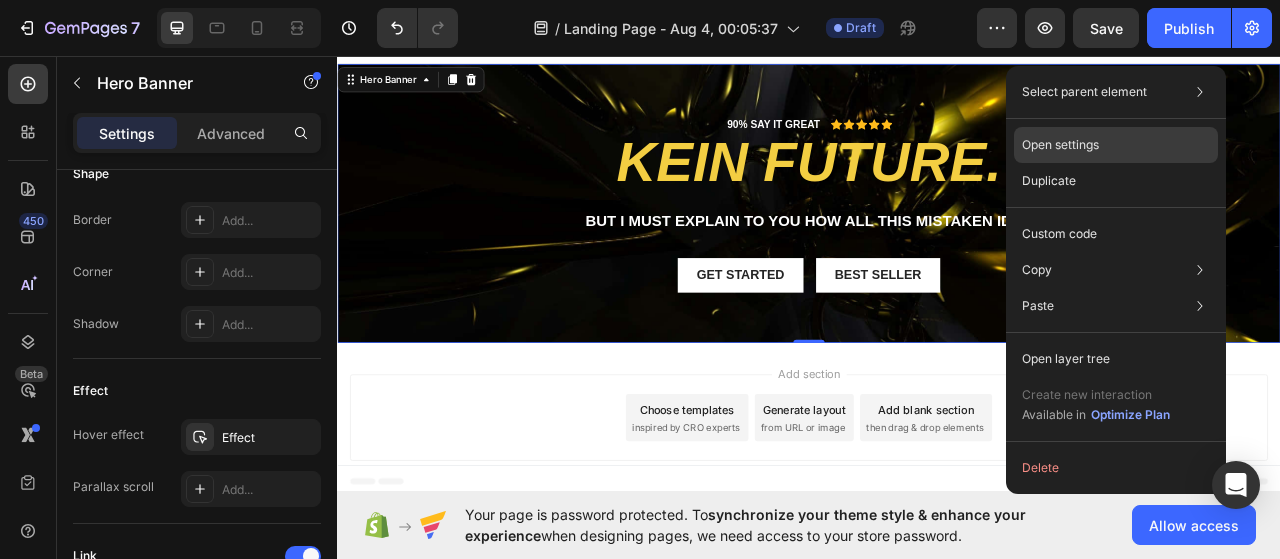 click on "Open settings" 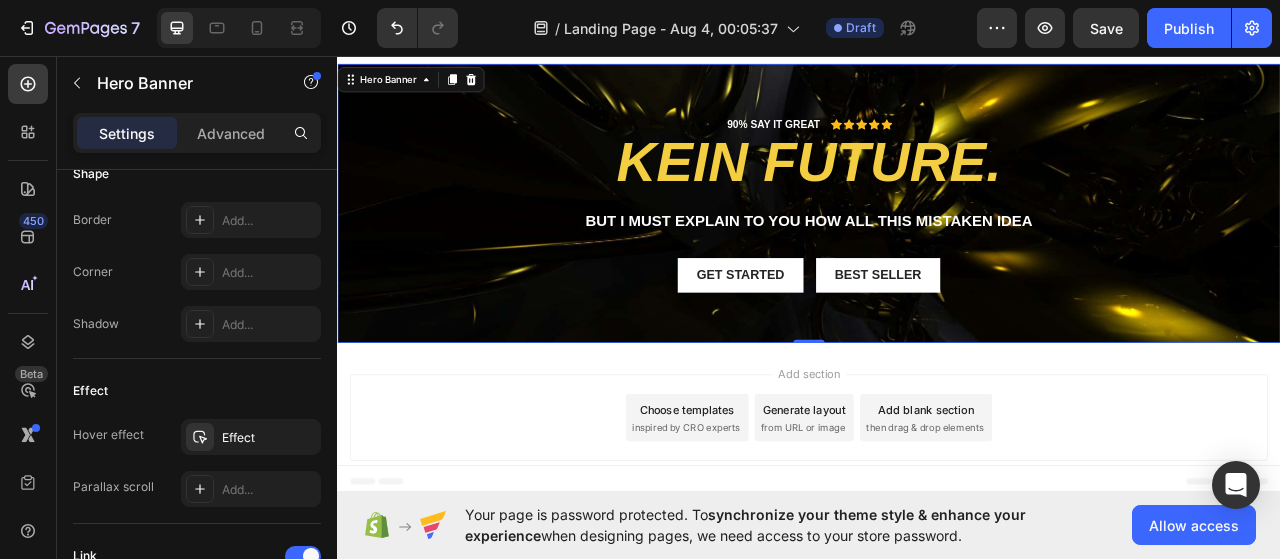 click on "90% SAY IT GREAT Text Block Icon Icon Icon Icon Icon Icon List Row KEIN FUTURE. Heading But I must explain to you how all this mistaken idea Text Block Get started Button Best Seller Button Row" at bounding box center (937, 263) 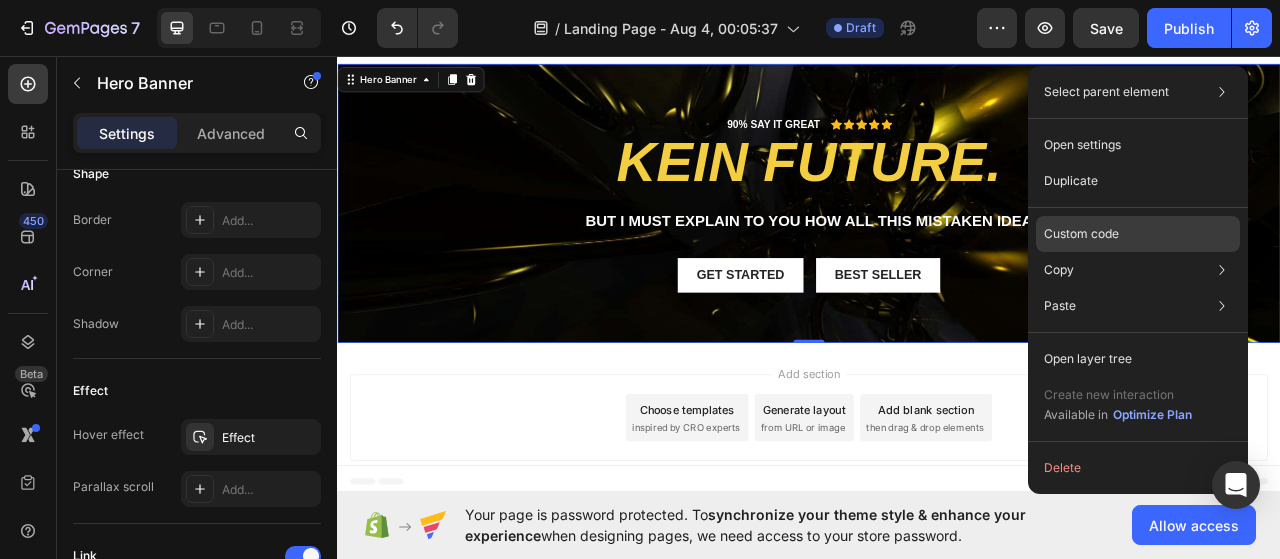 click on "Custom code" 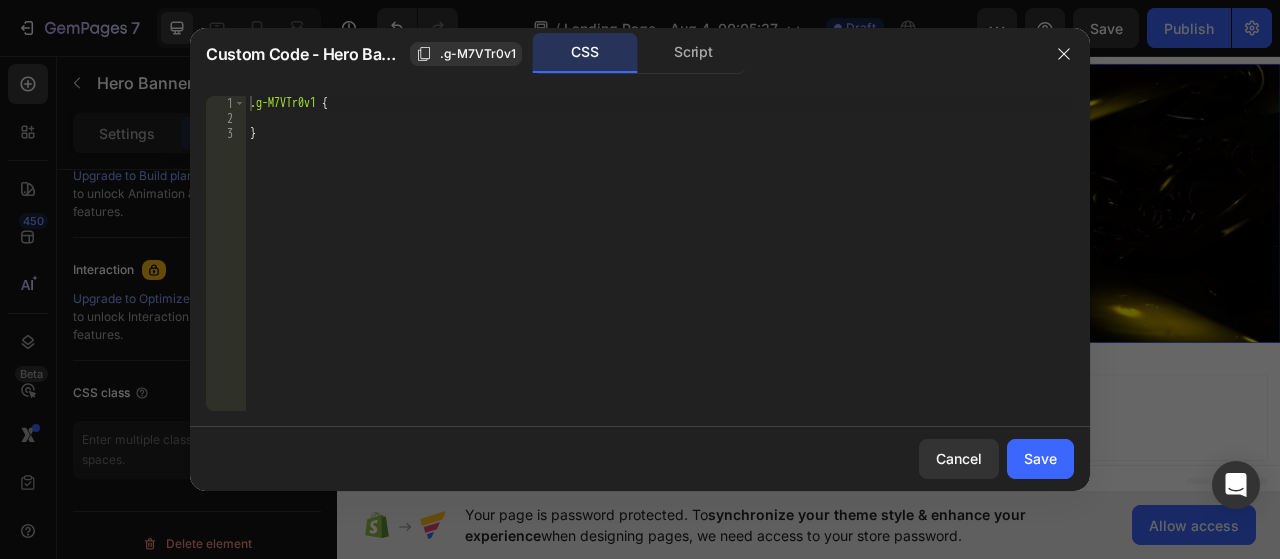 type on "}" 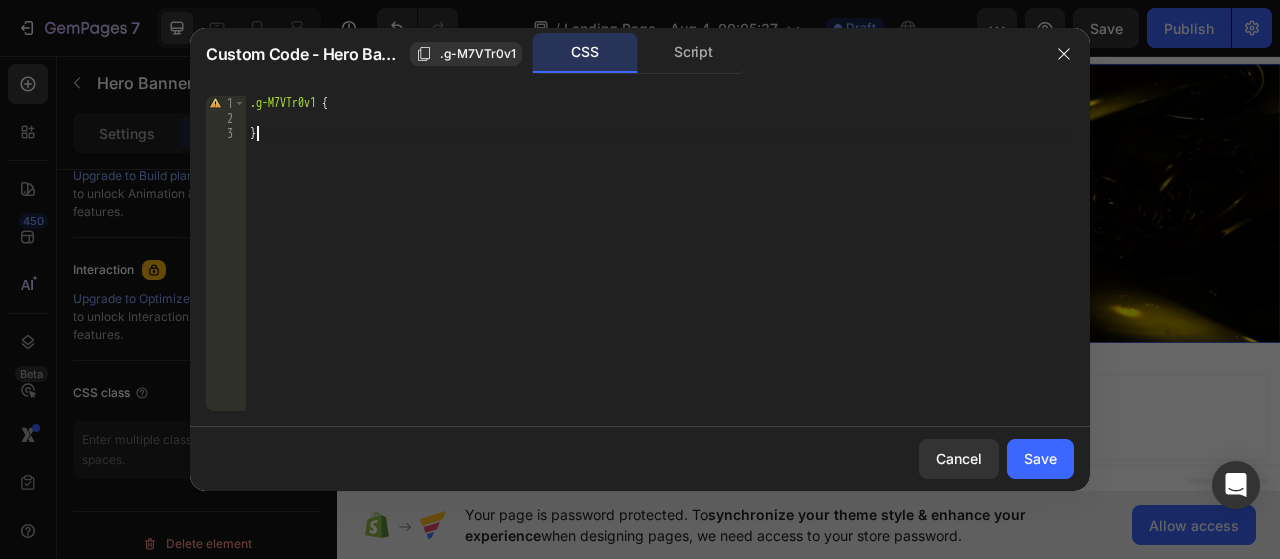 click on ".g-M7VTr0v1   { }" at bounding box center (660, 268) 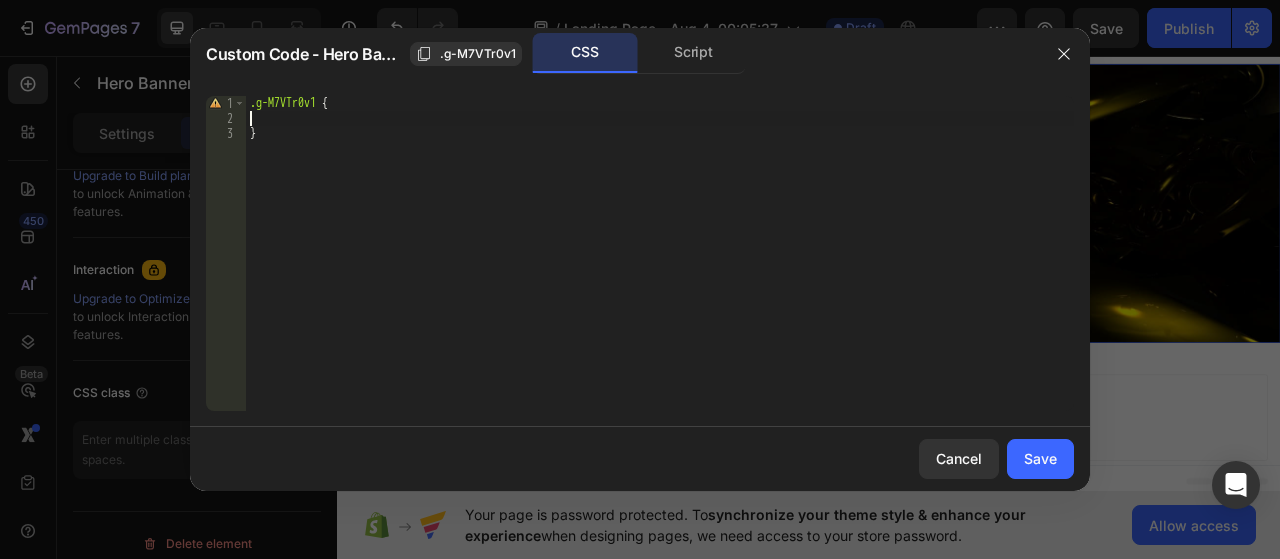 click on ".g-M7VTr0v1   { }" at bounding box center [660, 268] 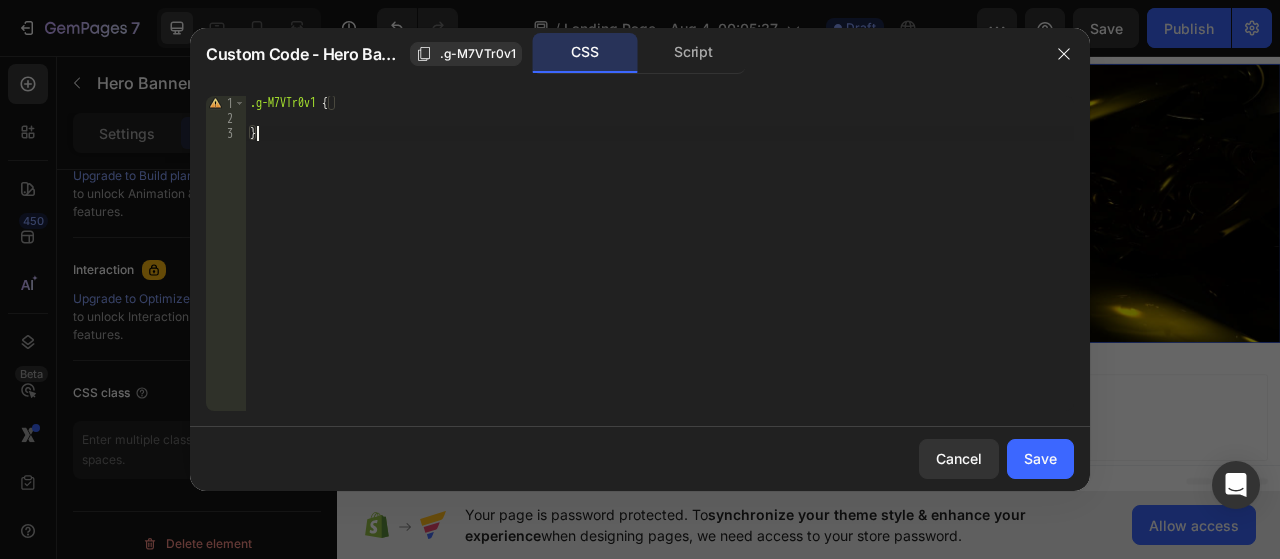 click on ".g-M7VTr0v1   { }" at bounding box center (660, 268) 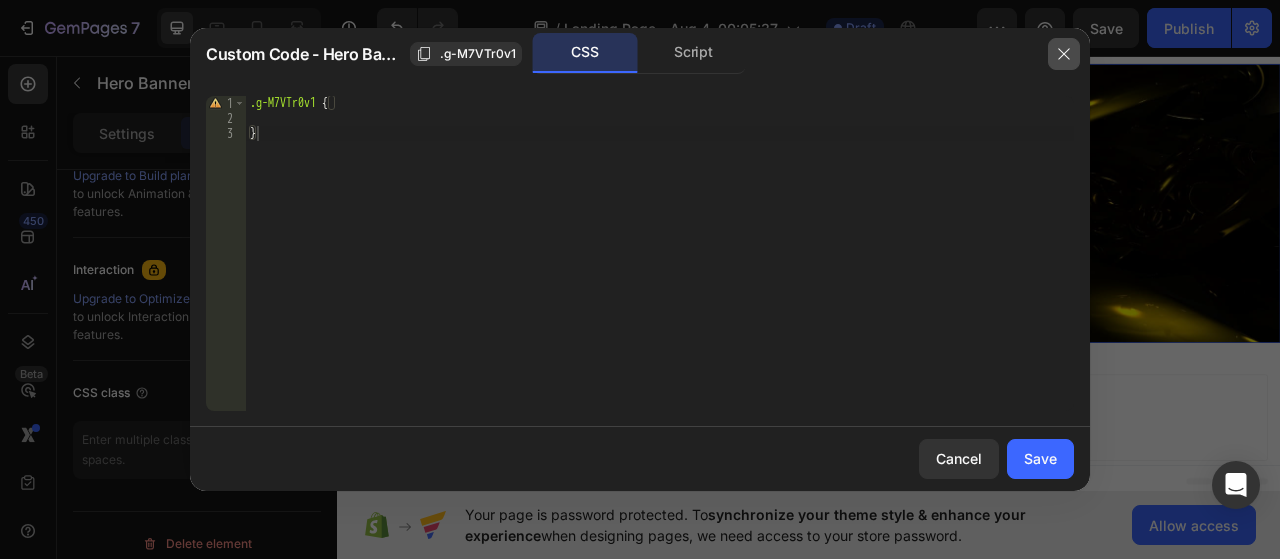 click 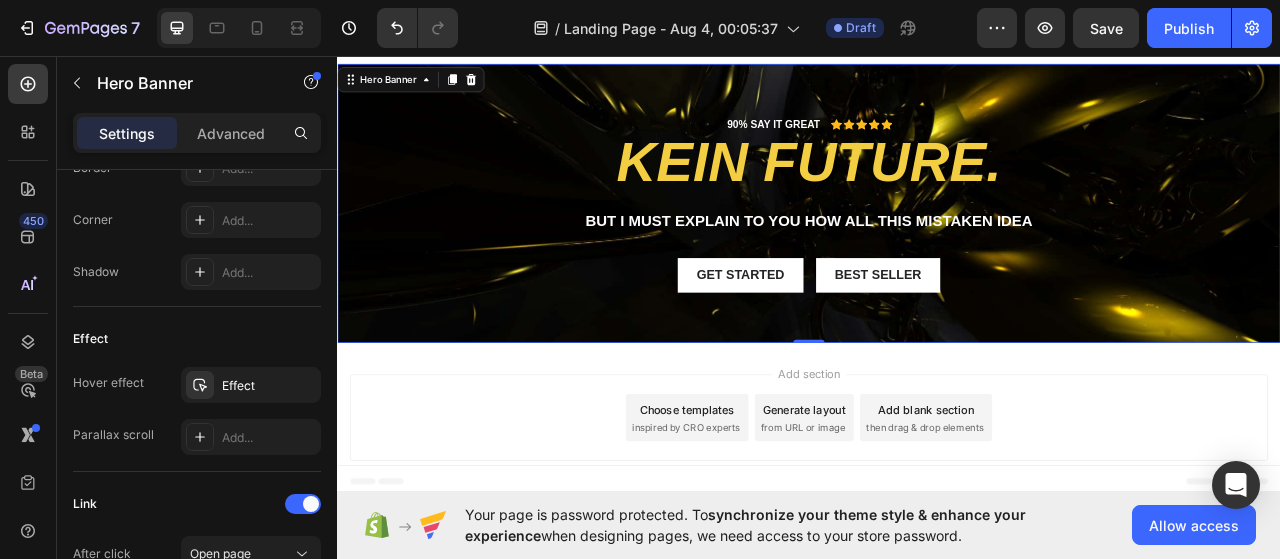 click on "90% SAY IT GREAT Text Block Icon Icon Icon Icon Icon Icon List Row KEIN FUTURE. Heading But I must explain to you how all this mistaken idea Text Block Get started Button Best Seller Button Row" at bounding box center [937, 263] 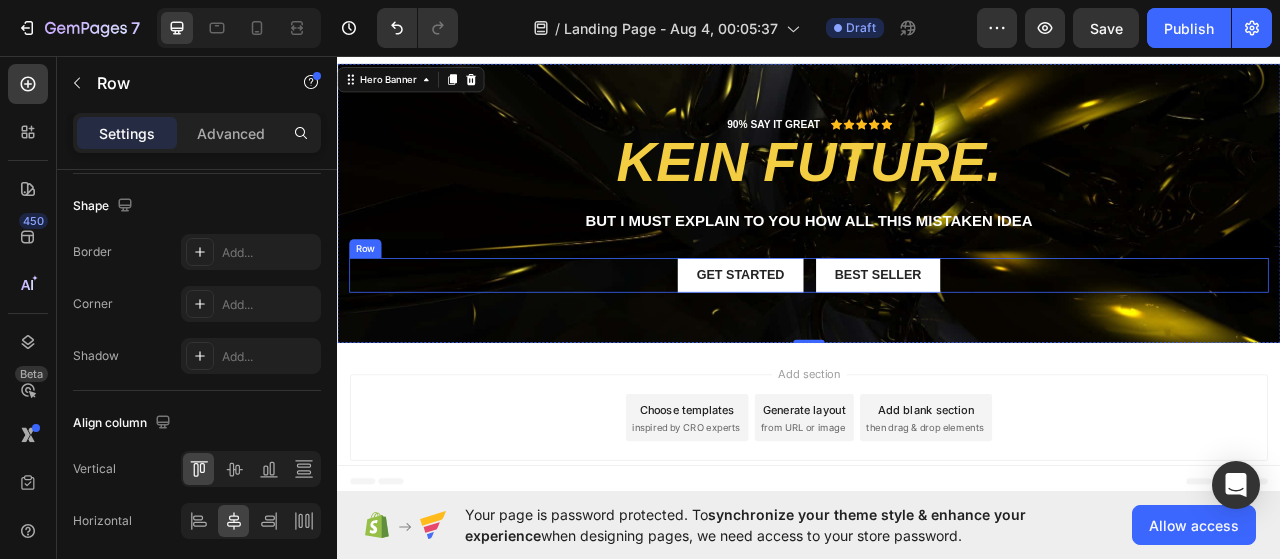 click on "Get started Button Best Seller Button Row" at bounding box center [937, 337] 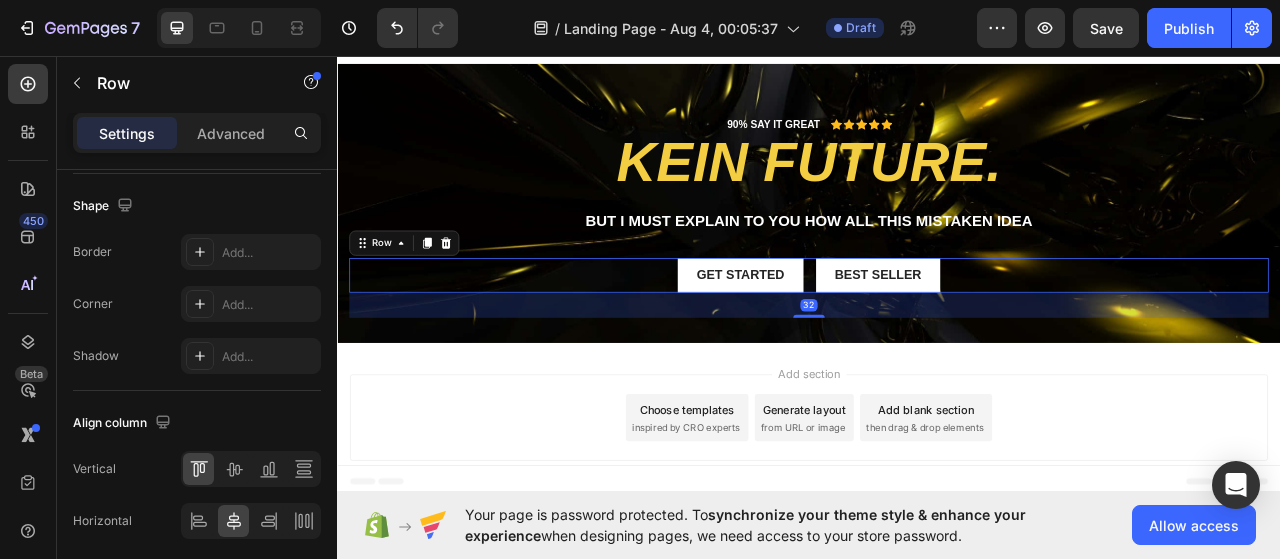 scroll, scrollTop: 0, scrollLeft: 0, axis: both 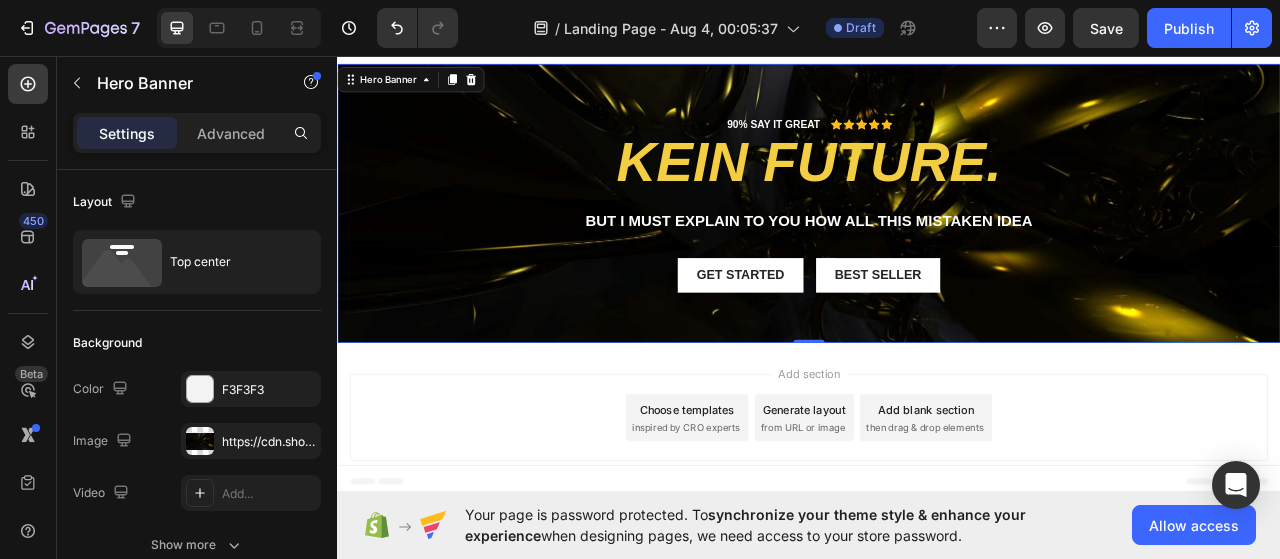 click on "90% SAY IT GREAT Text Block Icon Icon Icon Icon Icon Icon List Row KEIN FUTURE. Heading But I must explain to you how all this mistaken idea Text Block Get started Button Best Seller Button Row" at bounding box center (937, 263) 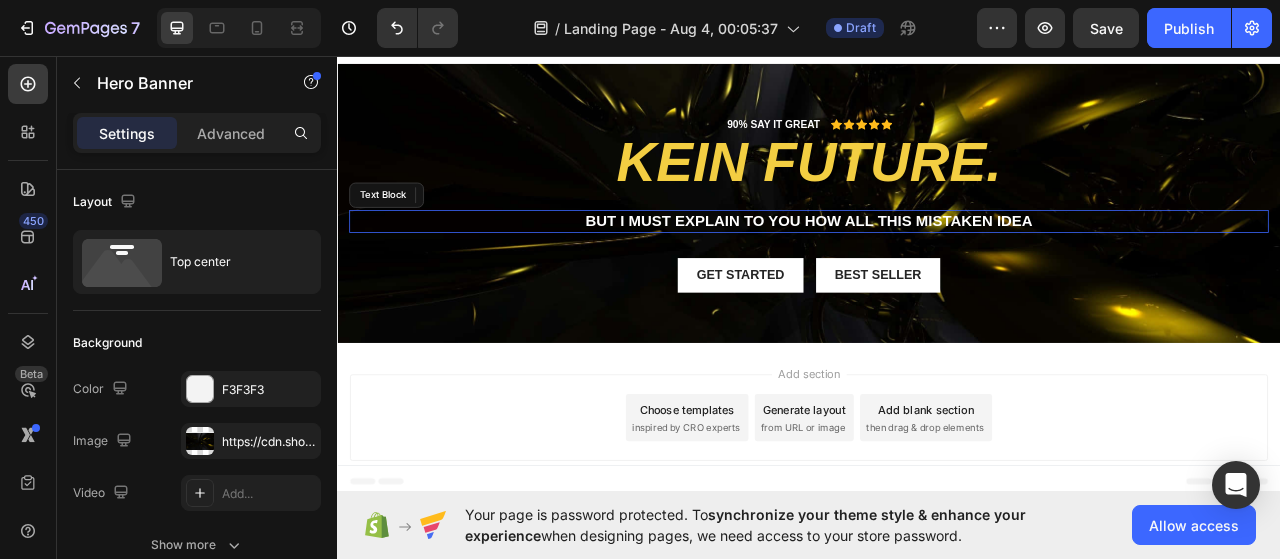 click on "But I must explain to you how all this mistaken idea" at bounding box center (937, 268) 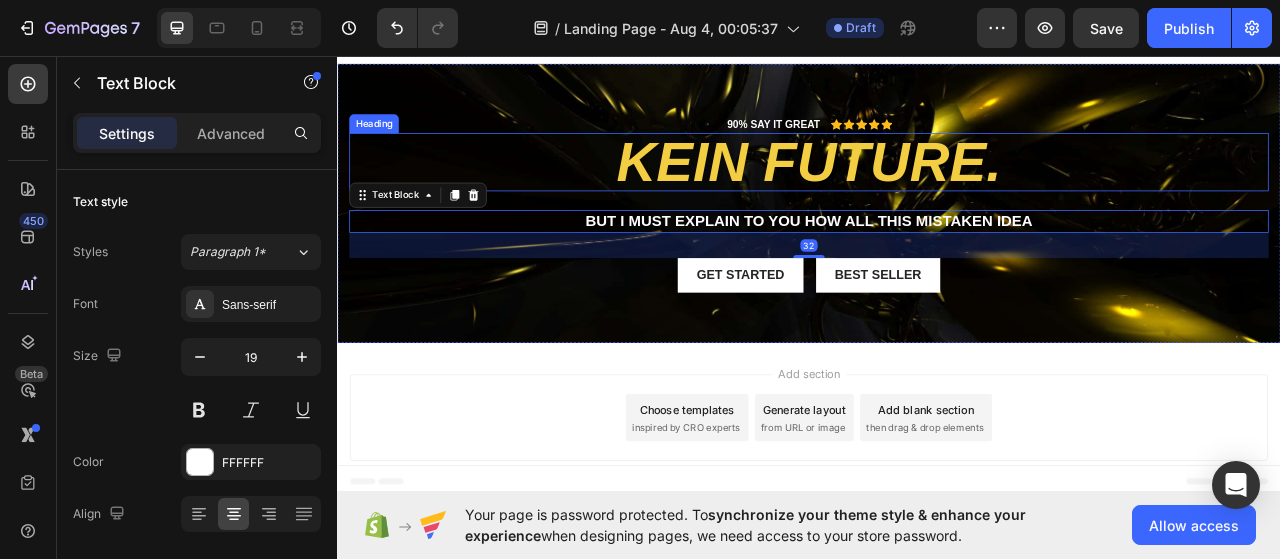 click on "KEIN FUTURE." at bounding box center [937, 193] 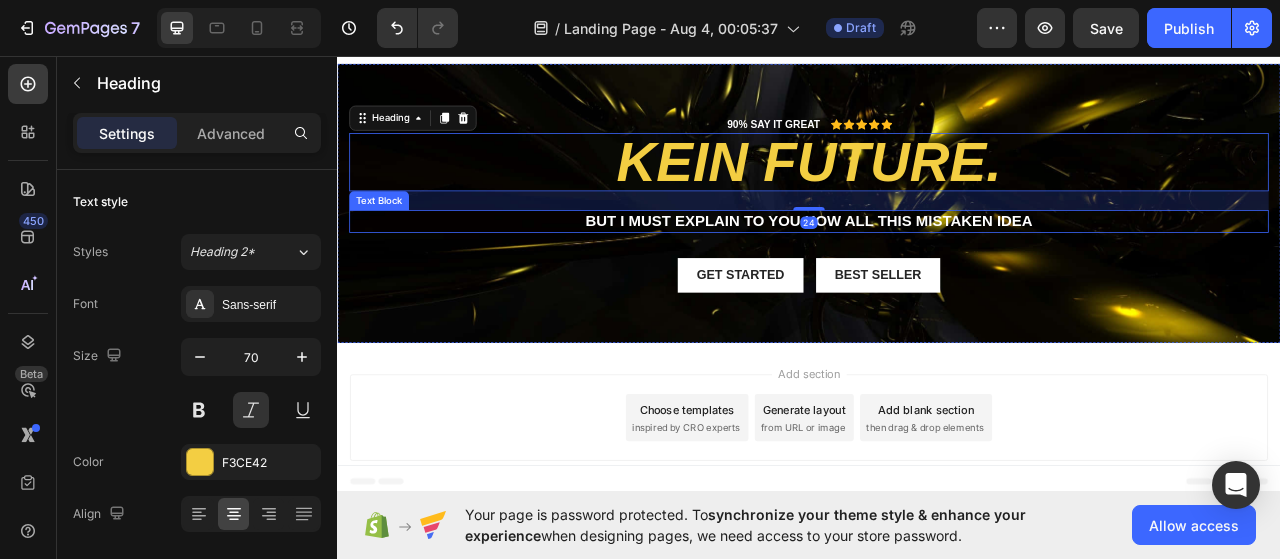 click on "But I must explain to you how all this mistaken idea" at bounding box center (937, 268) 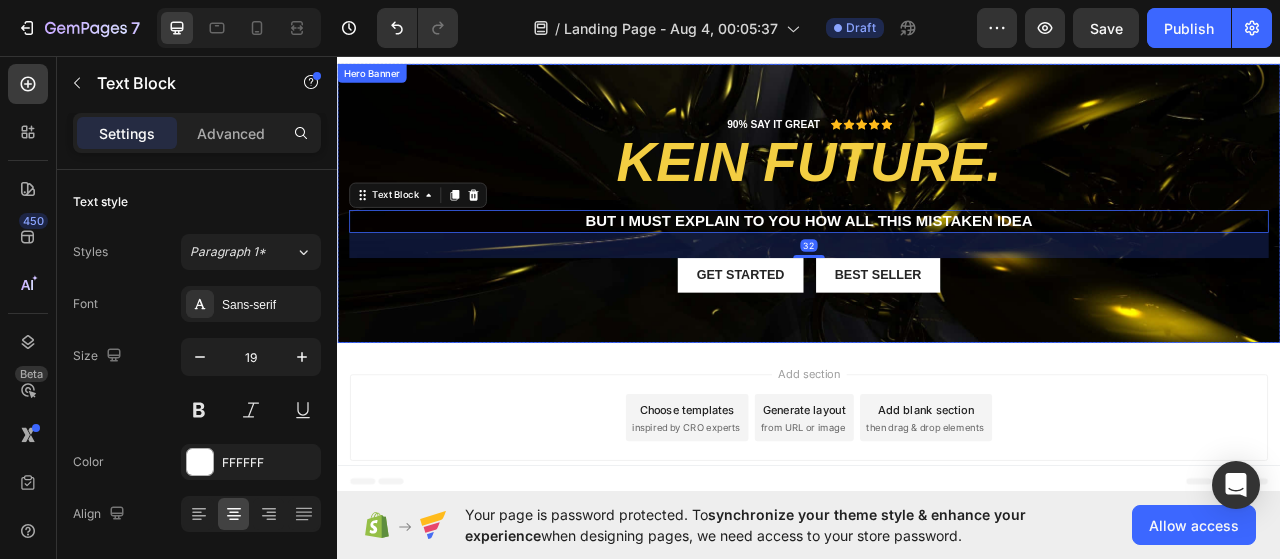 click on "90% SAY IT GREAT Text Block Icon Icon Icon Icon Icon Icon List Row KEIN FUTURE. Heading But I must explain to you how all this mistaken idea Text Block   32 Get started Button Best Seller Button Row" at bounding box center (937, 263) 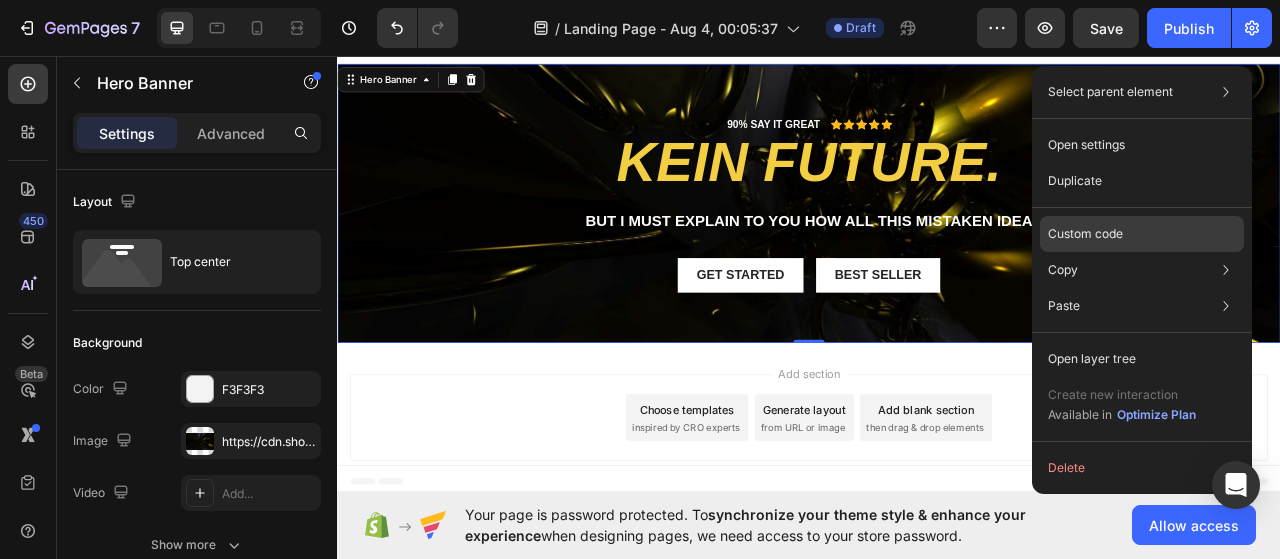 click on "Custom code" 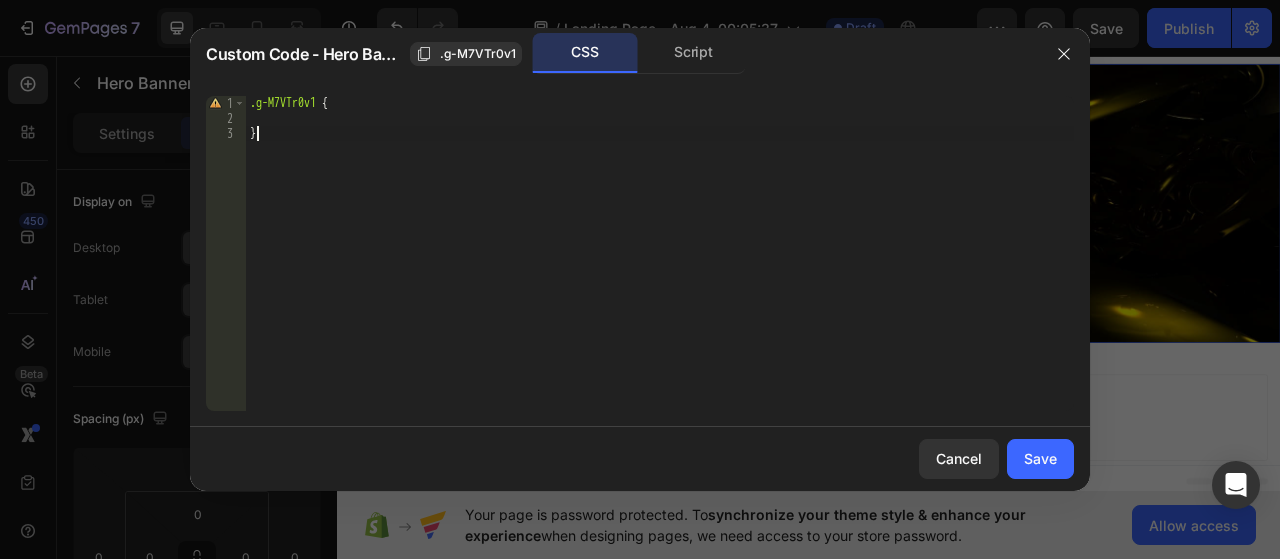 click on ".g-M7VTr0v1   { }" at bounding box center [660, 268] 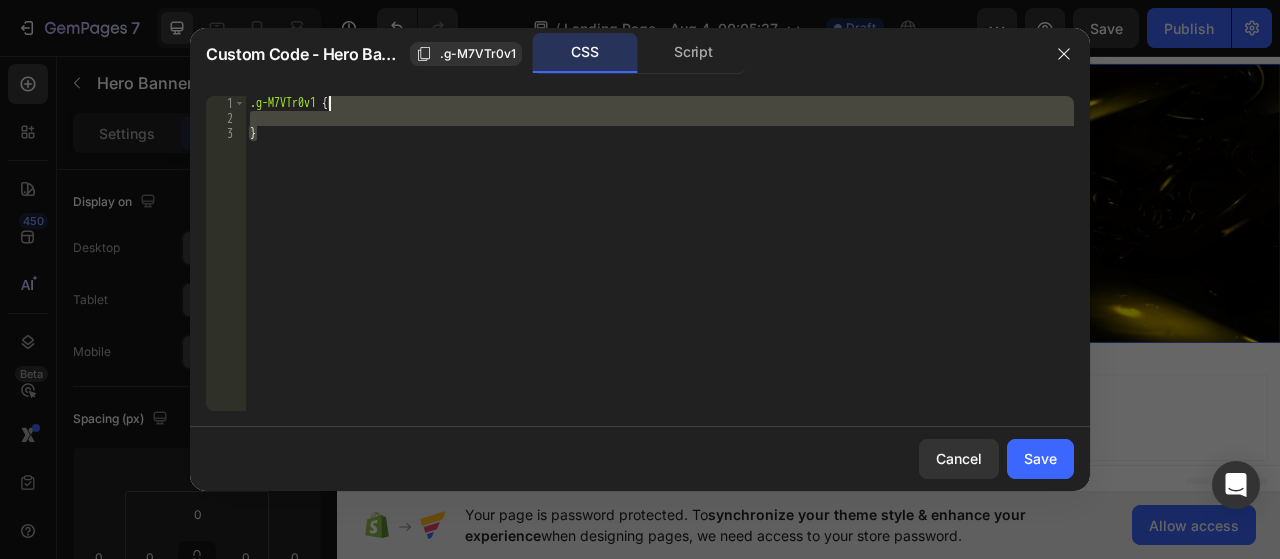 drag, startPoint x: 395, startPoint y: 152, endPoint x: 332, endPoint y: 83, distance: 93.43447 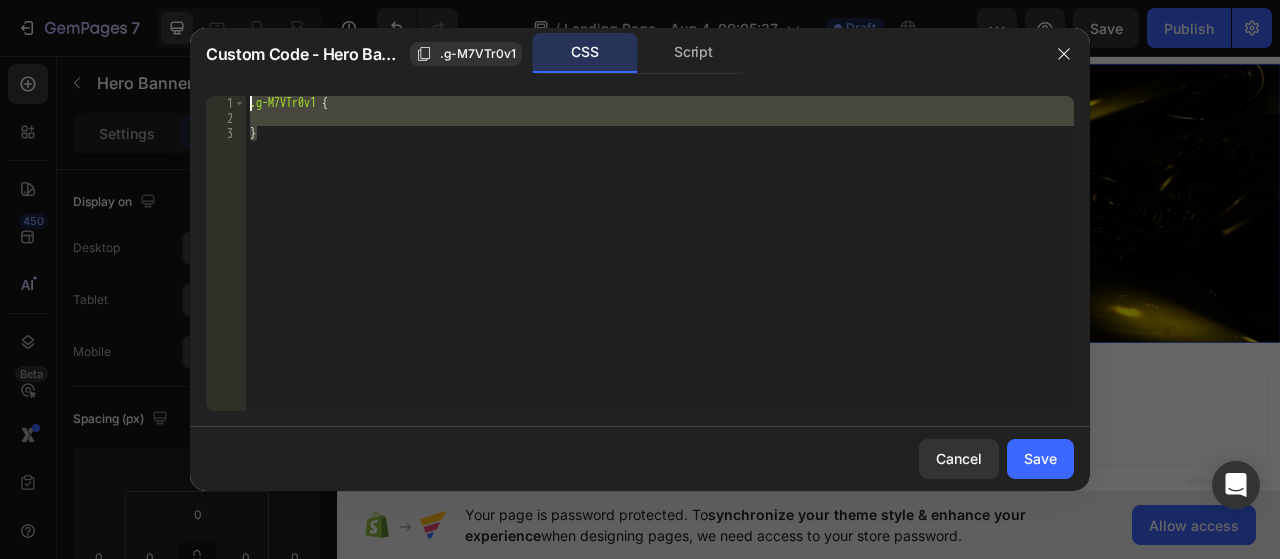 click on ".g-M7VTr0v1   { }" at bounding box center [660, 253] 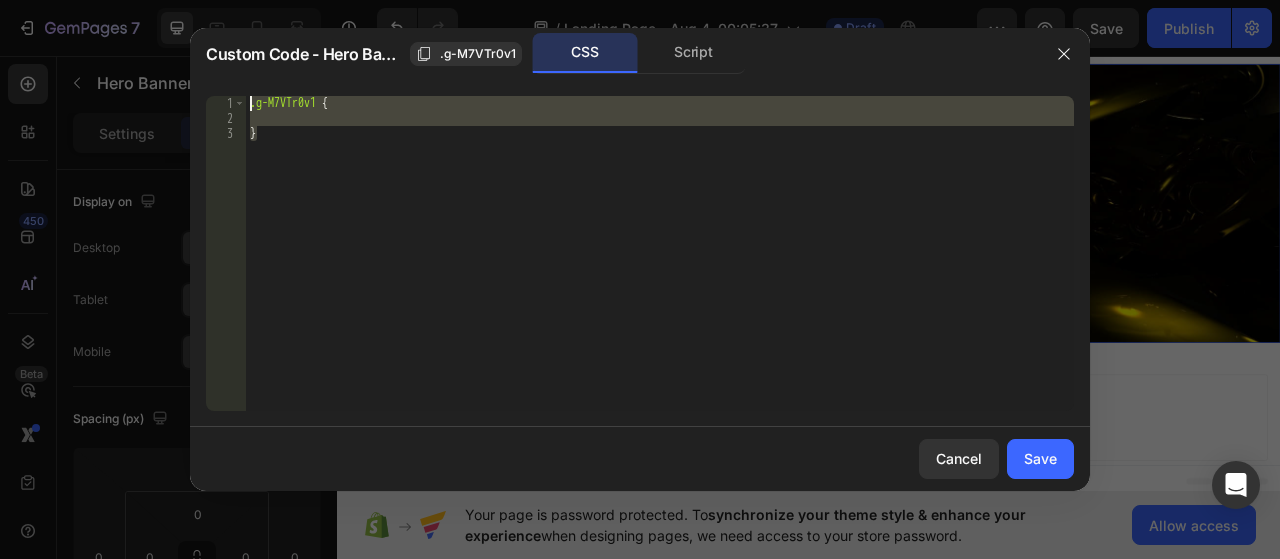 type 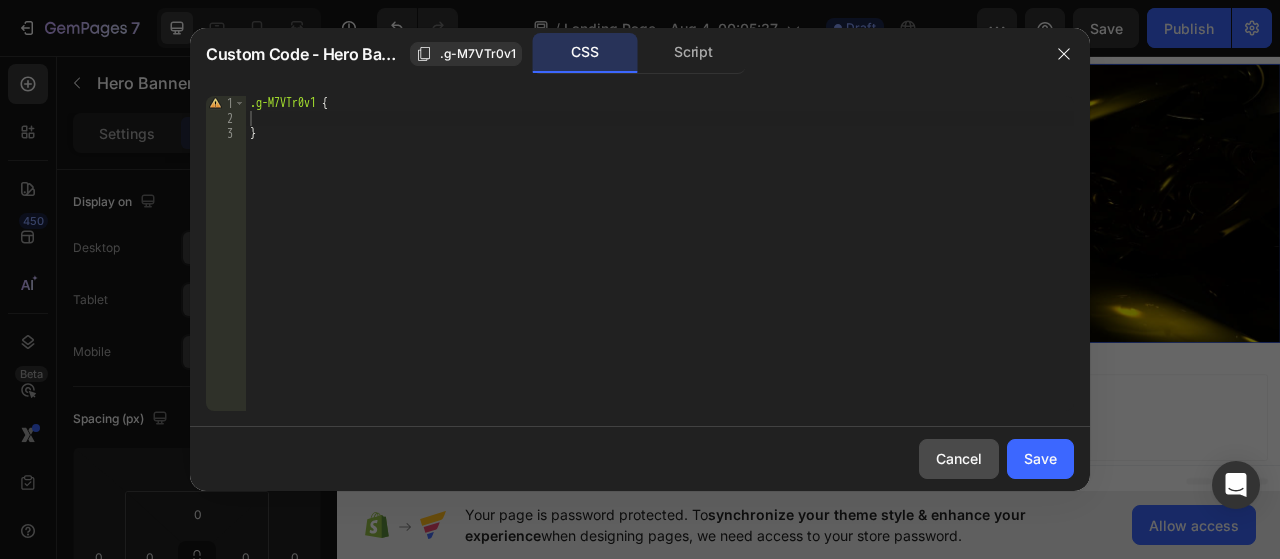 drag, startPoint x: 984, startPoint y: 449, endPoint x: 894, endPoint y: 416, distance: 95.85927 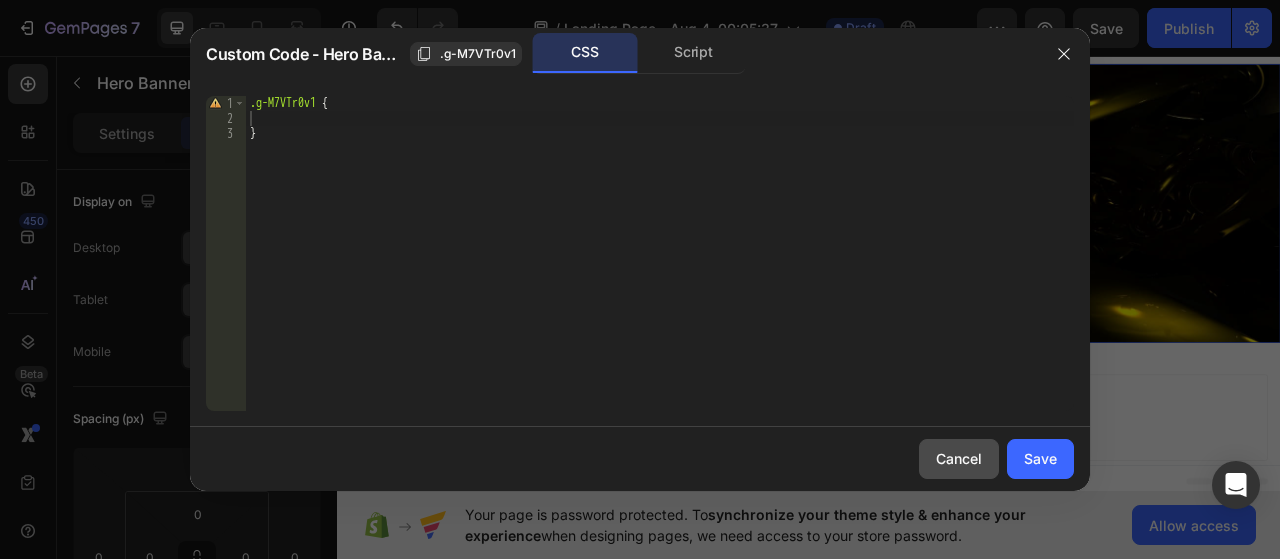 click on "Cancel" 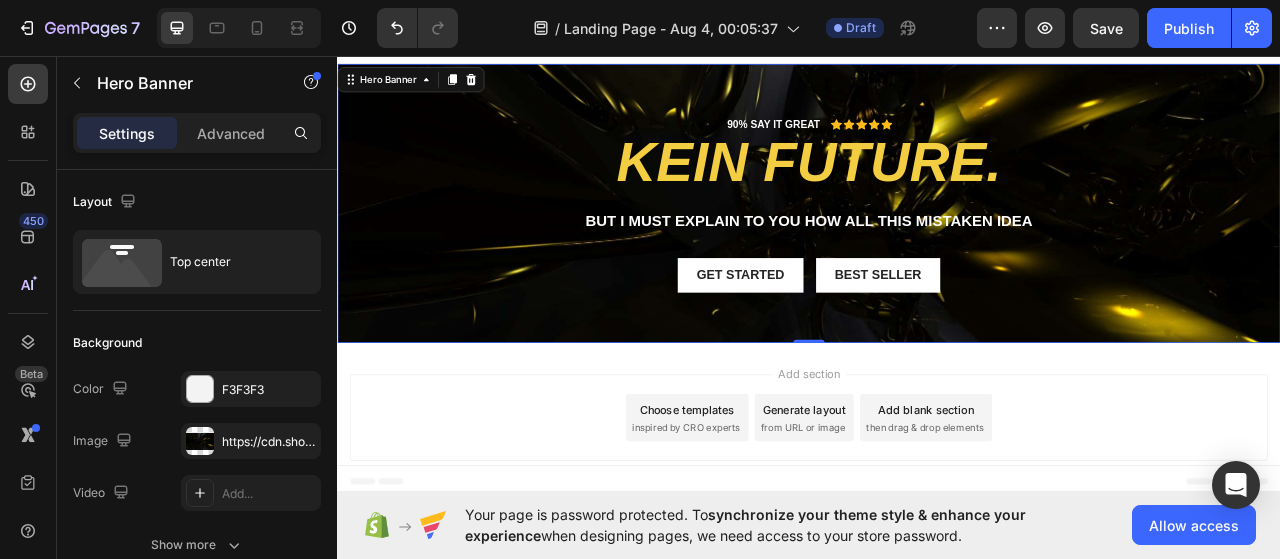 click on "90% SAY IT GREAT Text Block Icon Icon Icon Icon Icon Icon List Row KEIN FUTURE. Heading But I must explain to you how all this mistaken idea Text Block Get started Button Best Seller Button Row" at bounding box center (937, 263) 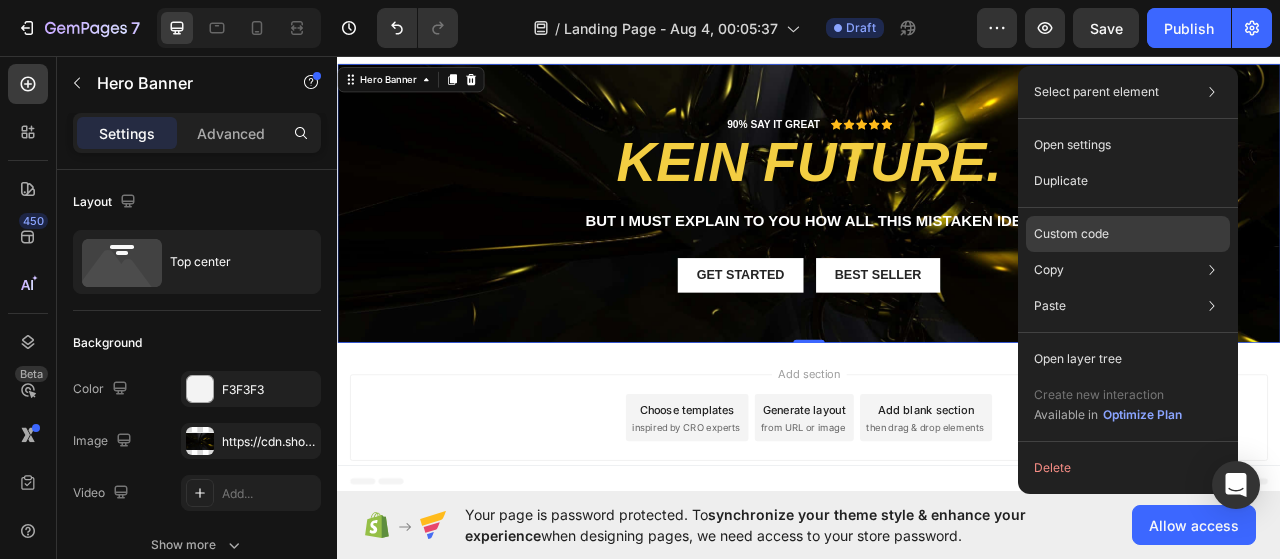 click on "Custom code" 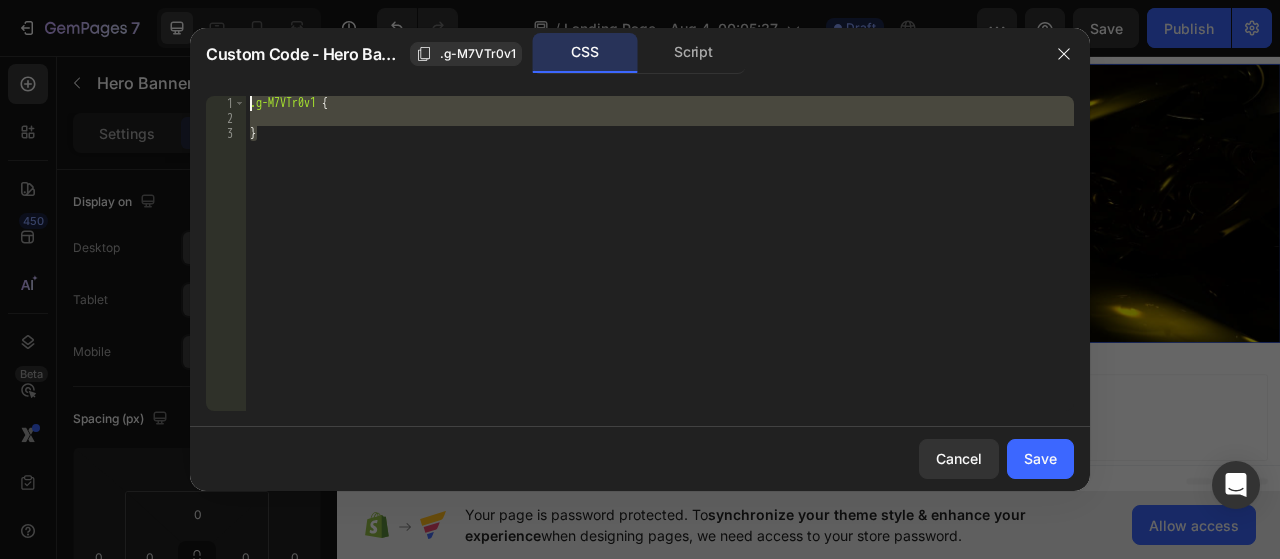 drag, startPoint x: 660, startPoint y: 184, endPoint x: 265, endPoint y: 76, distance: 409.49847 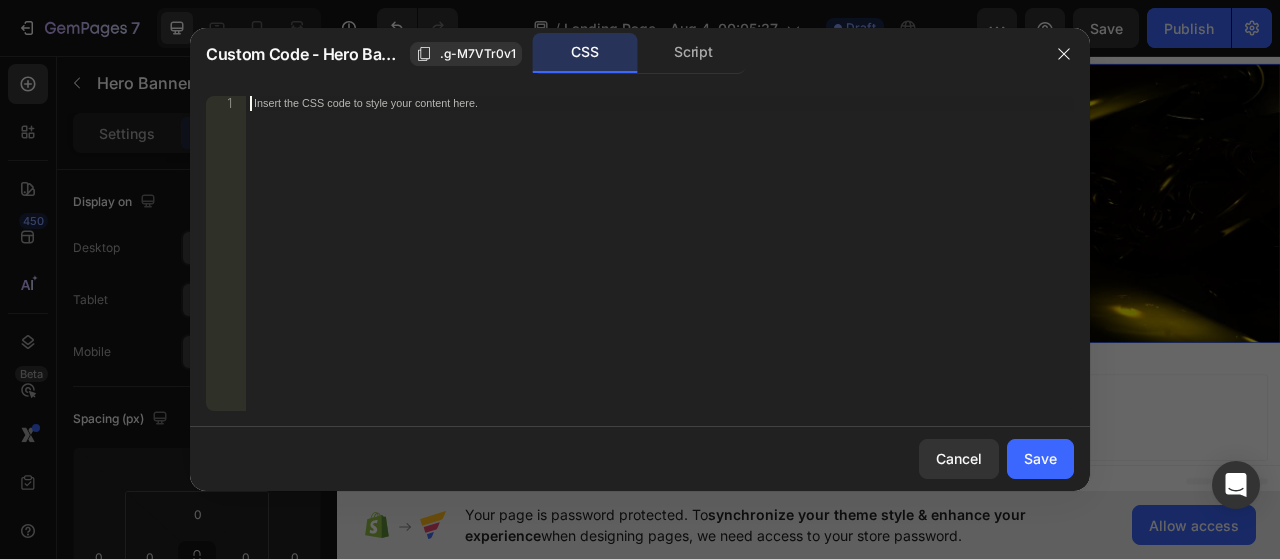 paste on "</div>" 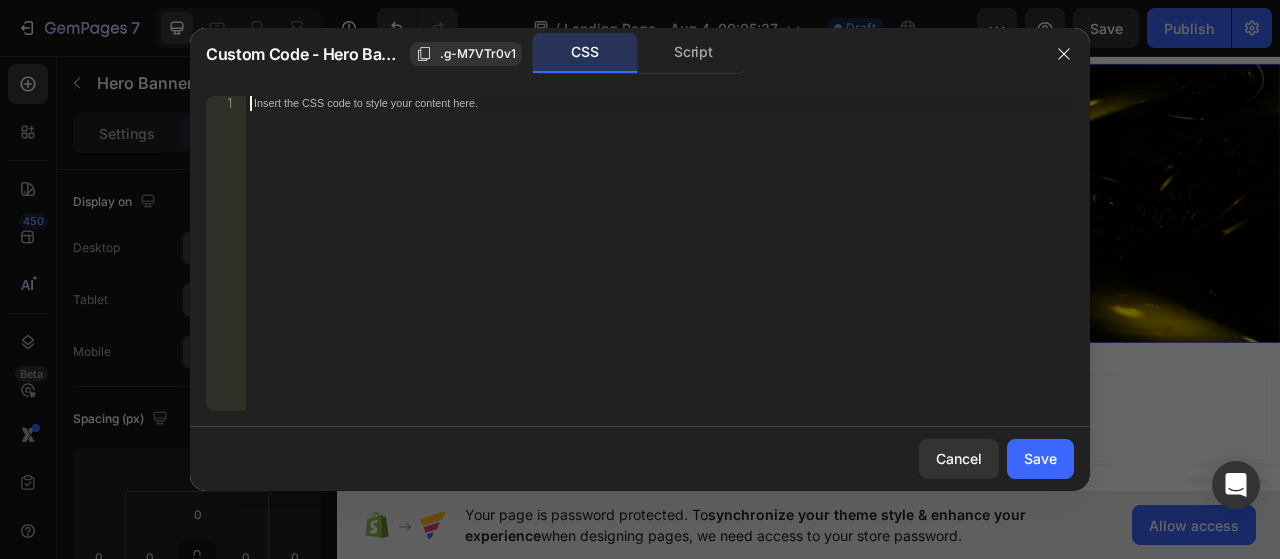 type on "</div>" 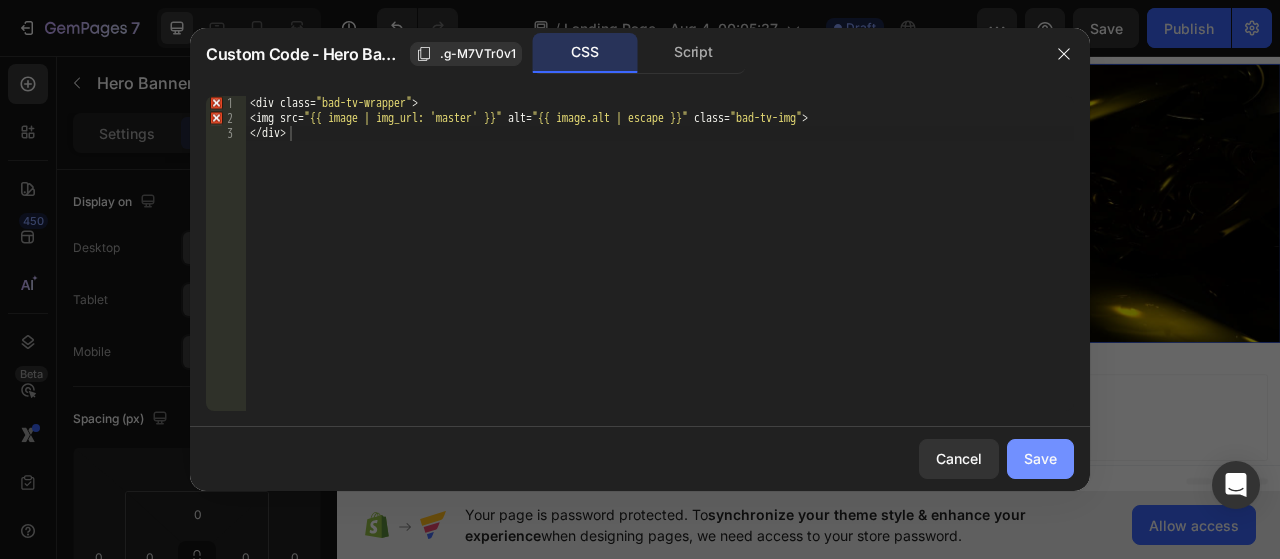 click on "Save" 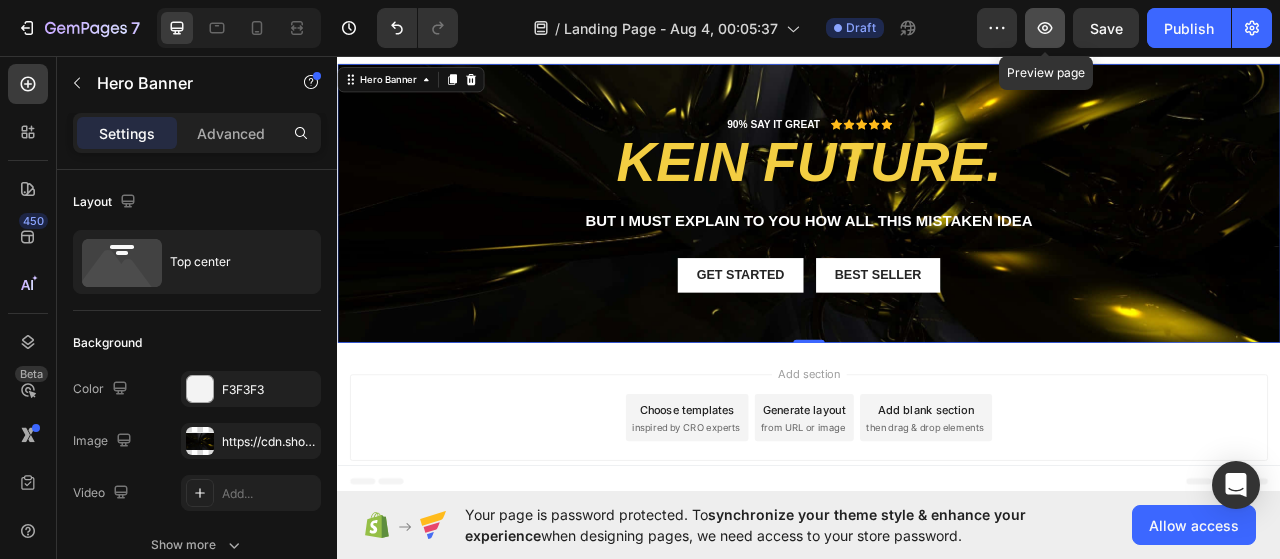 click 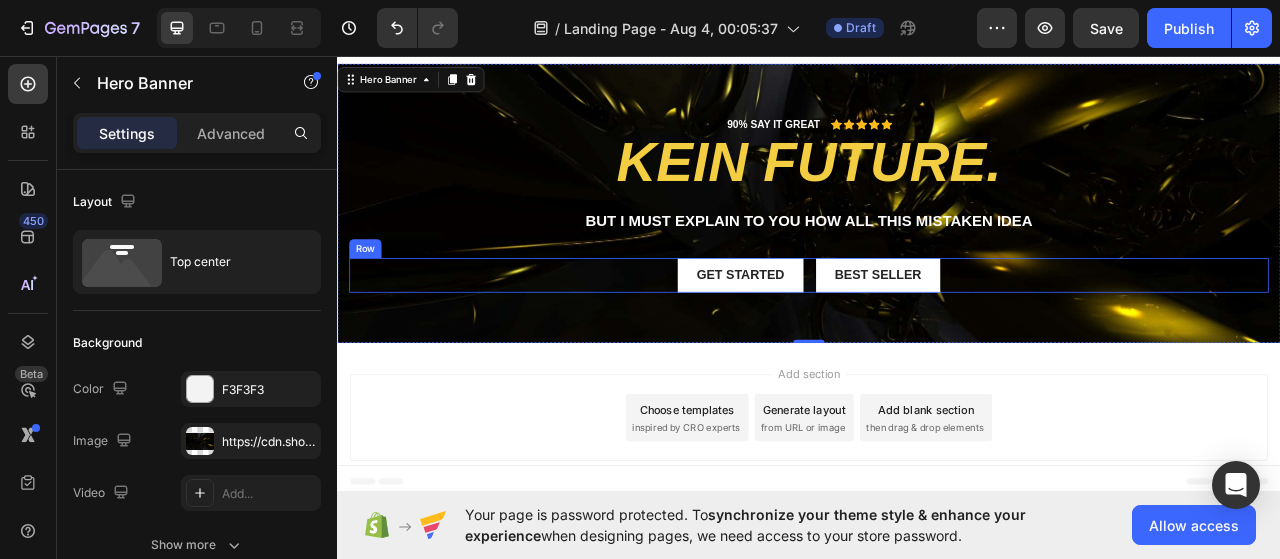 click on "Get started Button Best Seller Button Row" at bounding box center (937, 337) 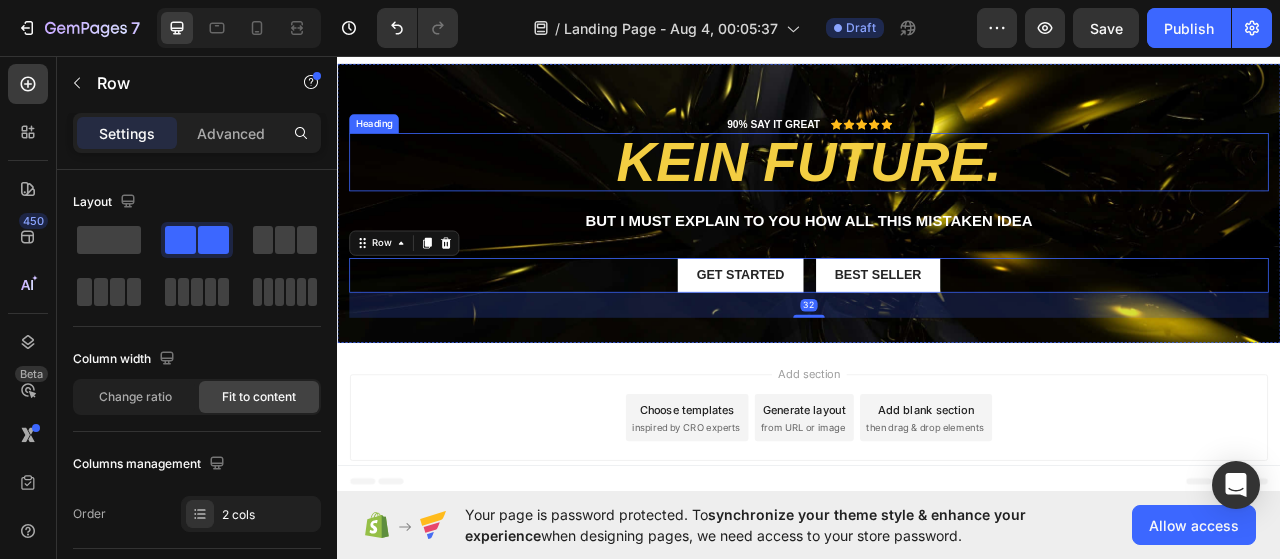 click on "KEIN FUTURE." at bounding box center [937, 193] 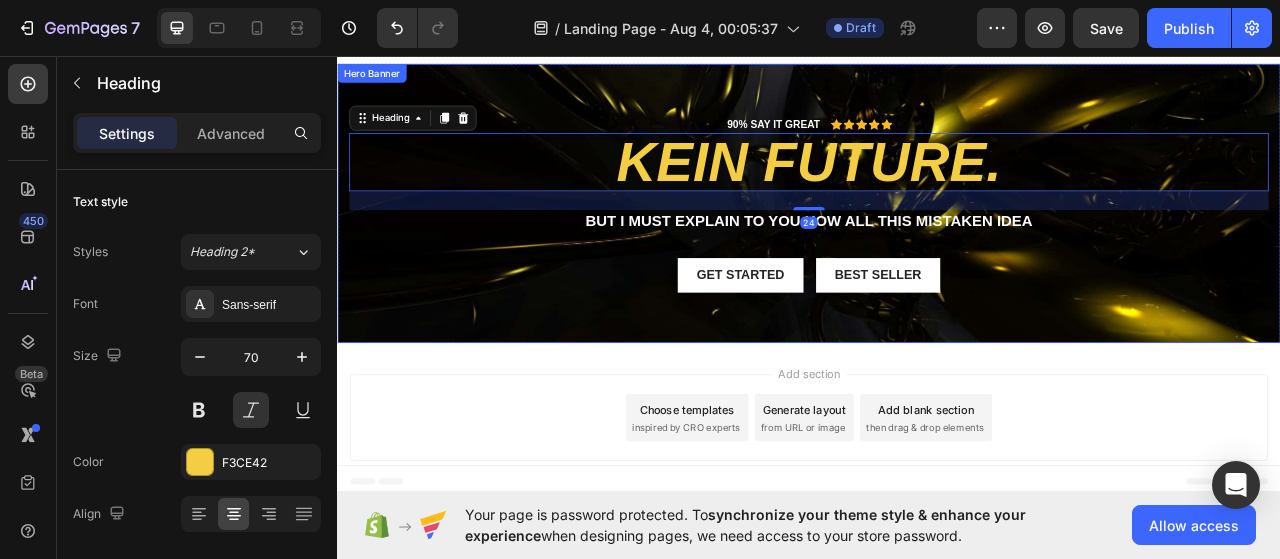 click on "90% SAY IT GREAT Text Block Icon Icon Icon Icon Icon Icon List Row KEIN FUTURE. Heading   24 But I must explain to you how all this mistaken idea Text Block Get started Button Best Seller Button Row" at bounding box center [937, 245] 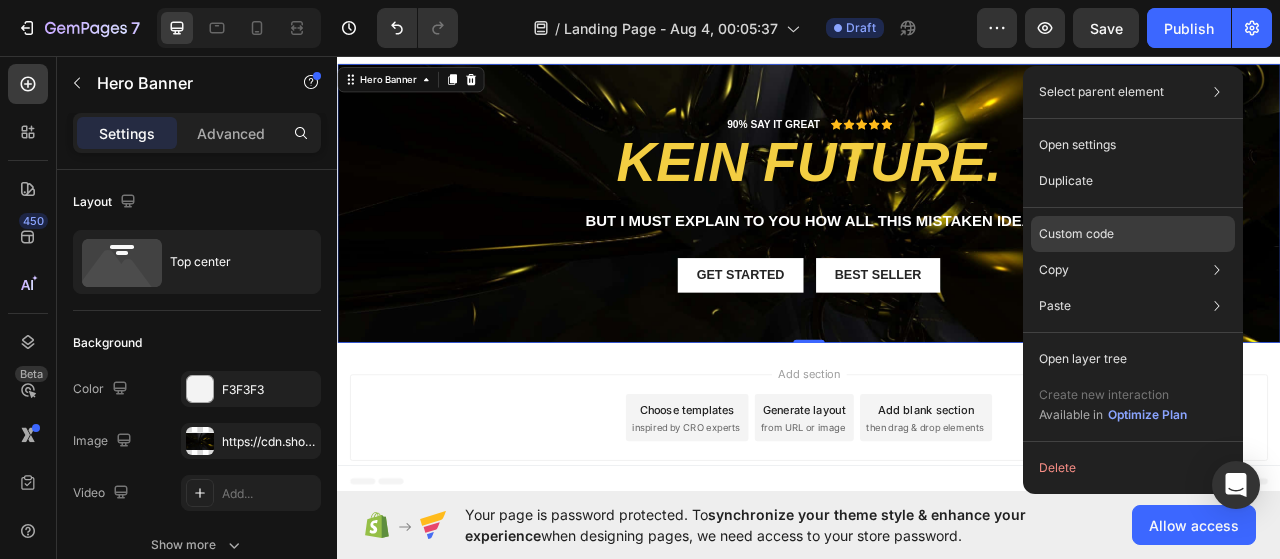 click on "Custom code" 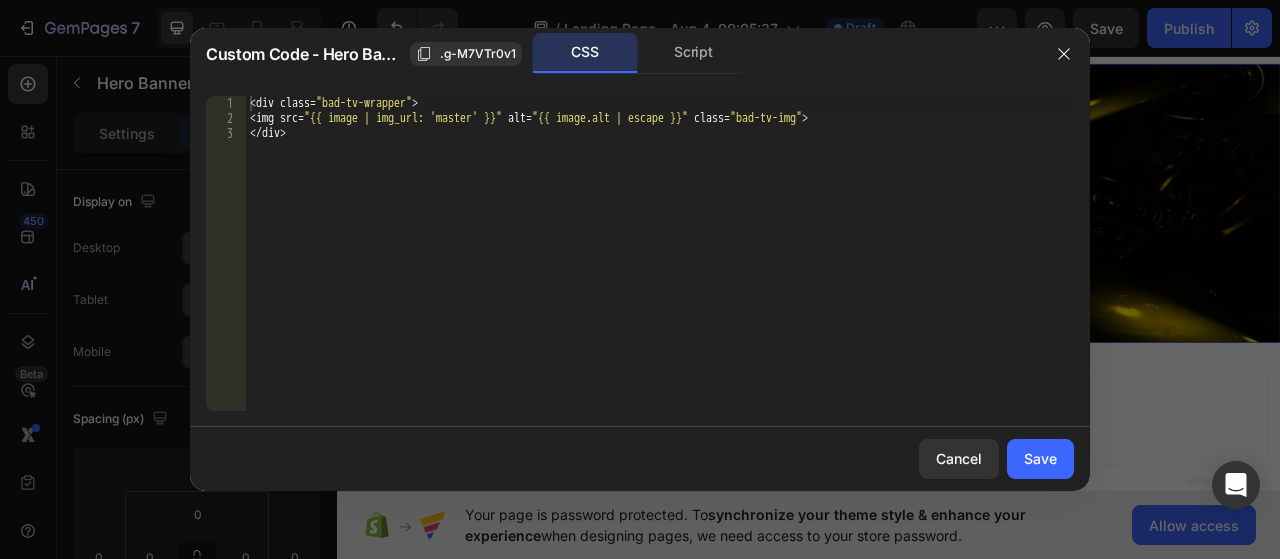 type on "</div>" 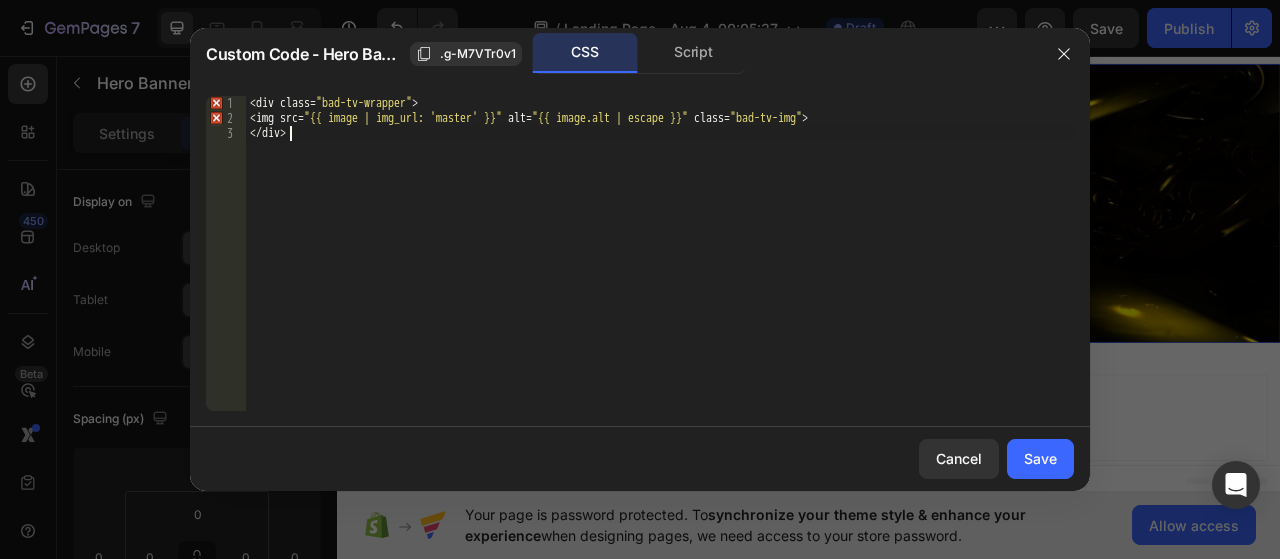 click on "< div   class = " bad-tv-wrapper " >   < img   src = " {{ image | img_url: 'master' }} "   alt = " {{ image.alt | escape }} "   class = " bad-tv-img " > < / div >" at bounding box center (660, 268) 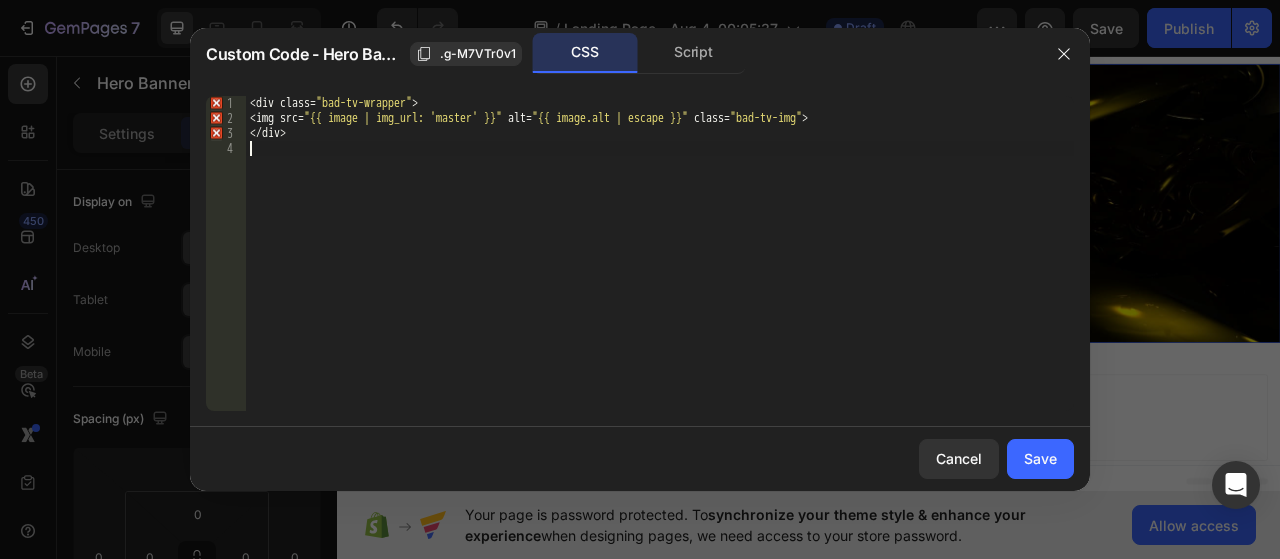 paste 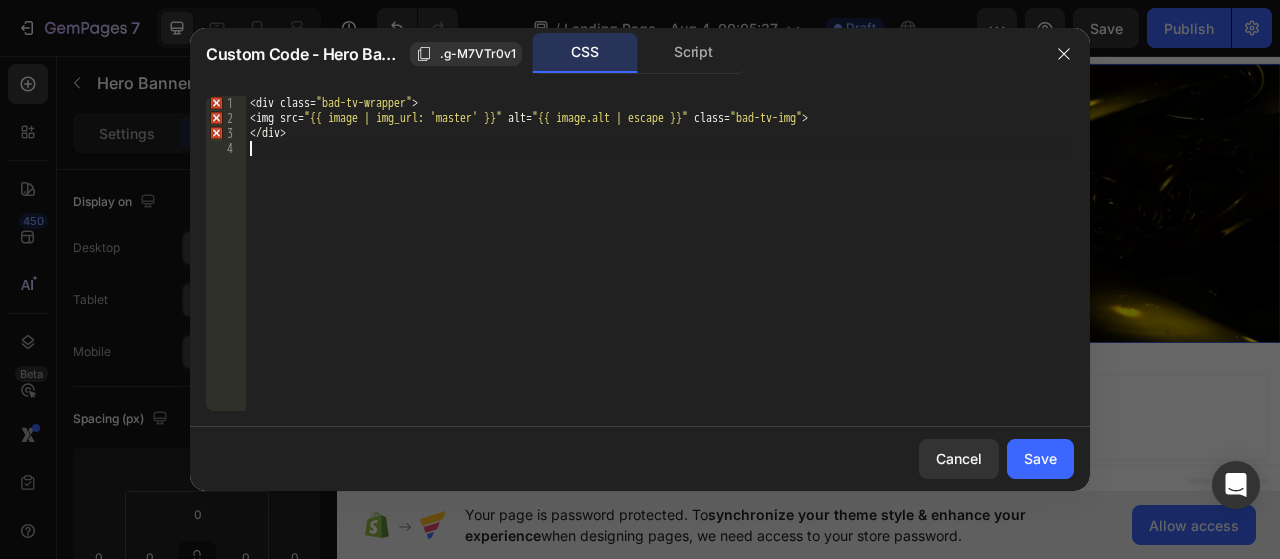 scroll, scrollTop: 720, scrollLeft: 0, axis: vertical 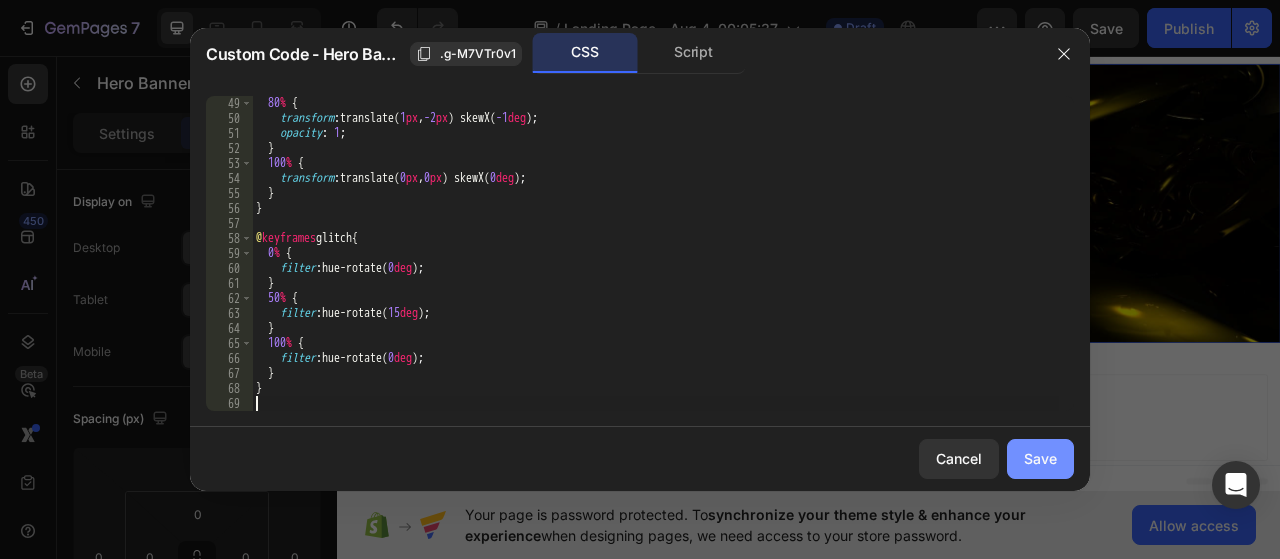 type 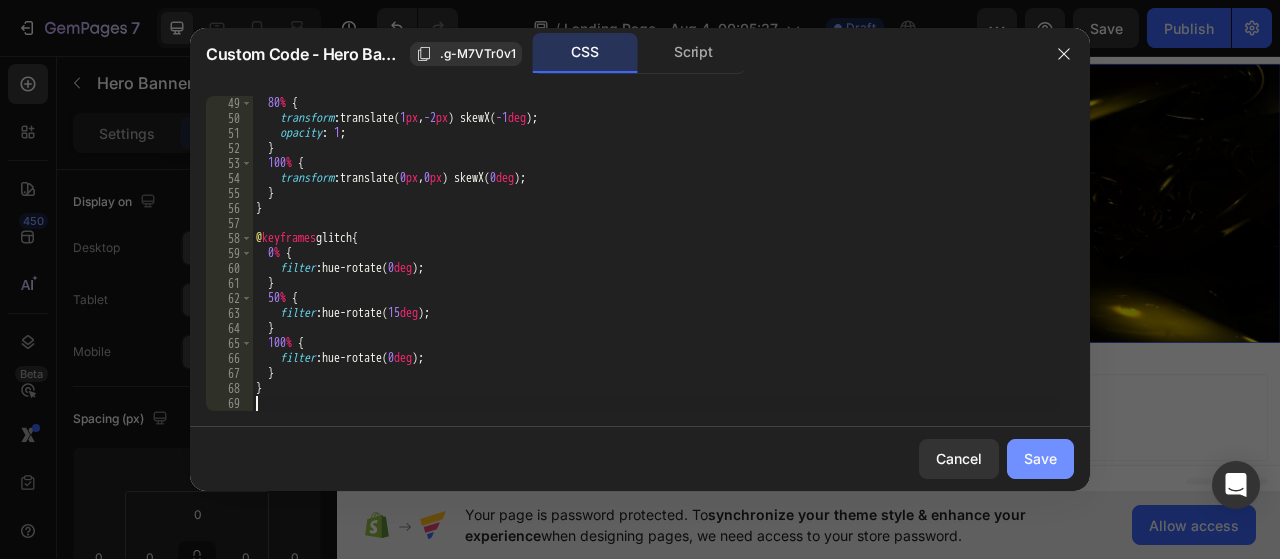 click on "Save" at bounding box center (1040, 458) 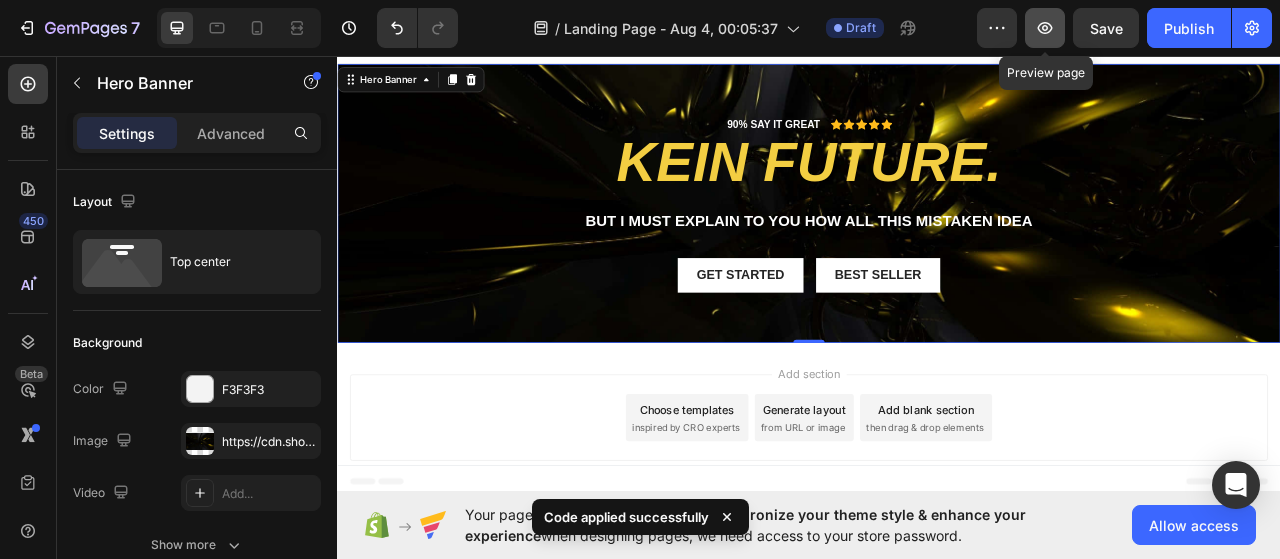 click 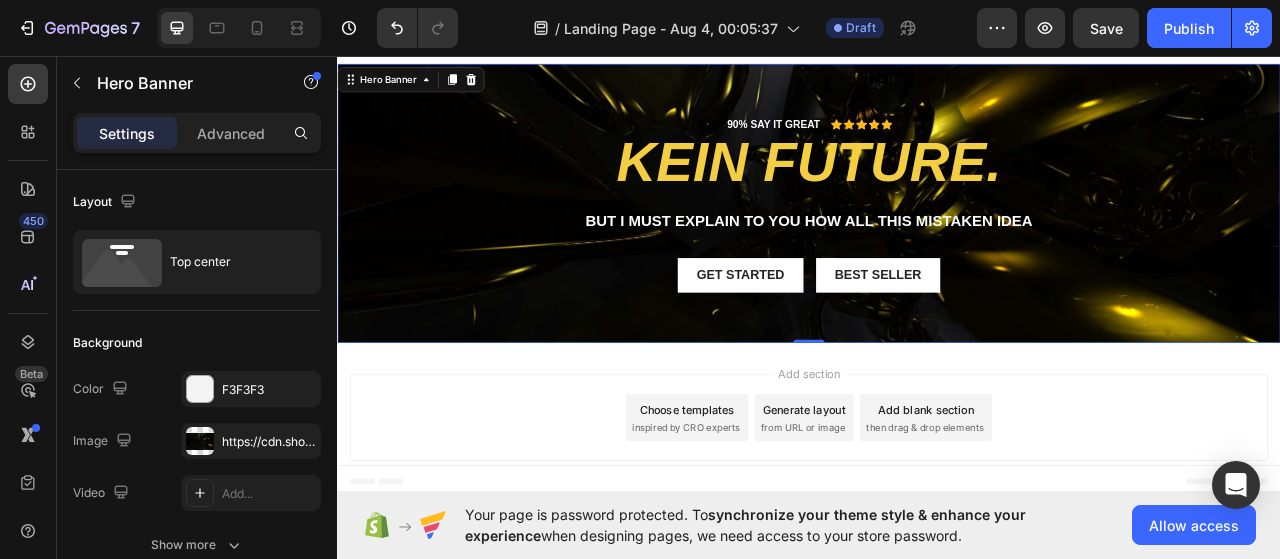 click on "90% SAY IT GREAT Text Block Icon Icon Icon Icon Icon Icon List Row KEIN FUTURE. Heading But I must explain to you how all this mistaken idea Text Block Get started Button Best Seller Button Row" at bounding box center [937, 245] 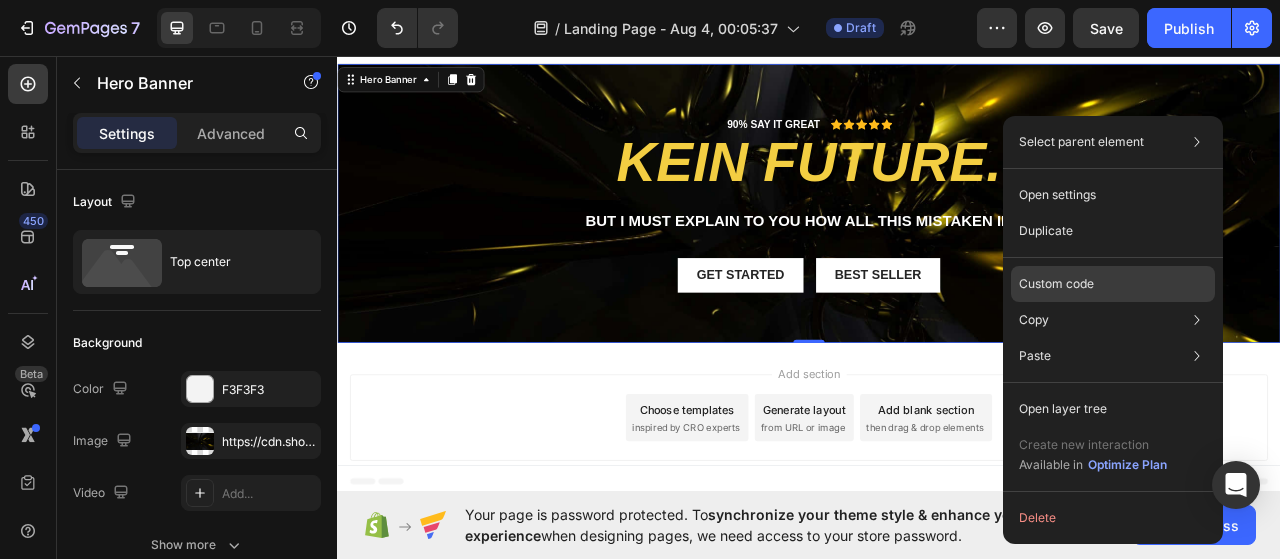 click on "Custom code" 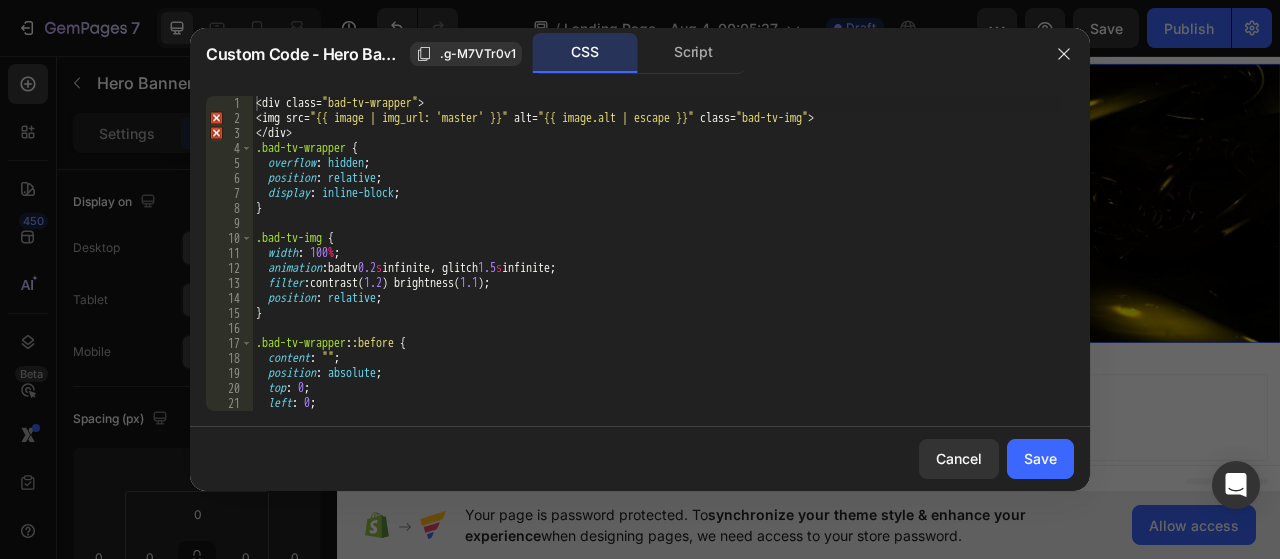 drag, startPoint x: 578, startPoint y: 425, endPoint x: 580, endPoint y: 415, distance: 10.198039 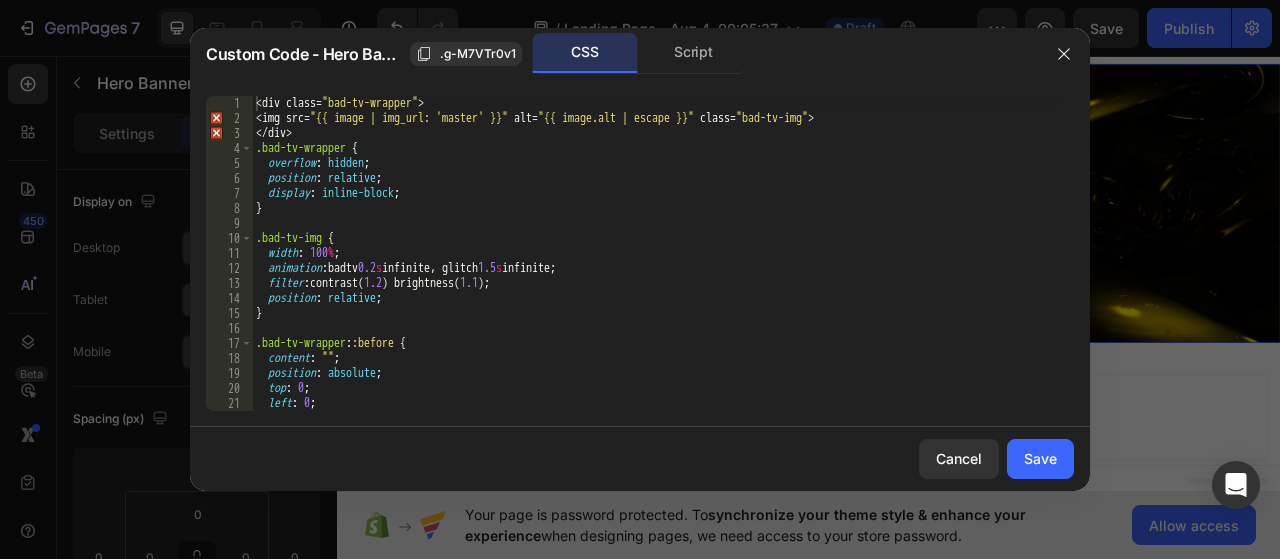 click on "Custom Code - Hero Banner .g-M7VTr0v1 CSS Script 1 2 3 4 5 6 7 8 9 10 11 12 13 14 15 16 17 18 19 20 21 22 < div   class = " bad-tv-wrapper " >   < img   src = " {{ image | img_url: 'master' }} "   alt = " {{ image.alt | escape }} "   class = " bad-tv-img " > < / div > .bad-tv-wrapper   {    overflow :   hidden ;    position :   relative ;    display :   inline-block ; } .bad-tv-img   {    width :   100 % ;    animation :  badtv  0.2 s  infinite, glitch  1.5 s  infinite ;    filter :  contrast( 1.2 ) brightness( 1.1 ) ;    position :   relative ; } .bad-tv-wrapper : :before   {    content :   " " ;    position :   absolute ;    top :   0 ;    left :   0 ;    width :   100 % ;     XXXXXXXXXXXXXXXXXXXXXXXXXXXXXXXXXXXXXXXXXXXXXXXXXXXXXXXXXXXXXXXXXXXXXXXXXXXXXXXXXXXXXXXXXXXXXXXXXXXXXXXXXXXXXXXXXXXXXXXXXXXXXXXXXXXXXXXXXXXXXXXXXXXXXXXXXXXXXXXXXXXXXXXXXXXXXXXXXXXXXXXXXXXXXXXXXXXXXXXXXXXXXXXXXXXXXXXXXXXXXXXXXXXXXXXXXXXXXXXXXXXXXXXXXXXXXXXX Cancel Save" at bounding box center (640, 259) 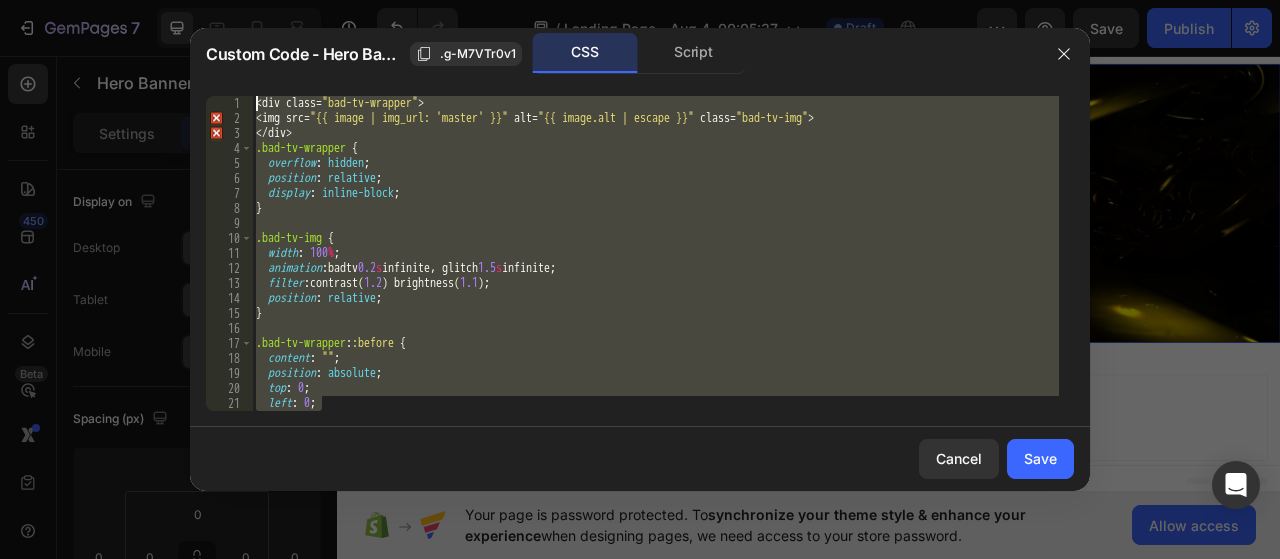 drag, startPoint x: 592, startPoint y: 399, endPoint x: 270, endPoint y: -45, distance: 548.4706 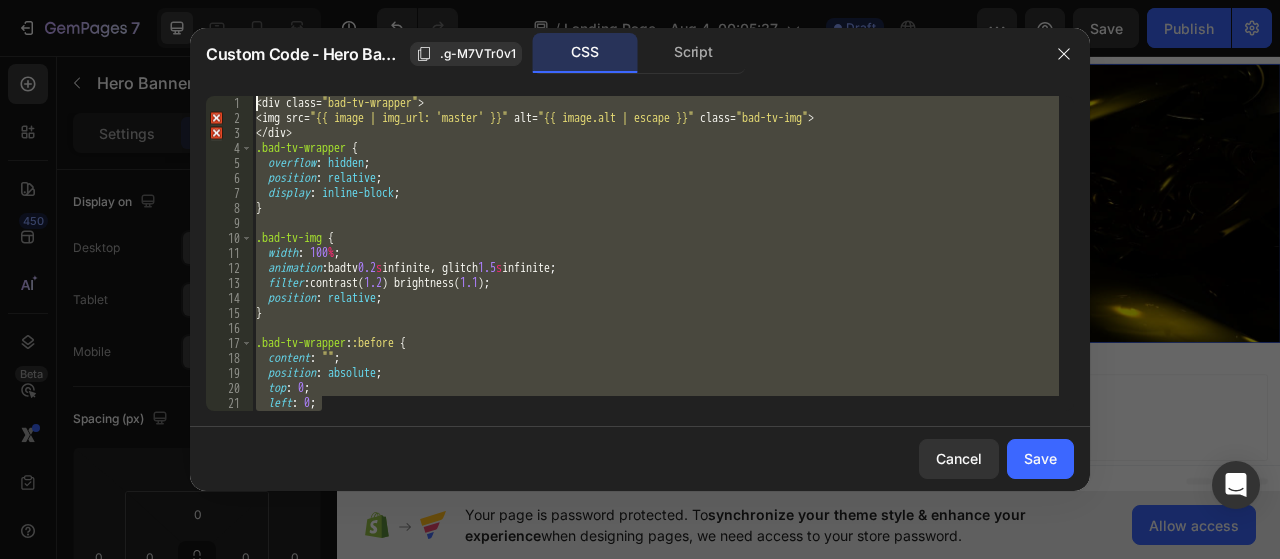 click on "7   /  Landing Page - Aug 4, 00:05:37 Draft Preview  Save   Publish  450 Beta Sections(18) Elements(83) Section Element Hero Section Product Detail Brands Trusted Badges Guarantee Product Breakdown How to use Testimonials Compare Bundle FAQs Social Proof Brand Story Product List Collection Blog List Contact Sticky Add to Cart Custom Footer Browse Library 450 Layout
Row
Row
Row
Row Text
Heading
Text Block Button
Button
Button Media
Image
Image" at bounding box center [640, 0] 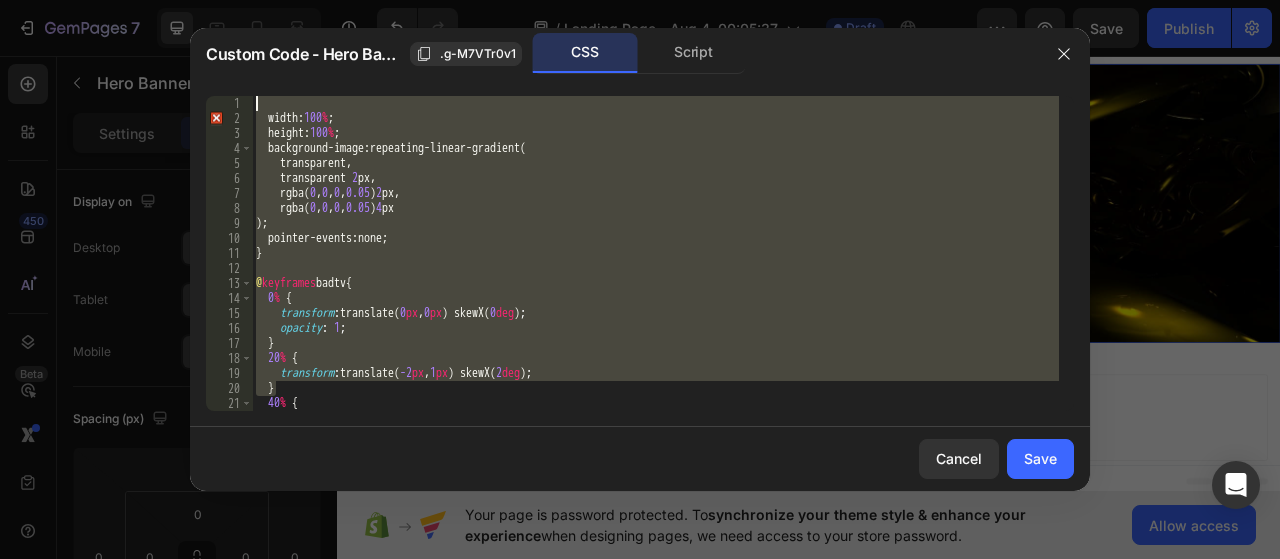 drag, startPoint x: 423, startPoint y: 393, endPoint x: 296, endPoint y: -86, distance: 495.5502 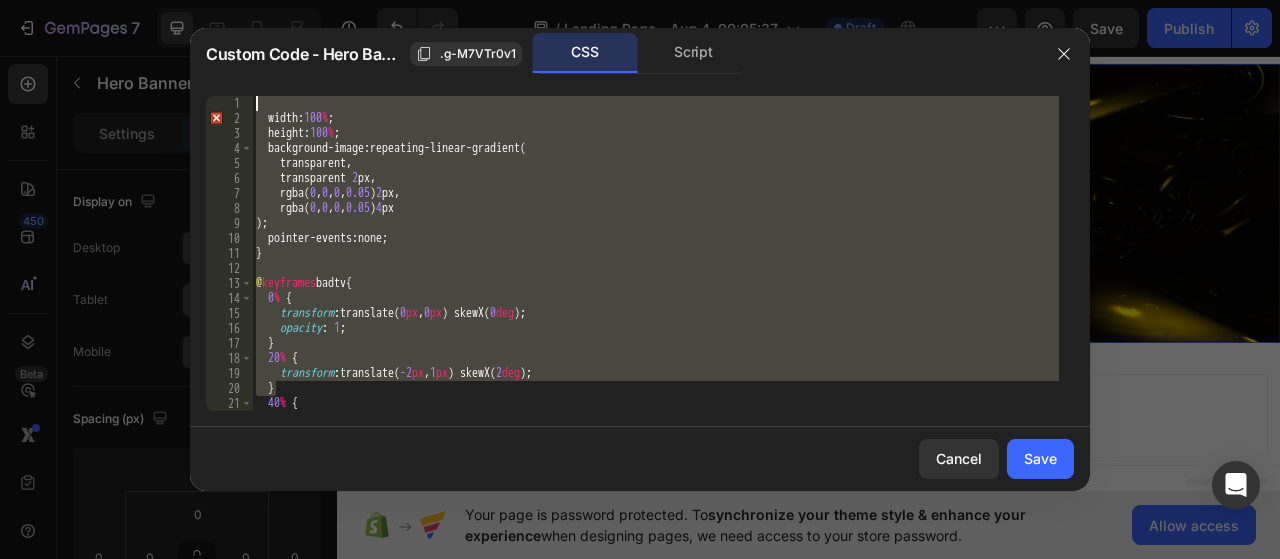 click on "7   /  Landing Page - Aug 4, 00:05:37 Draft Preview  Save   Publish  450 Beta Sections(18) Elements(83) Section Element Hero Section Product Detail Brands Trusted Badges Guarantee Product Breakdown How to use Testimonials Compare Bundle FAQs Social Proof Brand Story Product List Collection Blog List Contact Sticky Add to Cart Custom Footer Browse Library 450 Layout
Row
Row
Row
Row Text
Heading
Text Block Button
Button
Button Media
Image
Image" at bounding box center (640, 0) 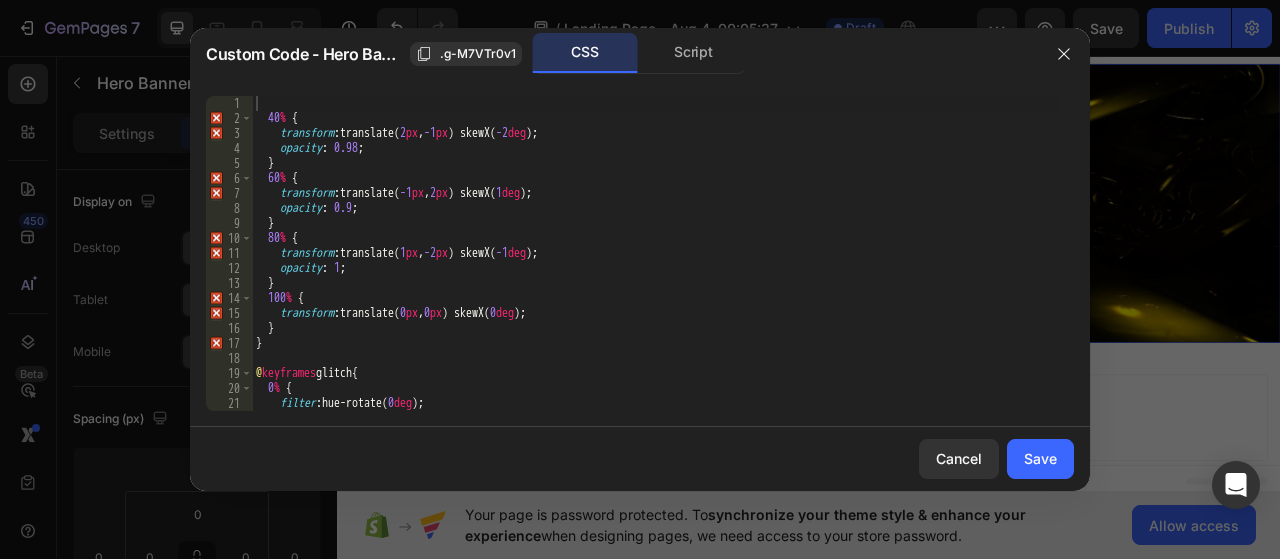 drag, startPoint x: 484, startPoint y: 412, endPoint x: 453, endPoint y: 407, distance: 31.400637 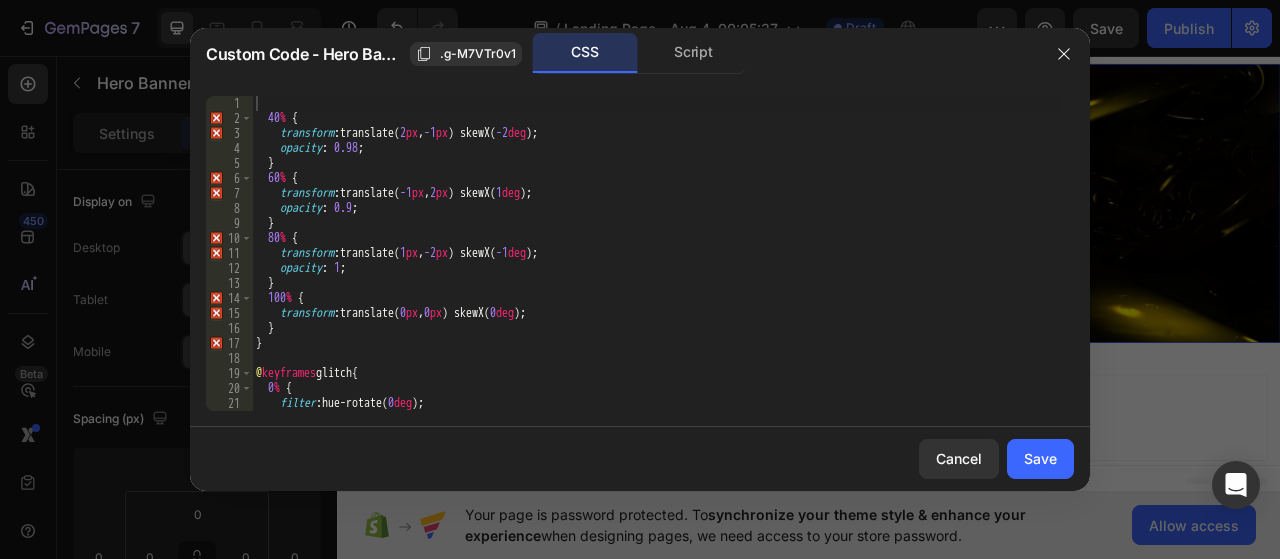 click on "1 2 3 4 5 6 7 8 9 10 11 12 13 14 15 16 17 18 19 20 21 22    40 %   {      transform :  translate( 2 px ,  -1 px ) skewX( -2 deg ) ;      opacity :   0.98 ;    }    60 %   {      transform :  translate( -1 px ,  2 px ) skewX( 1 deg ) ;      opacity :   0.9 ;    }    80 %   {      transform :  translate( 1 px ,  -2 px ) skewX( -1 deg ) ;      opacity :   1 ;    }    100 %   {      transform :  translate( 0 px ,  0 px ) skewX( 0 deg ) ;    } } @ keyframes  glitch  {    0 %   {      filter :  hue-rotate( 0 deg ) ;    }     XXXXXXXXXXXXXXXXXXXXXXXXXXXXXXXXXXXXXXXXXXXXXXXXXXXXXXXXXXXXXXXXXXXXXXXXXXXXXXXXXXXXXXXXXXXXXXXXXXXXXXXXXXXXXXXXXXXXXXXXXXXXXXXXXXXXXXXXXXXXXXXXXXXXXXXXXXXXXXXXXXXXXXXXXXXXXXXXXXXXXXXXXXXXXXXXXXXXXXXXXXXXXXXXXXXXXXXXXXXXXXXXXXXXXXXXXXXXXXXXXXXXXXXXXXXXXXXX" 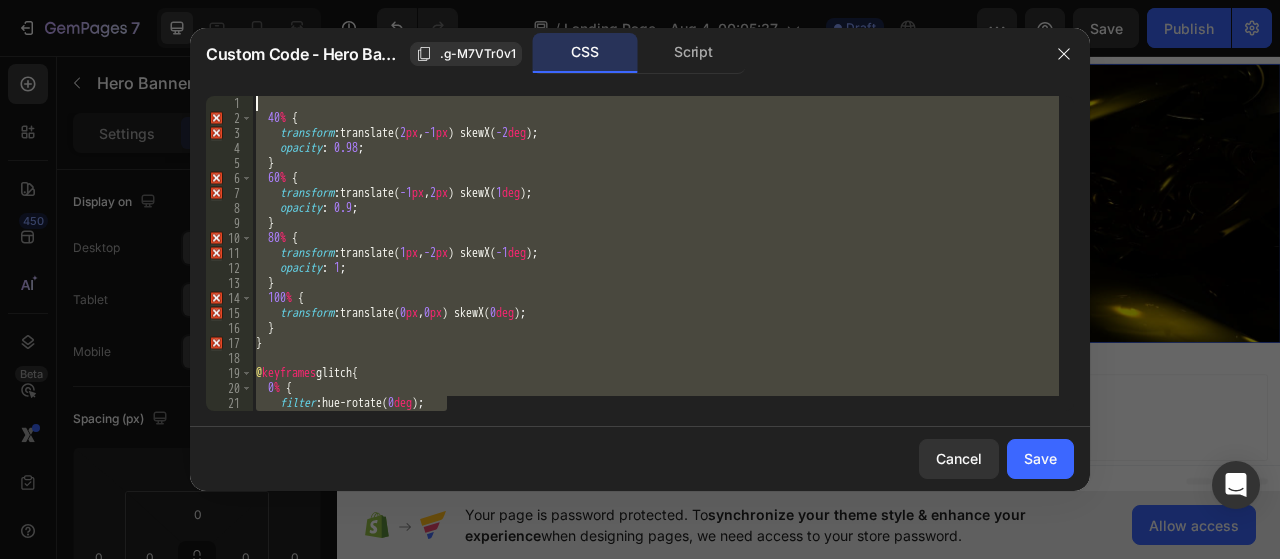 drag, startPoint x: 453, startPoint y: 407, endPoint x: 282, endPoint y: 94, distance: 356.6651 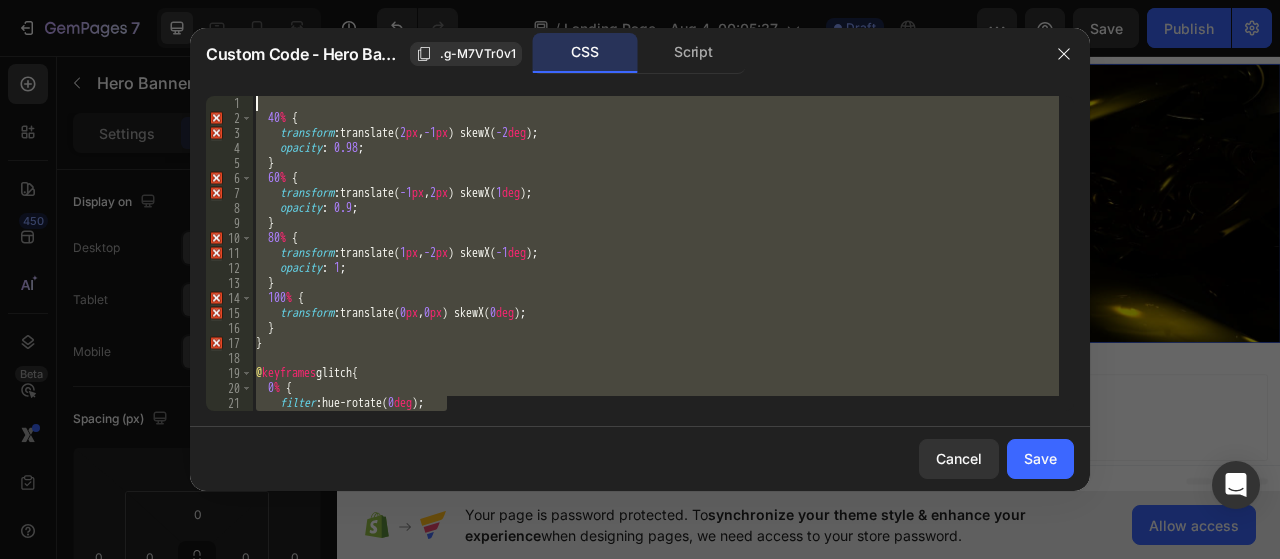 click on "filter: hue-rotate(0deg); 1 2 3 4 5 6 7 8 9 10 11 12 13 14 15 16 17 18 19 20 21 22    40 %   {      transform :  translate( 2 px ,  -1 px ) skewX( -2 deg ) ;      opacity :   0.98 ;    }    60 %   {      transform :  translate( -1 px ,  2 px ) skewX( 1 deg ) ;      opacity :   0.9 ;    }    80 %   {      transform :  translate( 1 px ,  -2 px ) skewX( -1 deg ) ;      opacity :   1 ;    }    100 %   {      transform :  translate( 0 px ,  0 px ) skewX( 0 deg ) ;    } } @ keyframes  glitch  {    0 %   {      filter :  hue-rotate( 0 deg ) ;    }     XXXXXXXXXXXXXXXXXXXXXXXXXXXXXXXXXXXXXXXXXXXXXXXXXXXXXXXXXXXXXXXXXXXXXXXXXXXXXXXXXXXXXXXXXXXXXXXXXXXXXXXXXXXXXXXXXXXXXXXXXXXXXXXXXXXXXXXXXXXXXXXXXXXXXXXXXXXXXXXXXXXXXXXXXXXXXXXXXXXXXXXXXXXXXXXXXXXXXXXXXXXXXXXXXXXXXXXXXXXXXXXXXXXXXXXXXXXXXXXXXXXXXXXXXXXXXXXX" 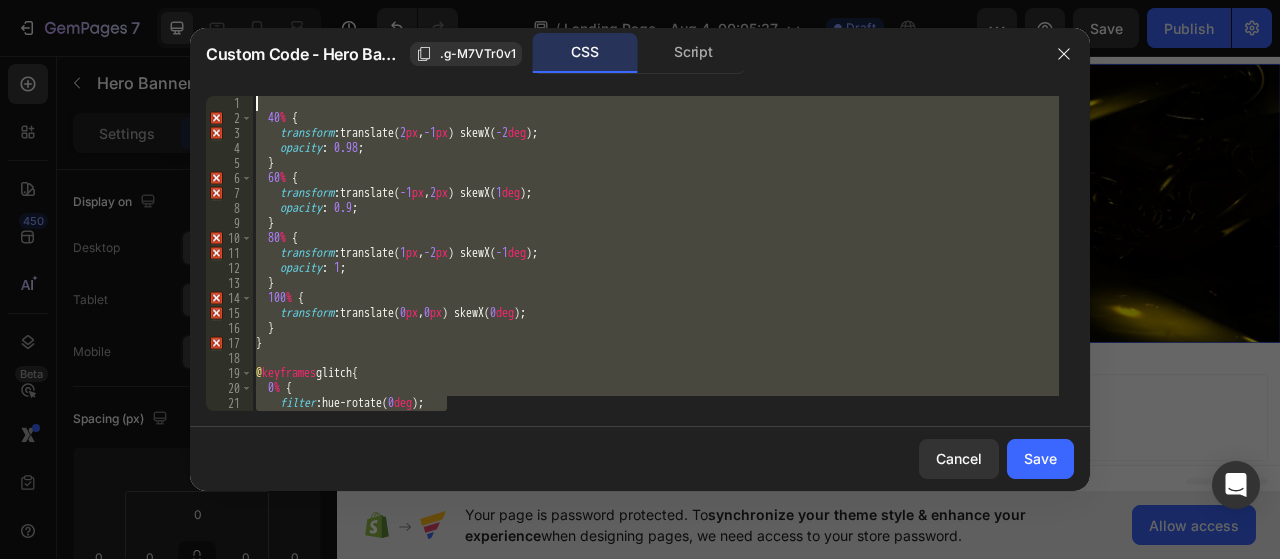 type on "40% {" 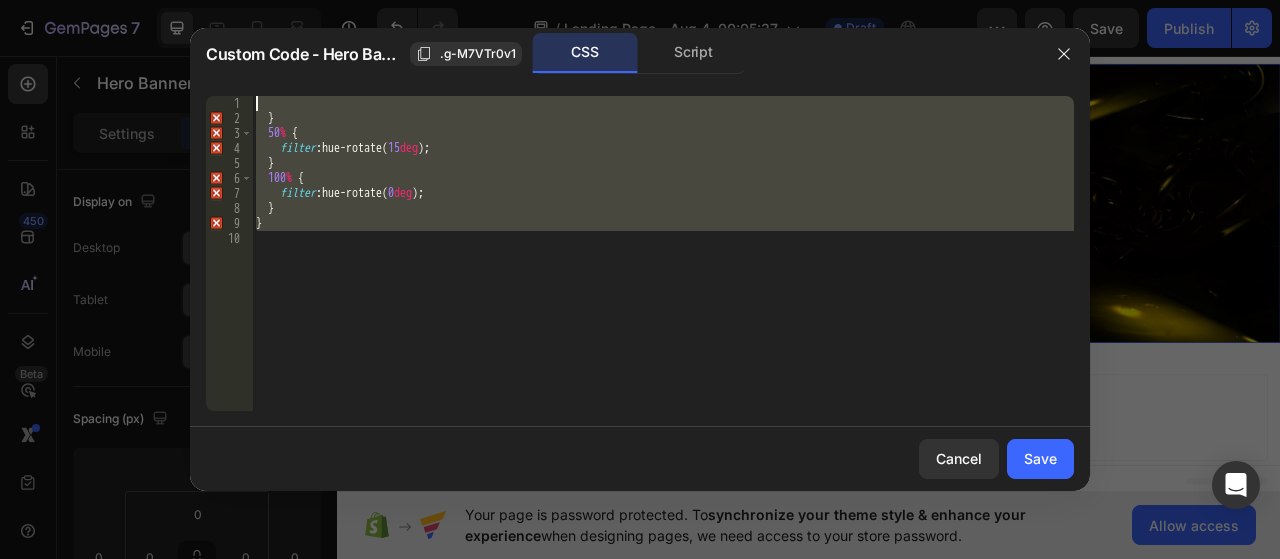 drag, startPoint x: 420, startPoint y: 315, endPoint x: 308, endPoint y: 13, distance: 322.09937 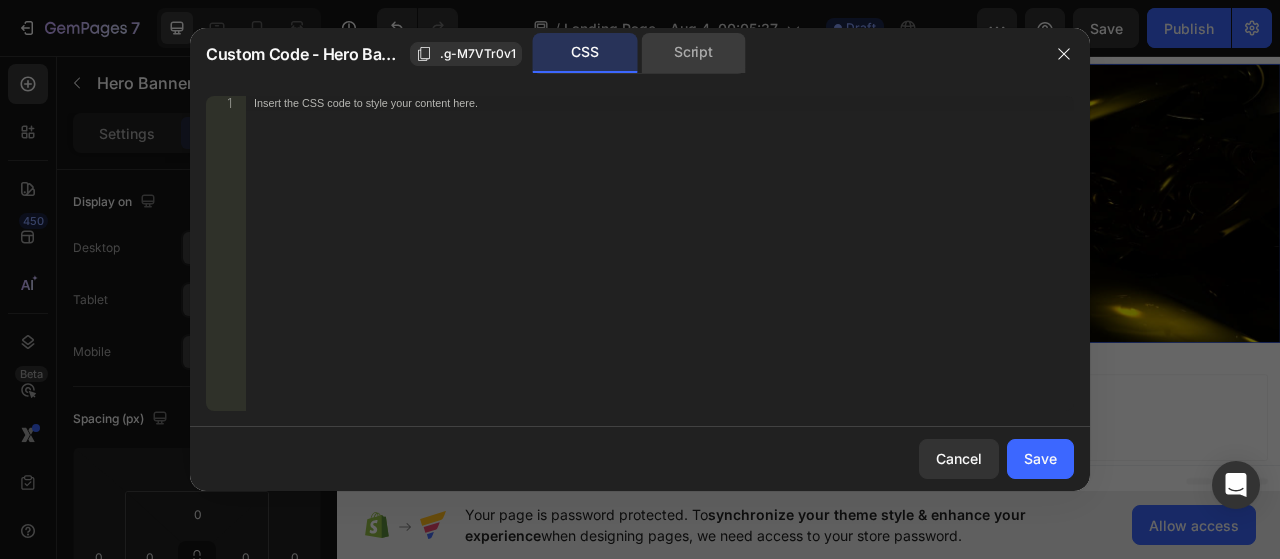 click on "Script" 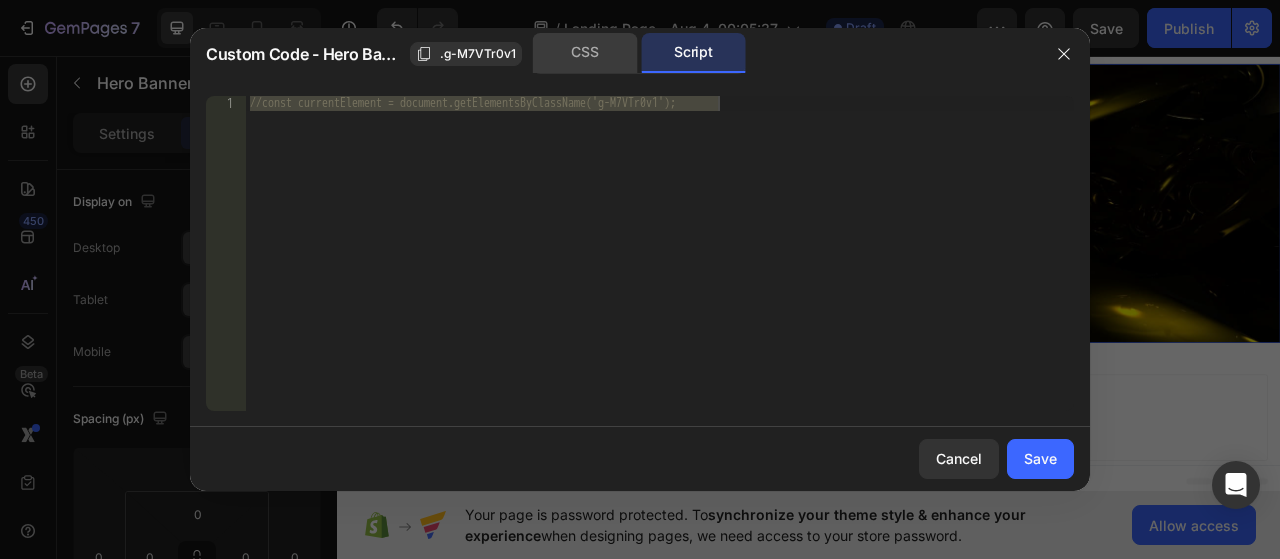 click on "CSS" 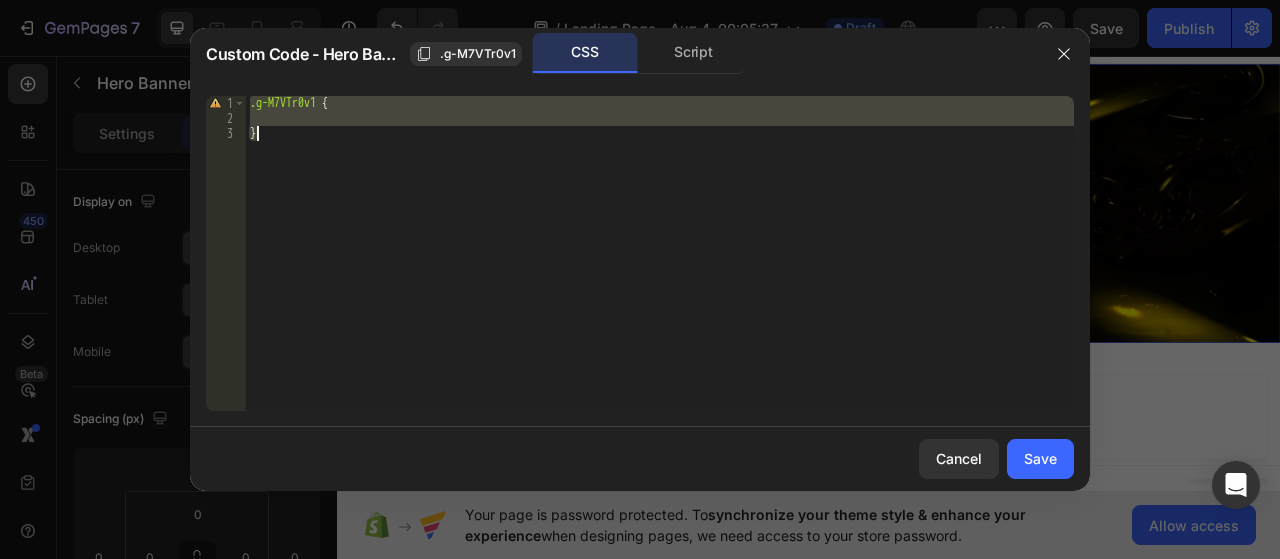 type on "}" 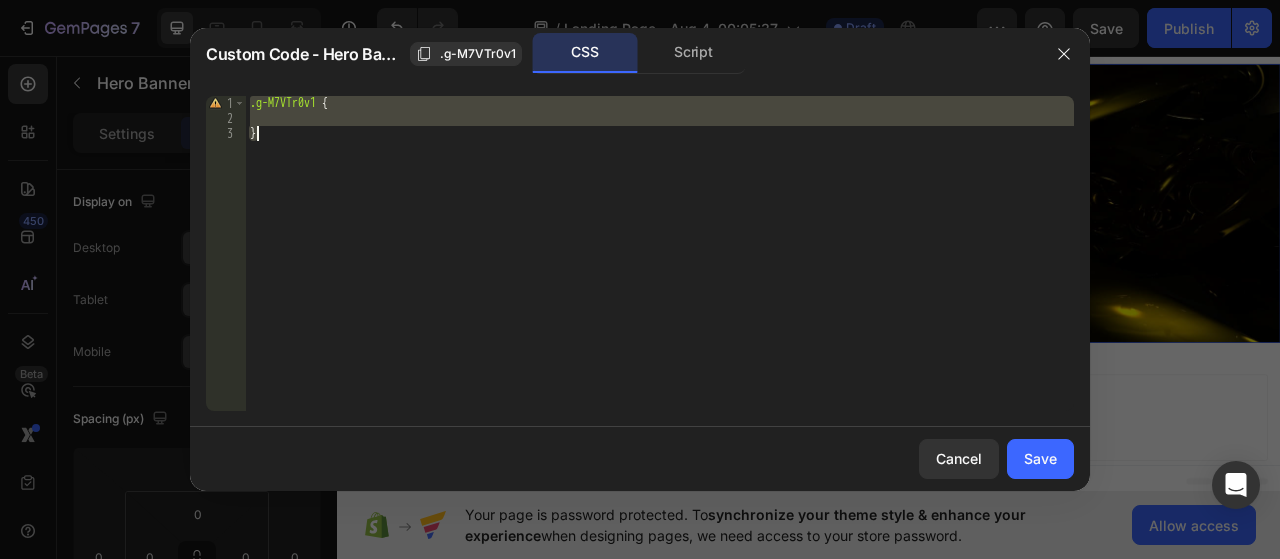 paste 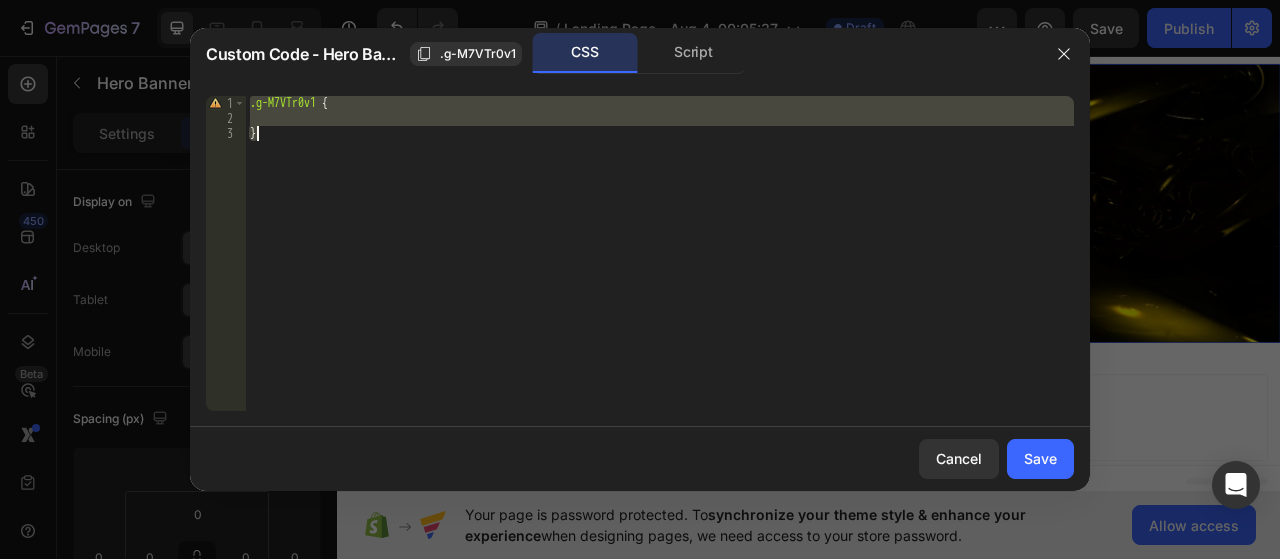 type 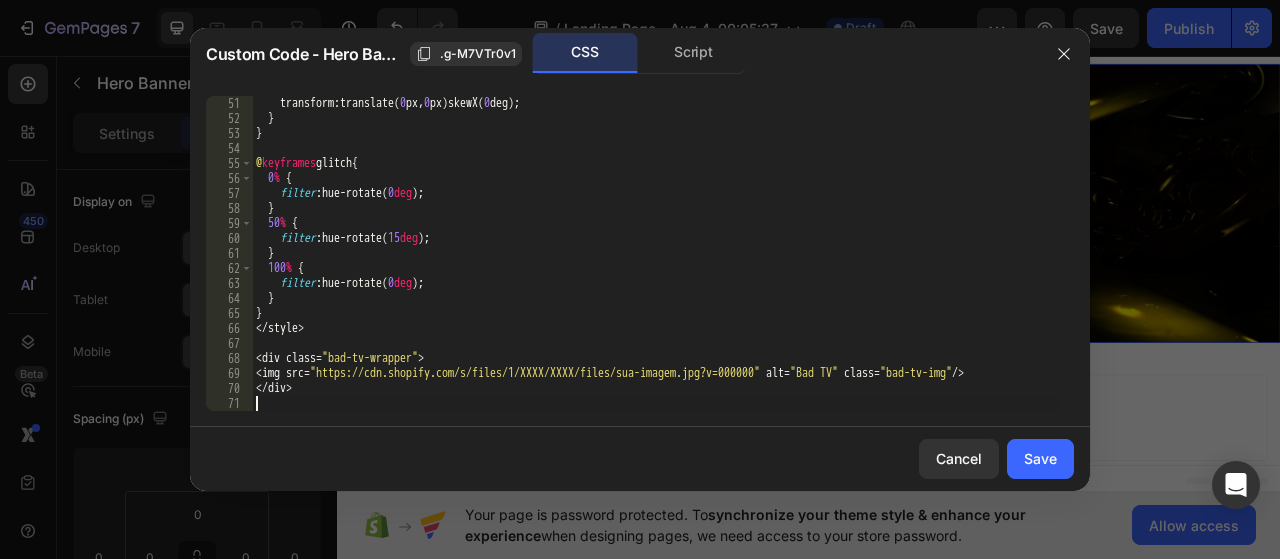 scroll, scrollTop: 750, scrollLeft: 0, axis: vertical 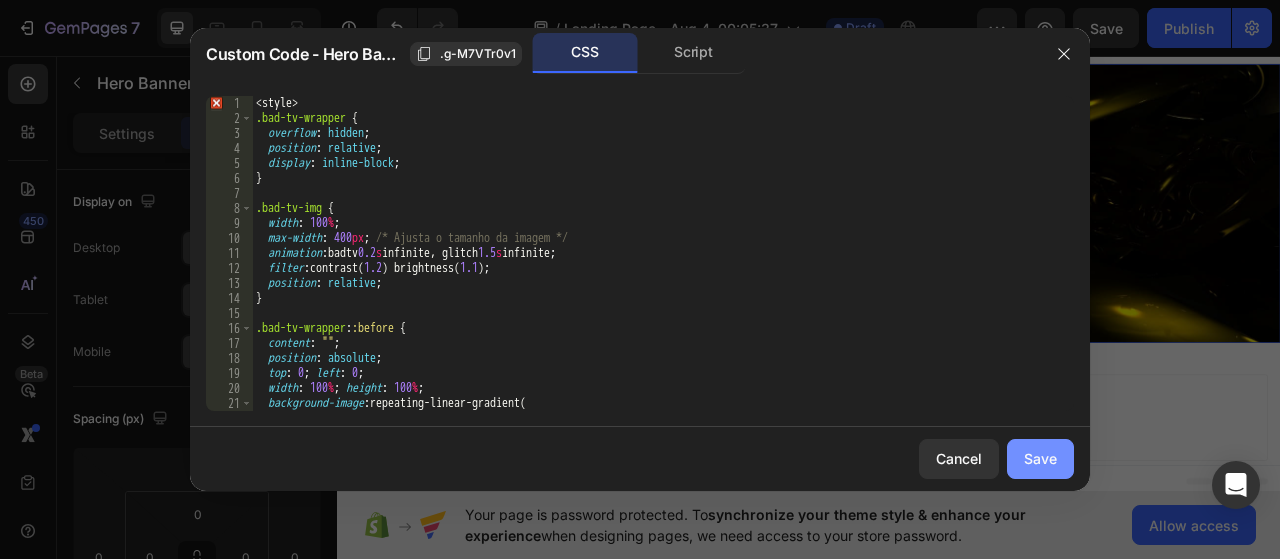 click on "Save" at bounding box center [1040, 458] 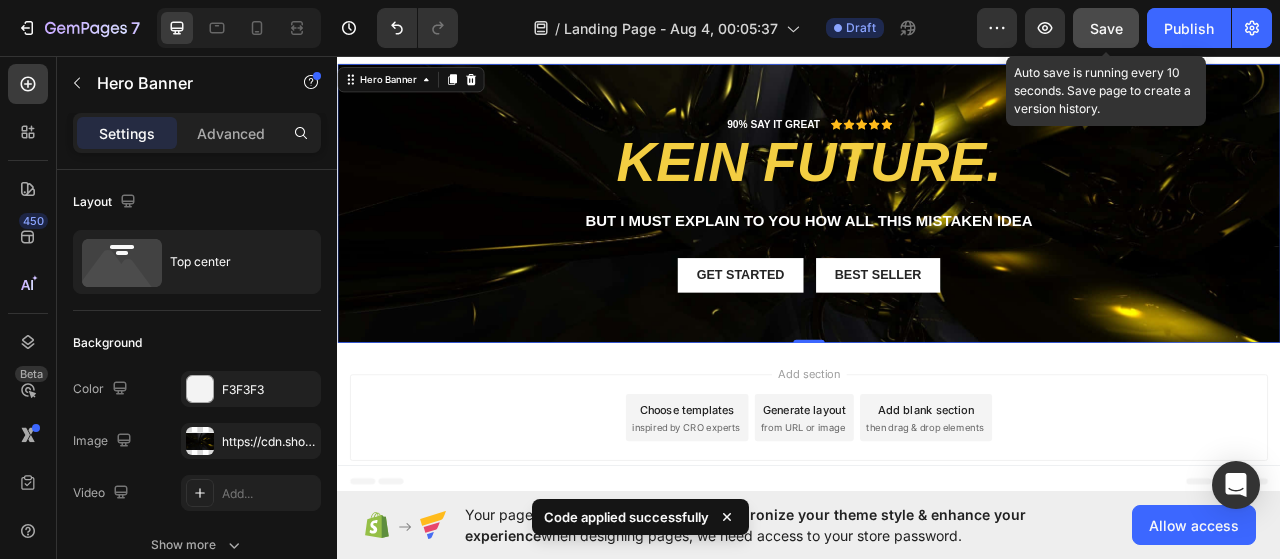 click on "Save" at bounding box center (1106, 28) 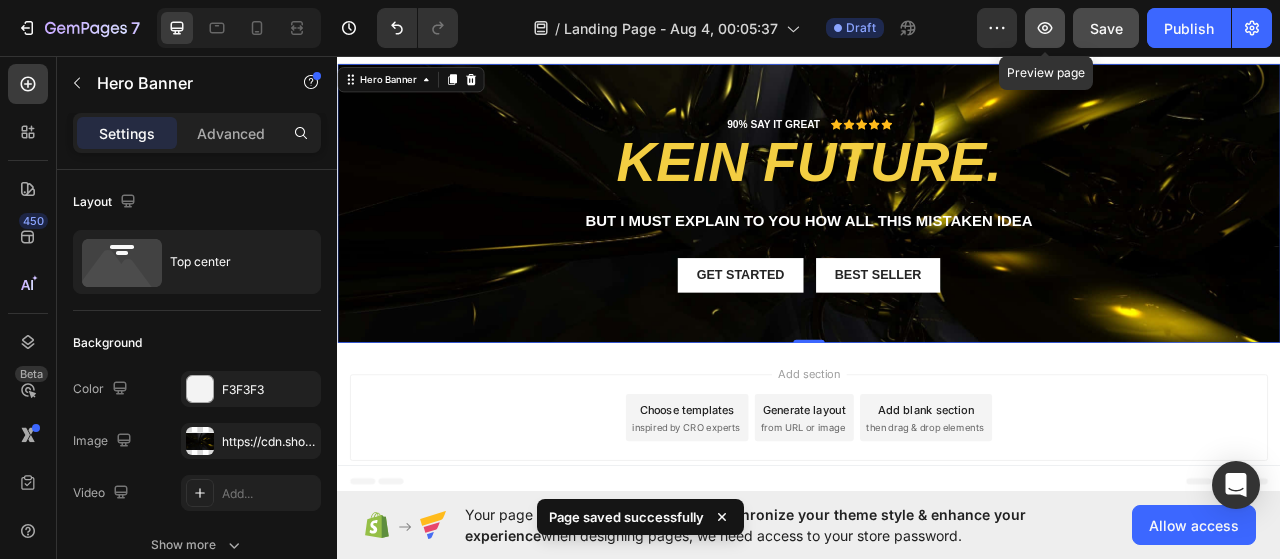 click 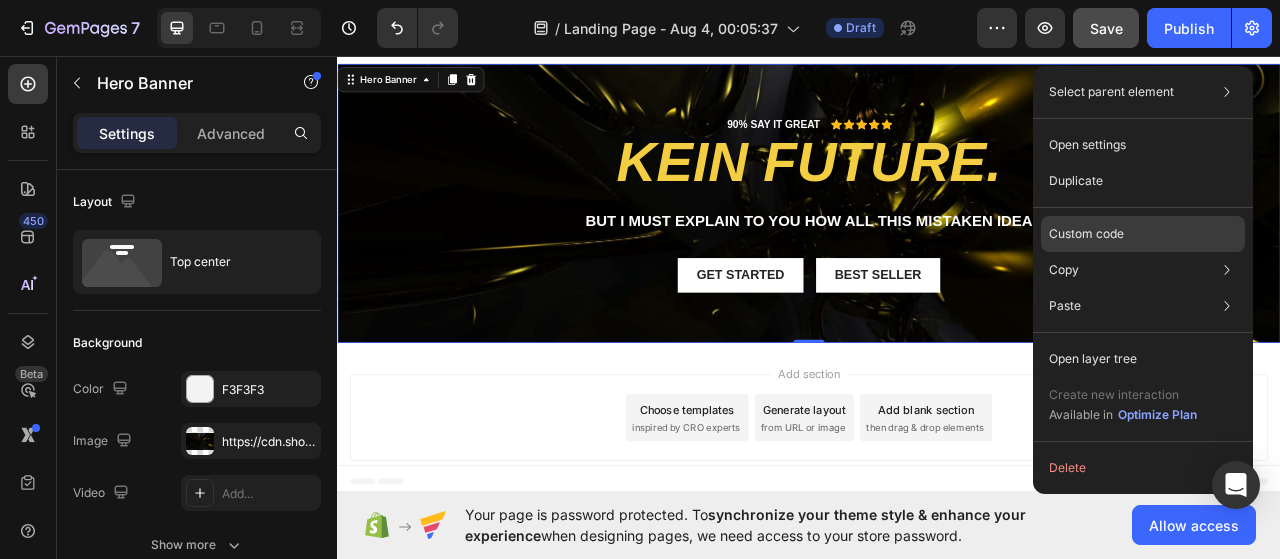 click on "Custom code" 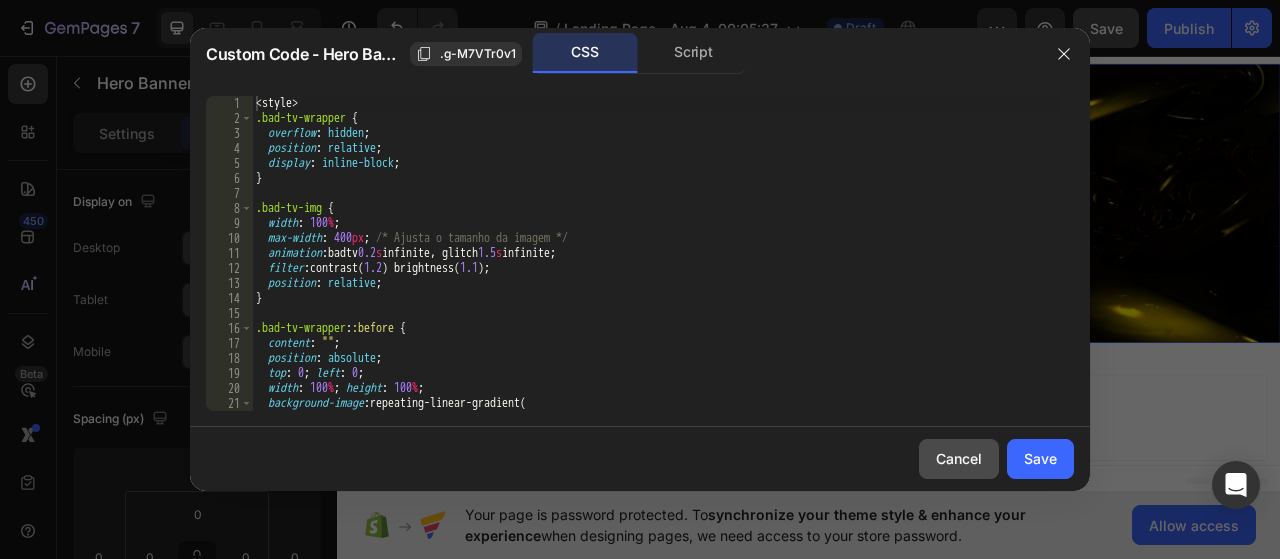 click on "Cancel" at bounding box center (959, 458) 